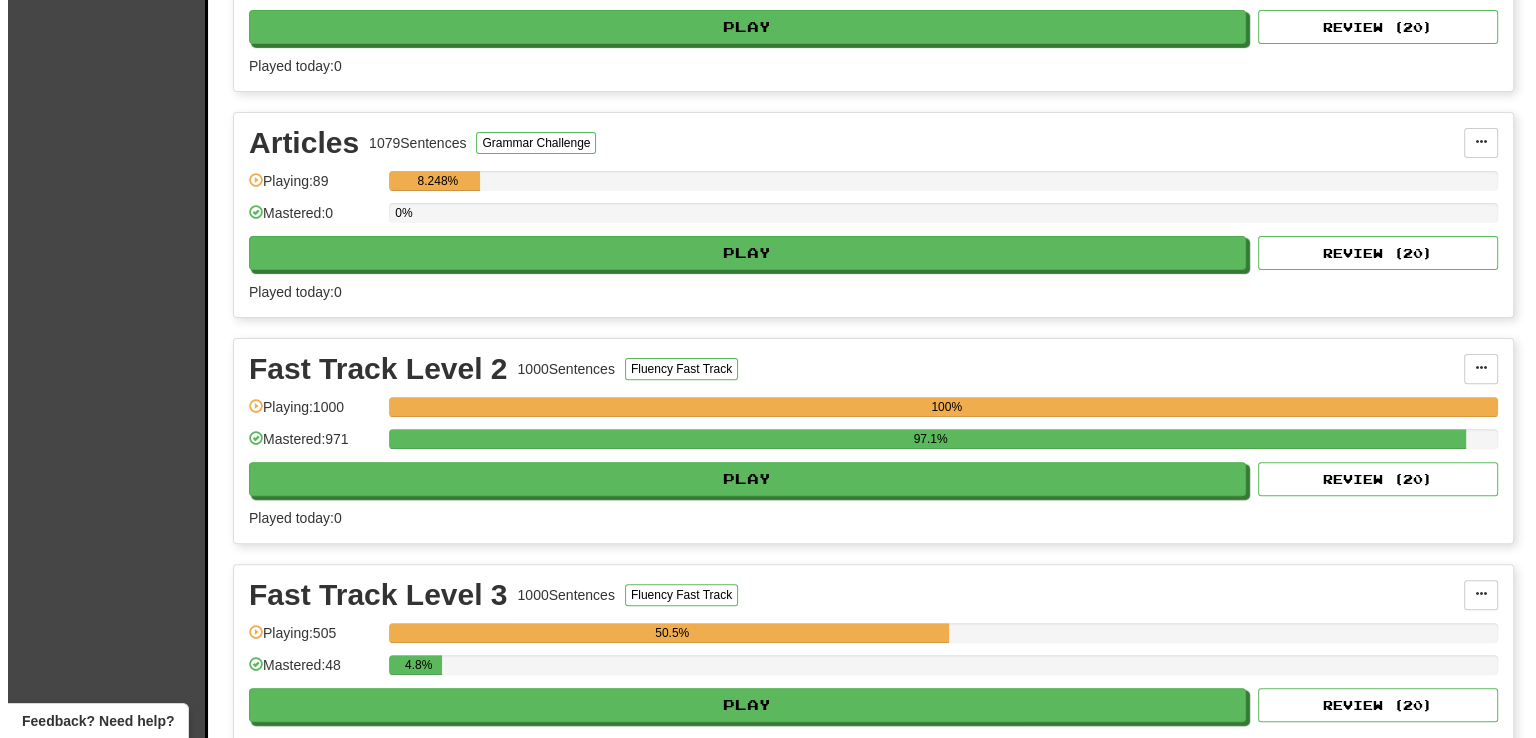 scroll, scrollTop: 588, scrollLeft: 0, axis: vertical 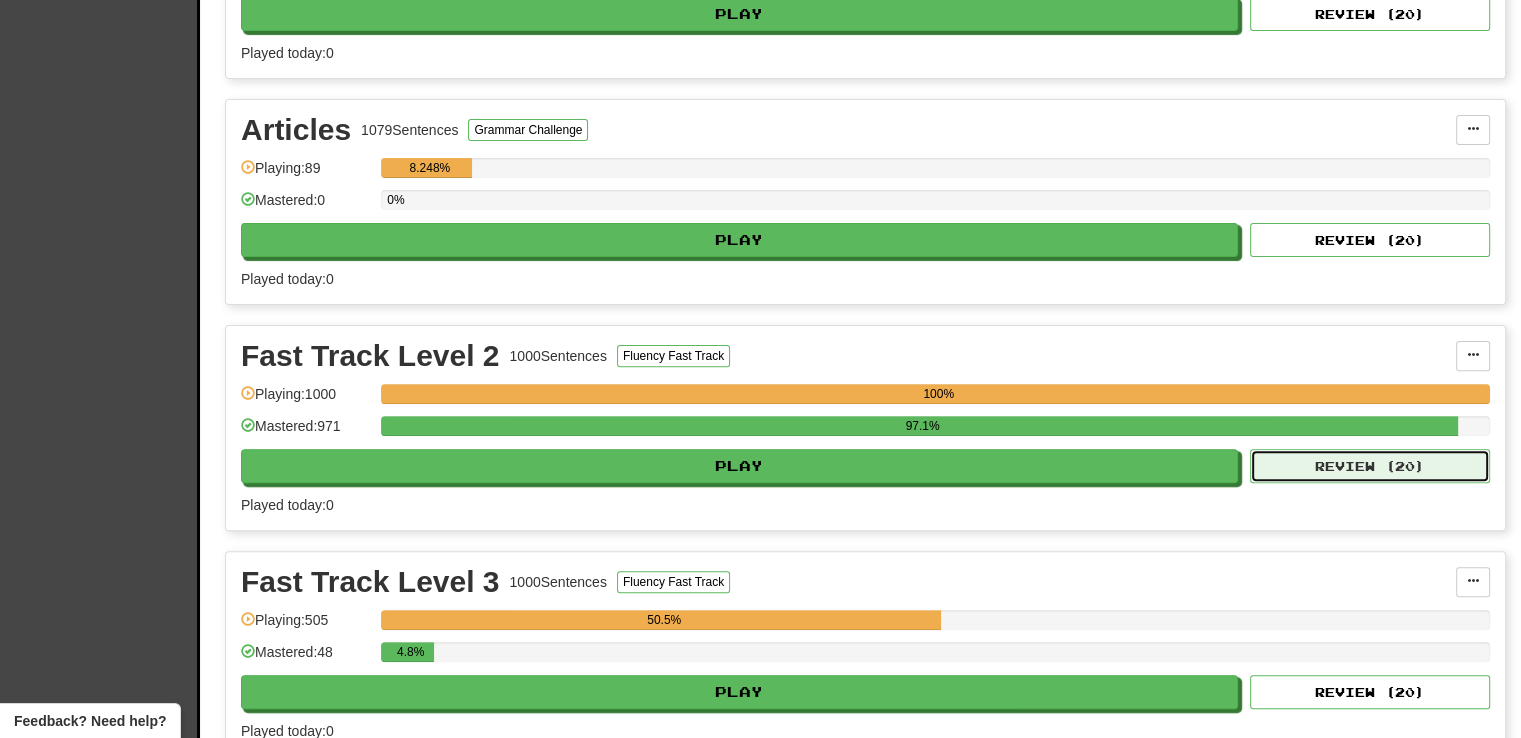 click on "Review ( 20 )" at bounding box center (1370, 466) 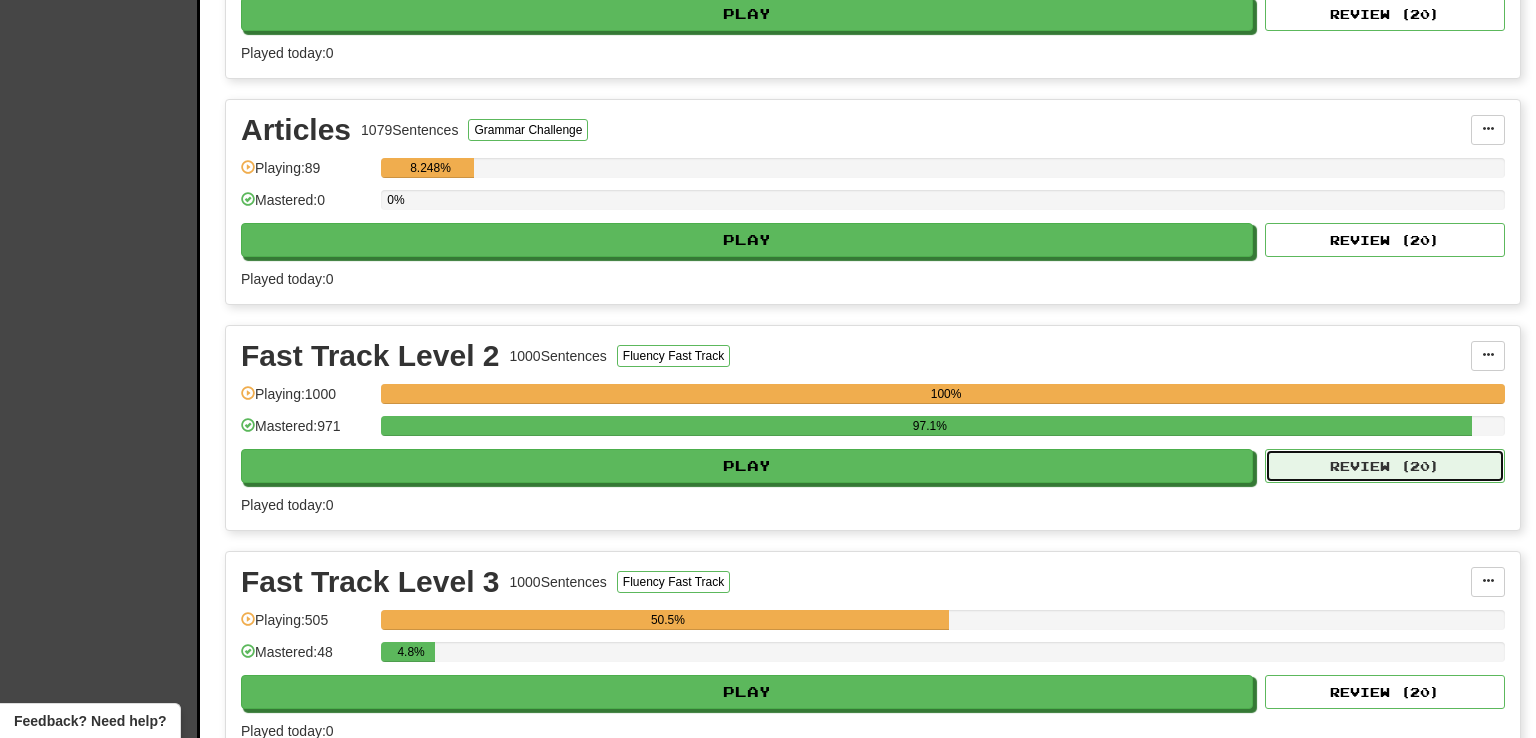 select on "**" 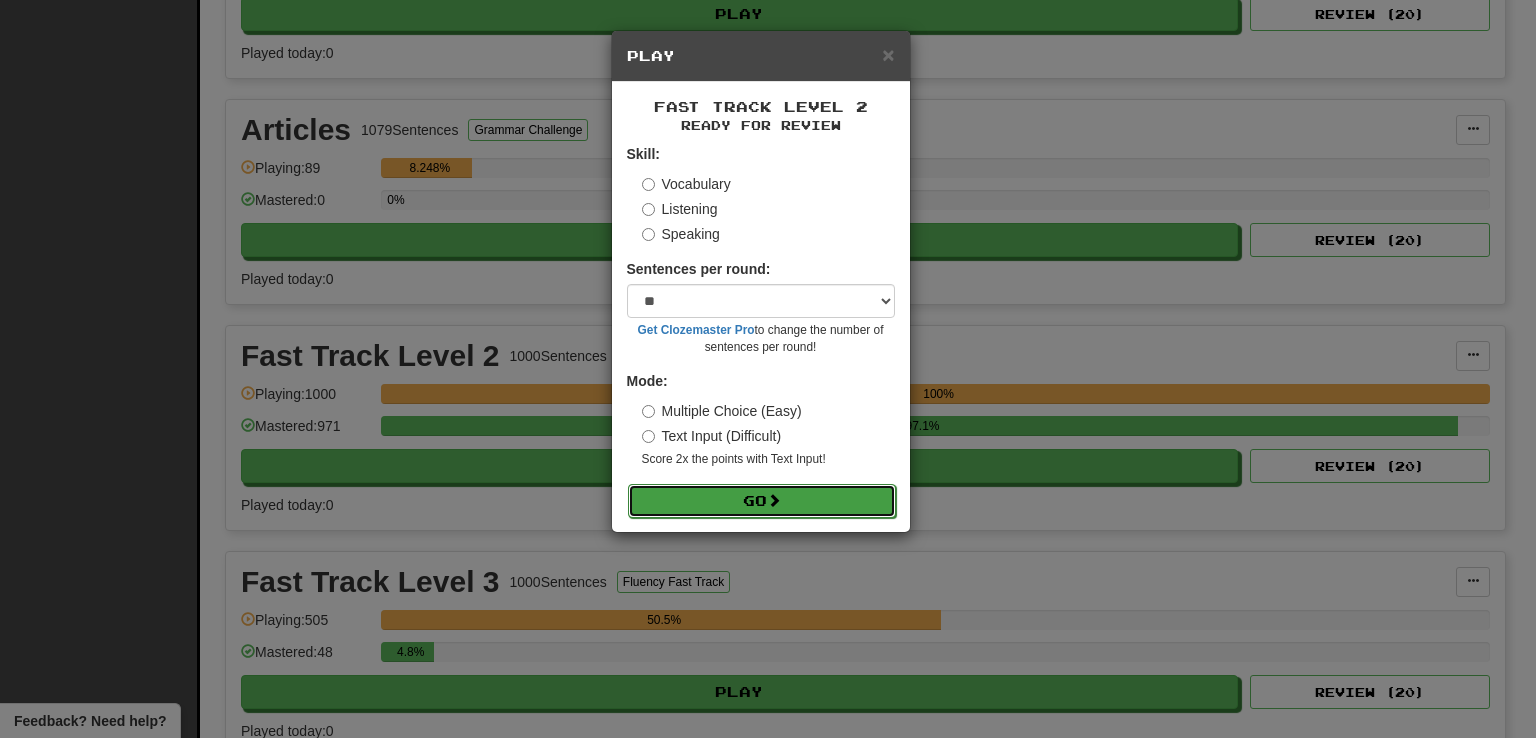 click on "Go" at bounding box center [762, 501] 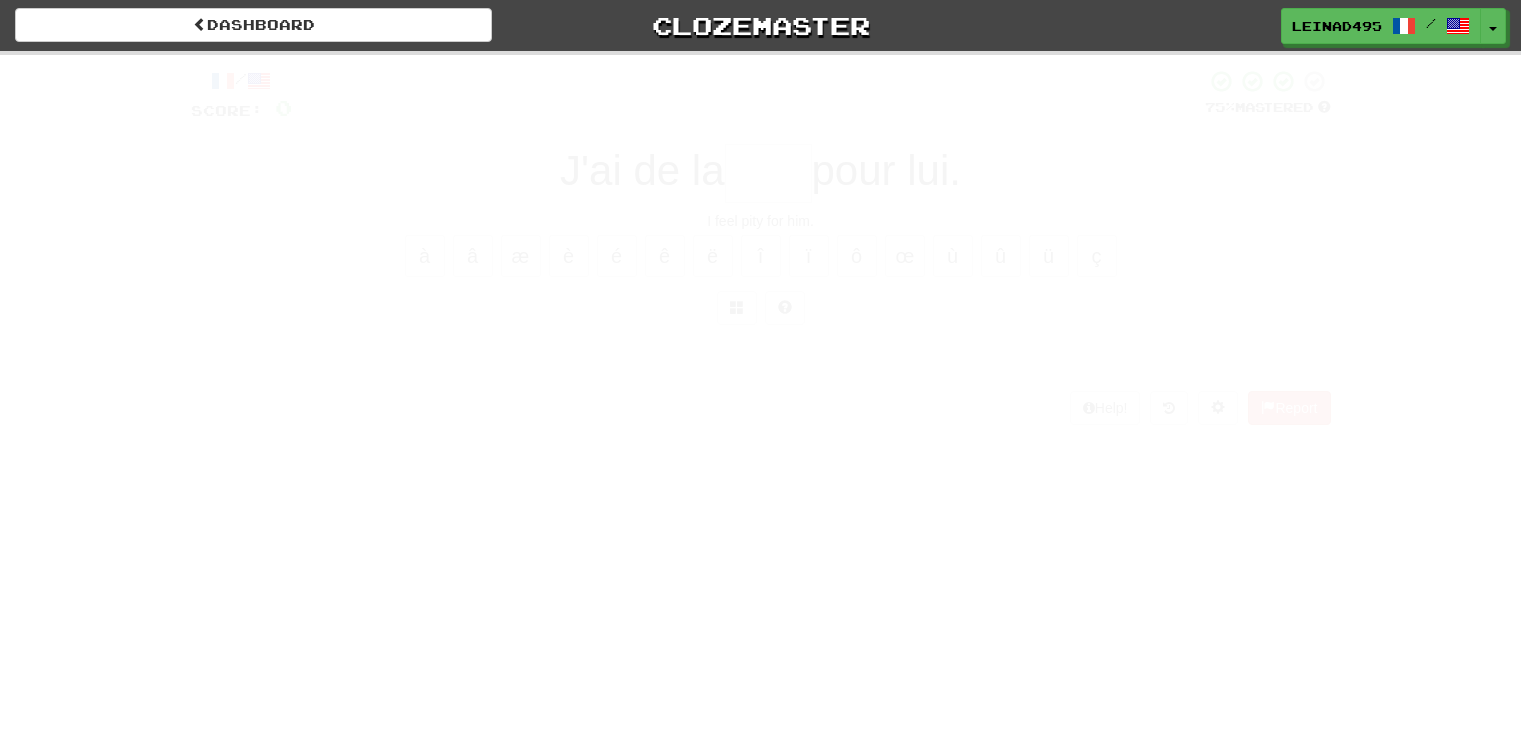 scroll, scrollTop: 0, scrollLeft: 0, axis: both 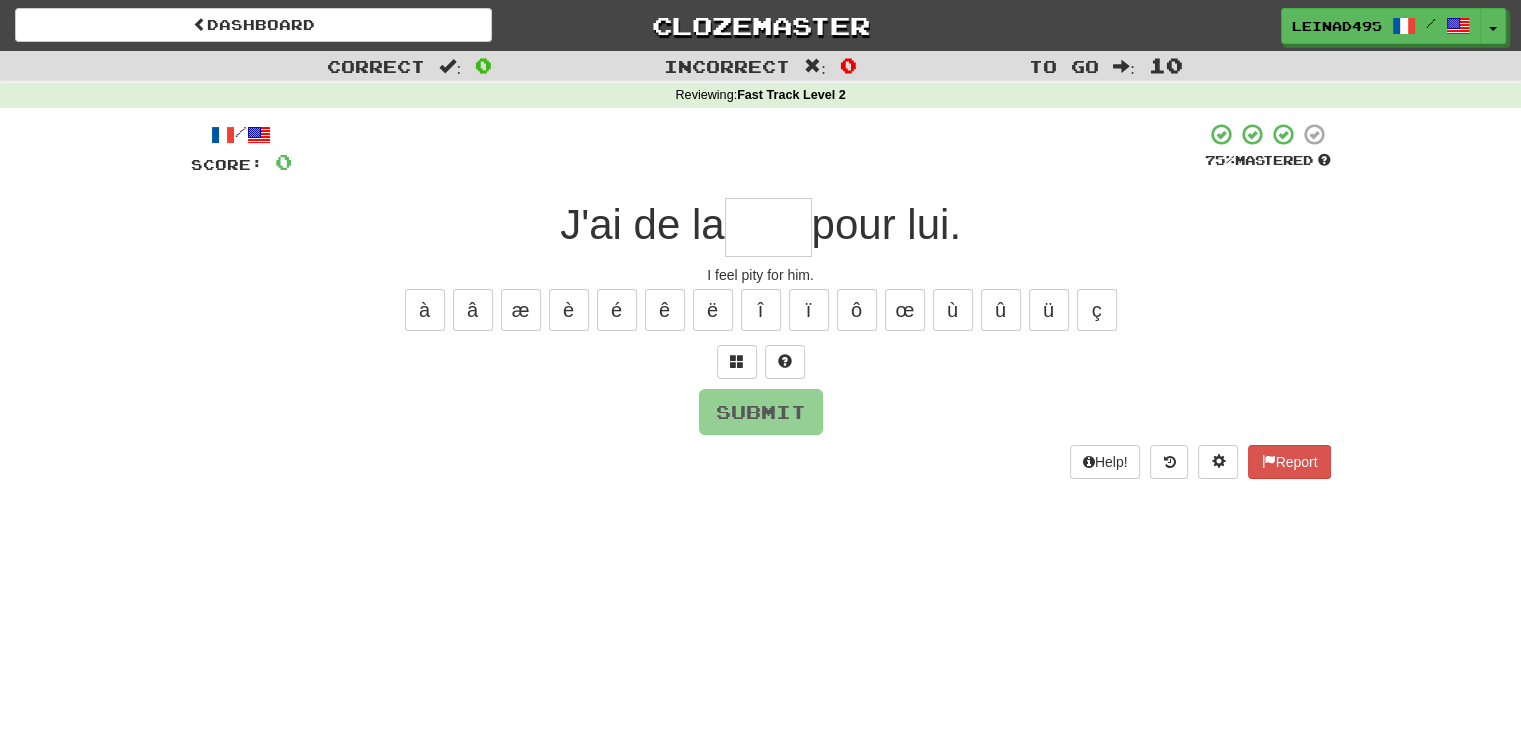 click at bounding box center [768, 227] 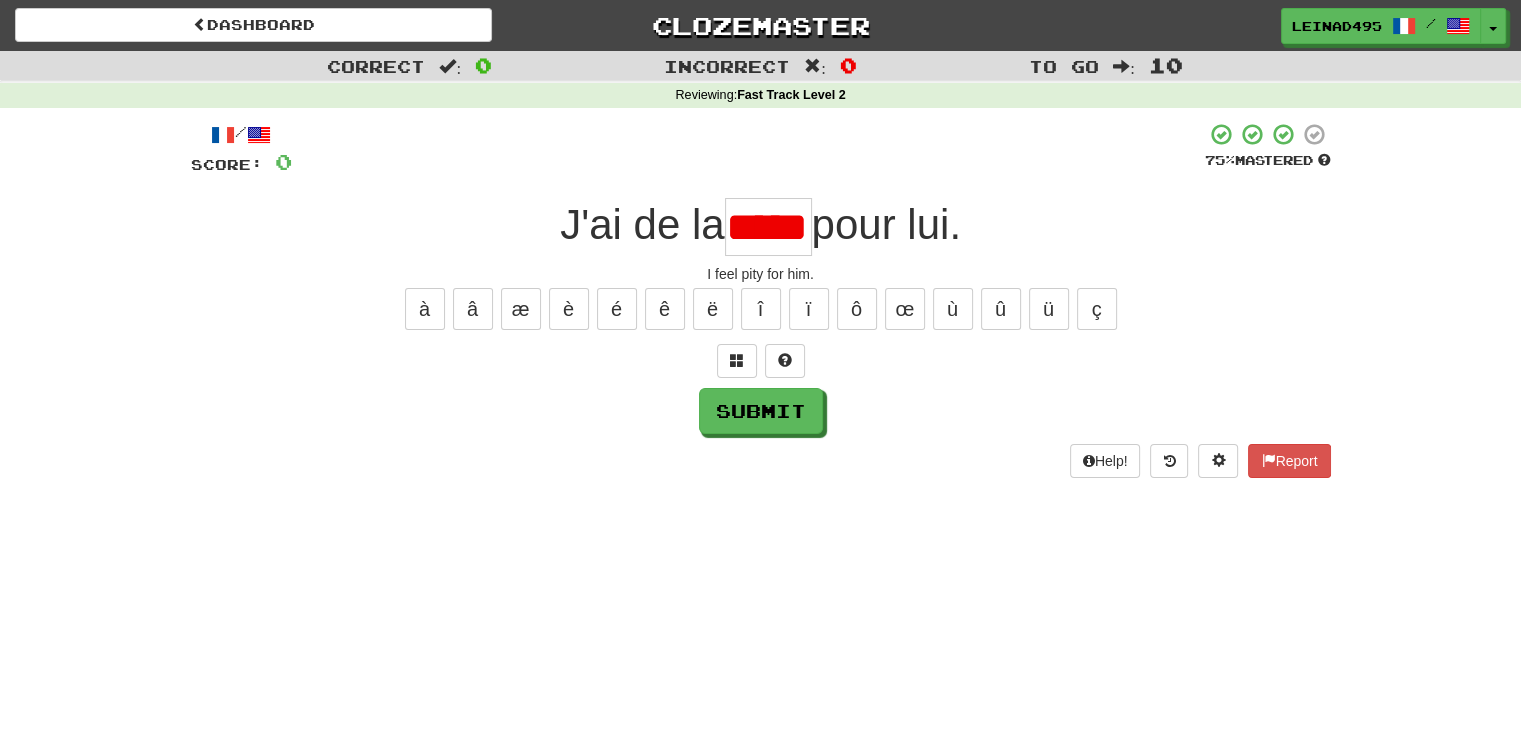 scroll, scrollTop: 0, scrollLeft: 0, axis: both 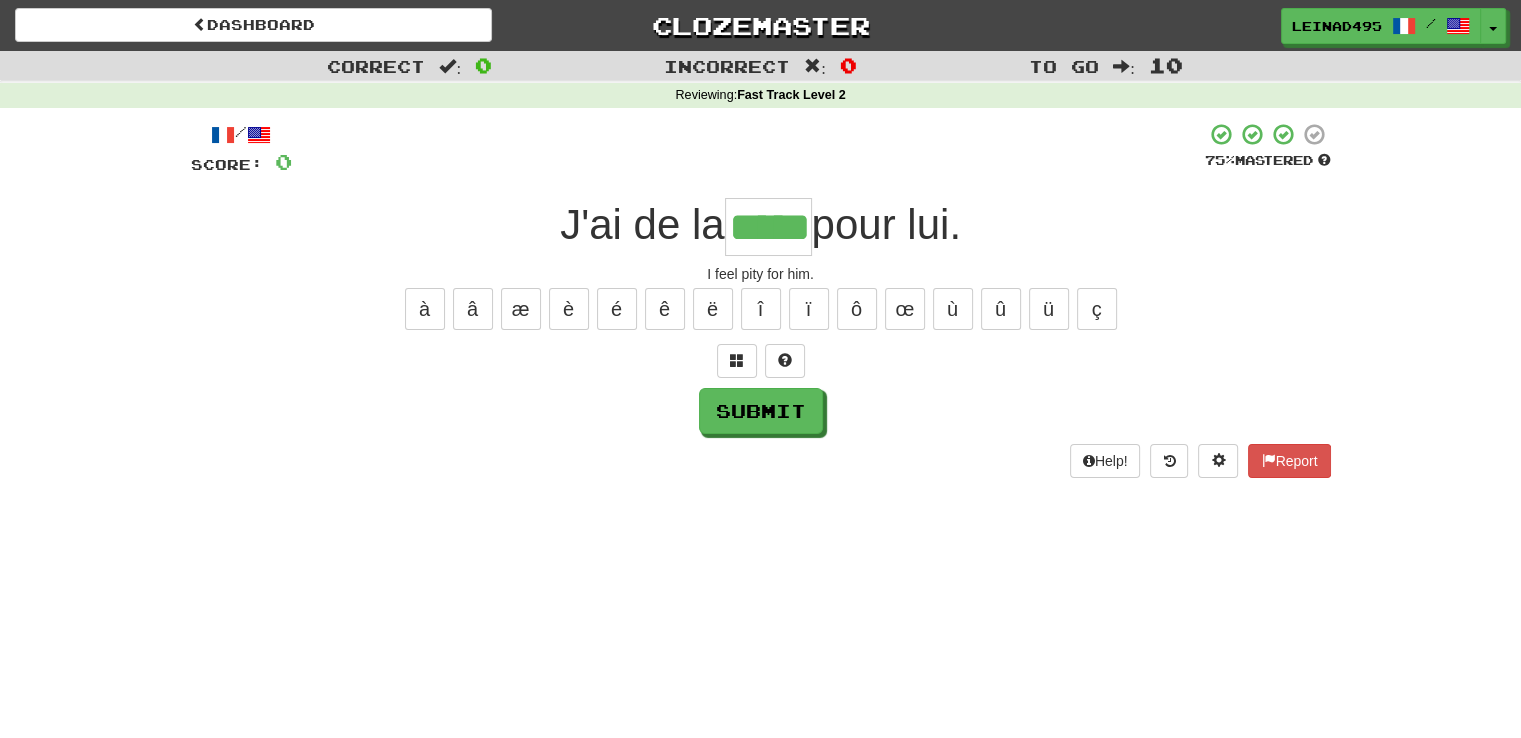 type on "*****" 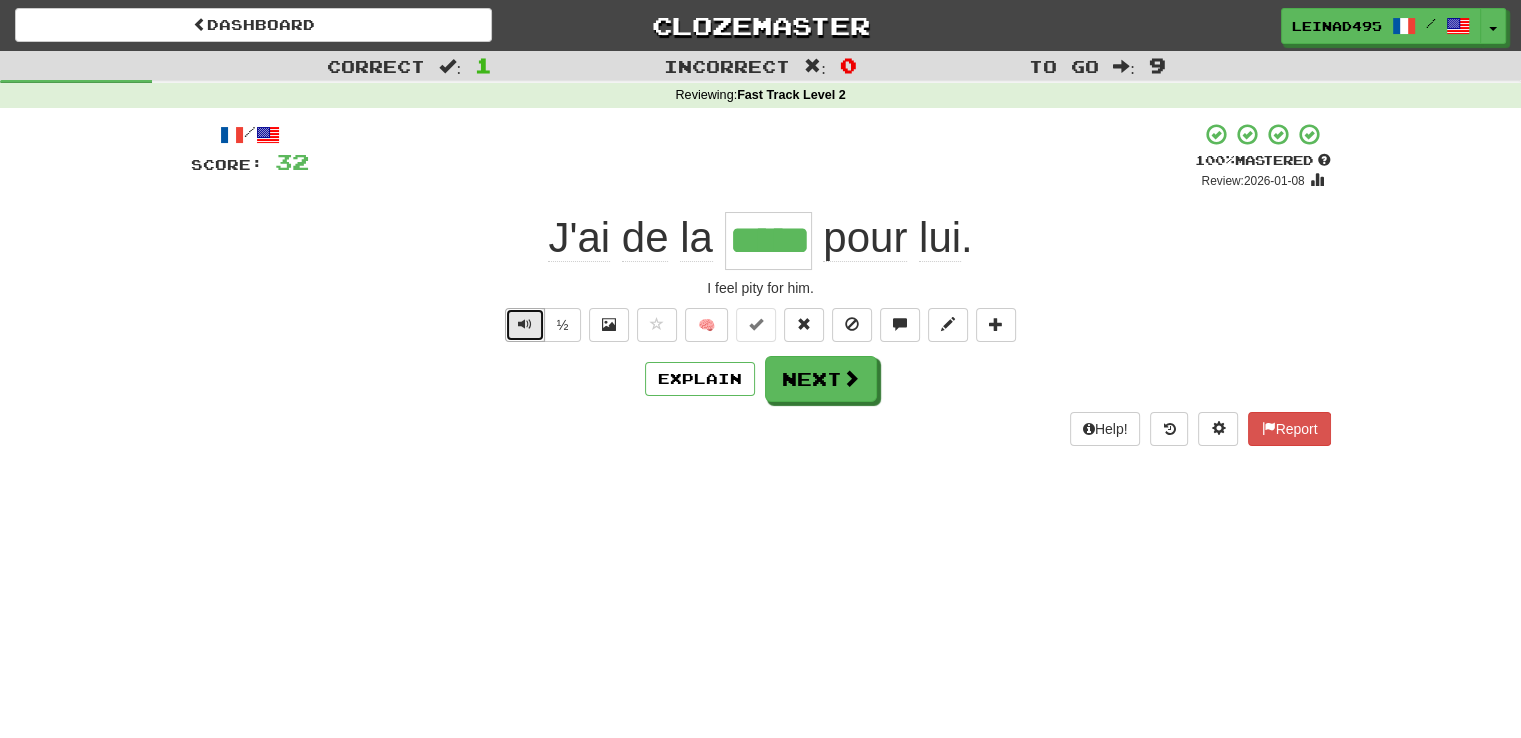click at bounding box center (525, 324) 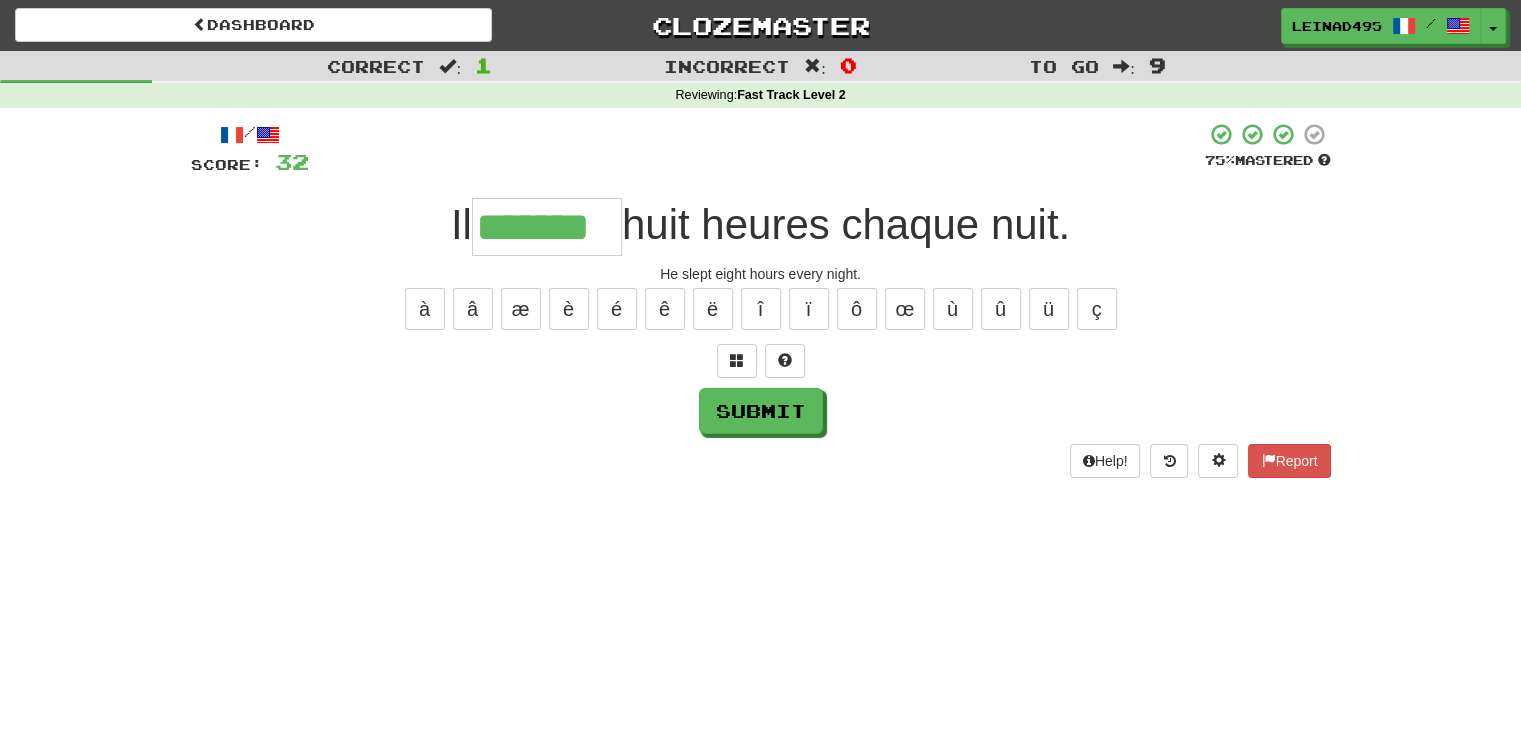 type on "*******" 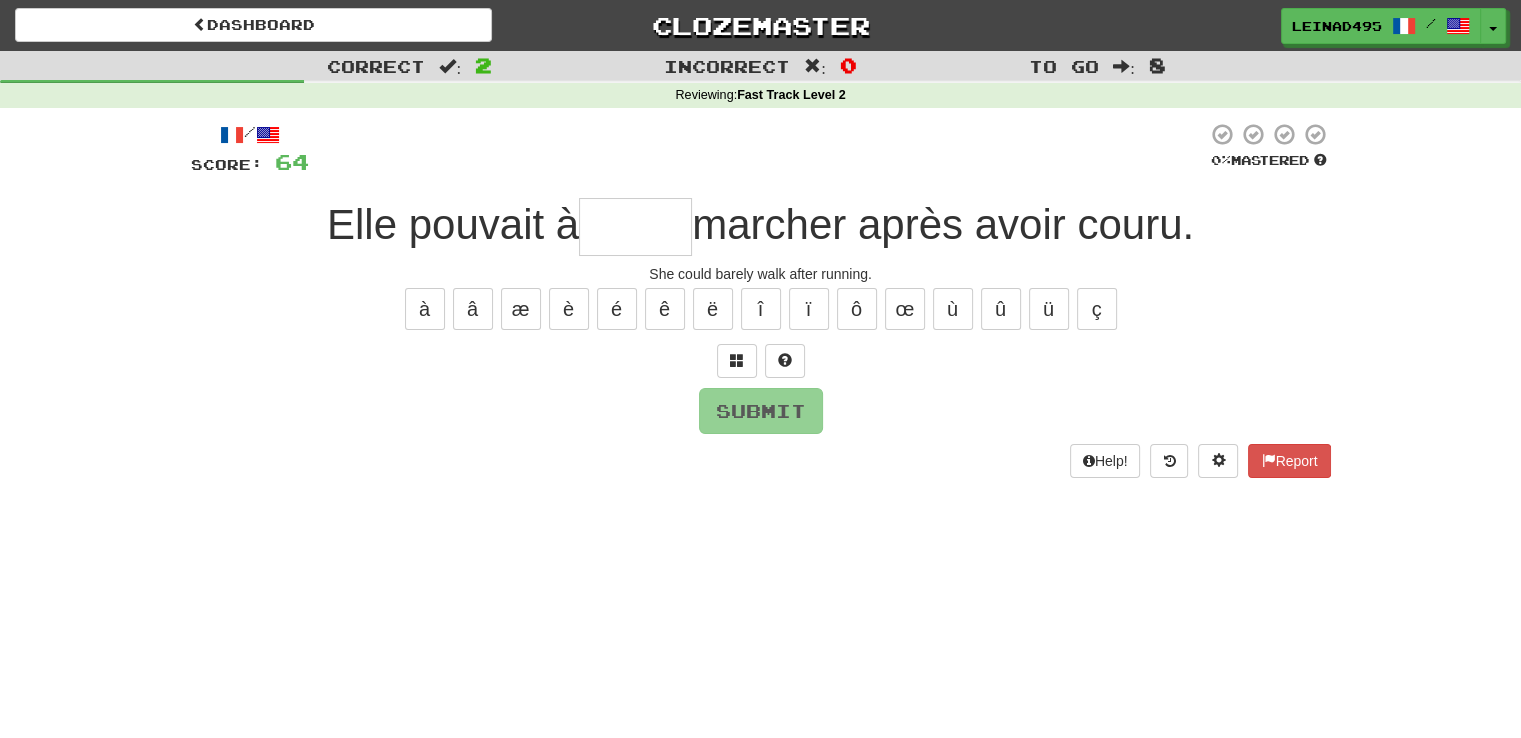 type on "*" 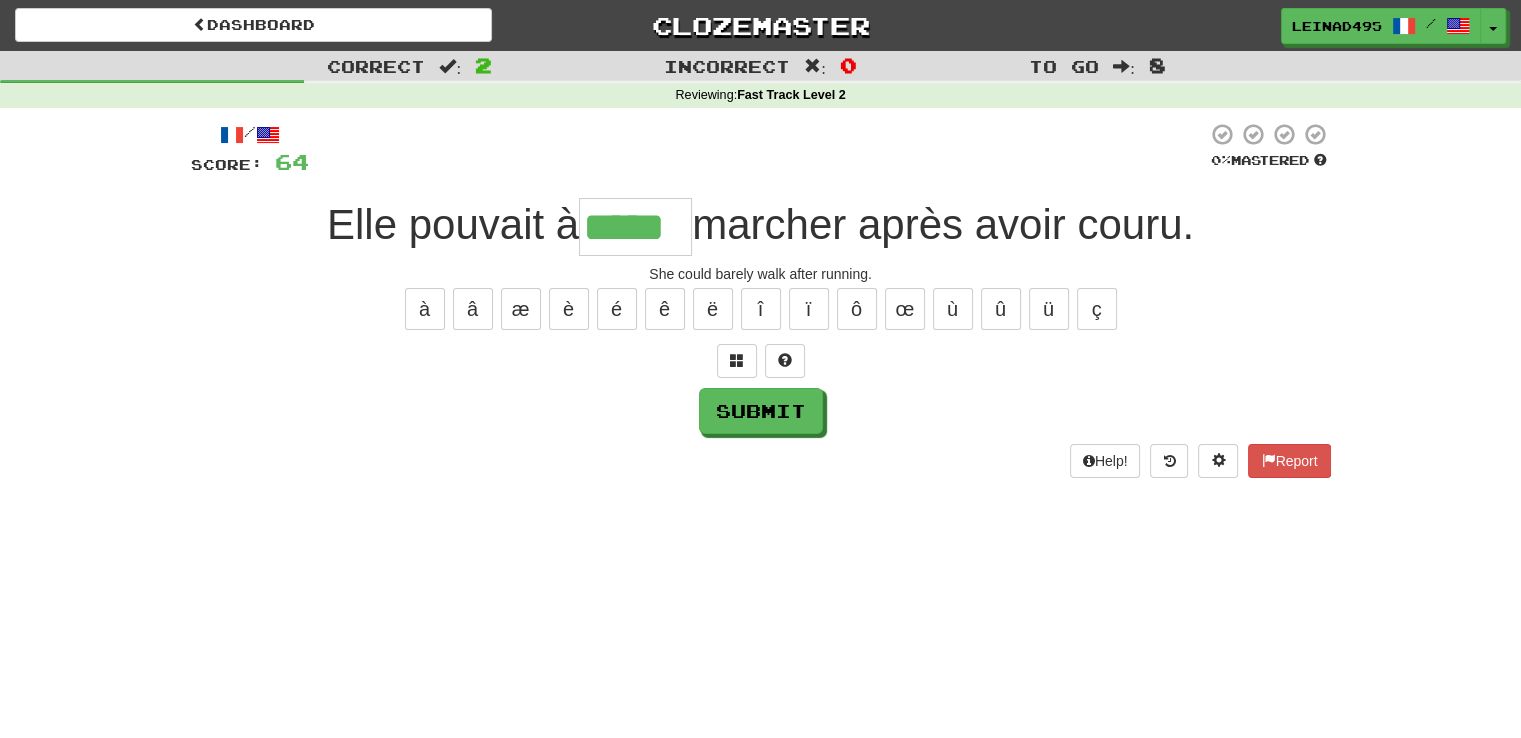type on "*****" 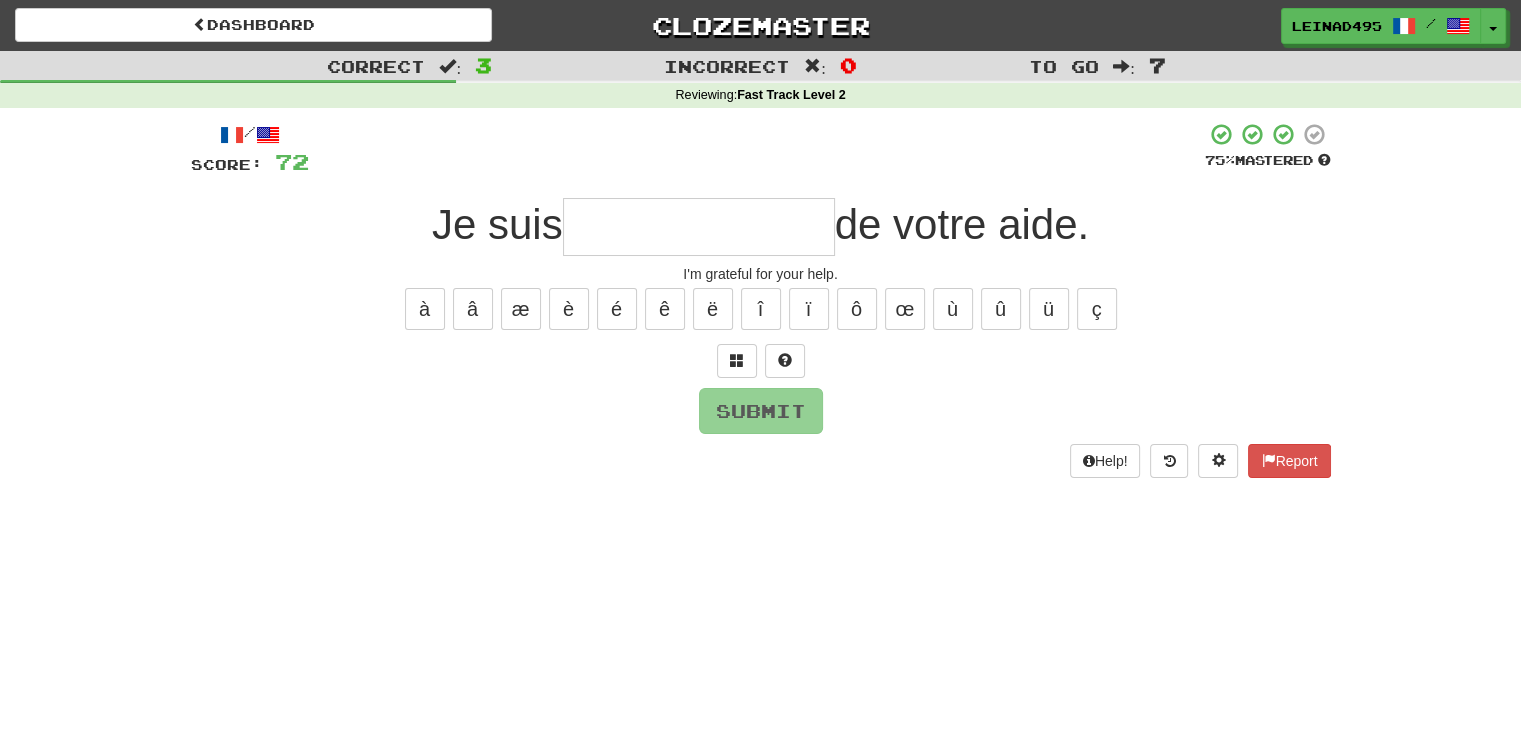 type on "*" 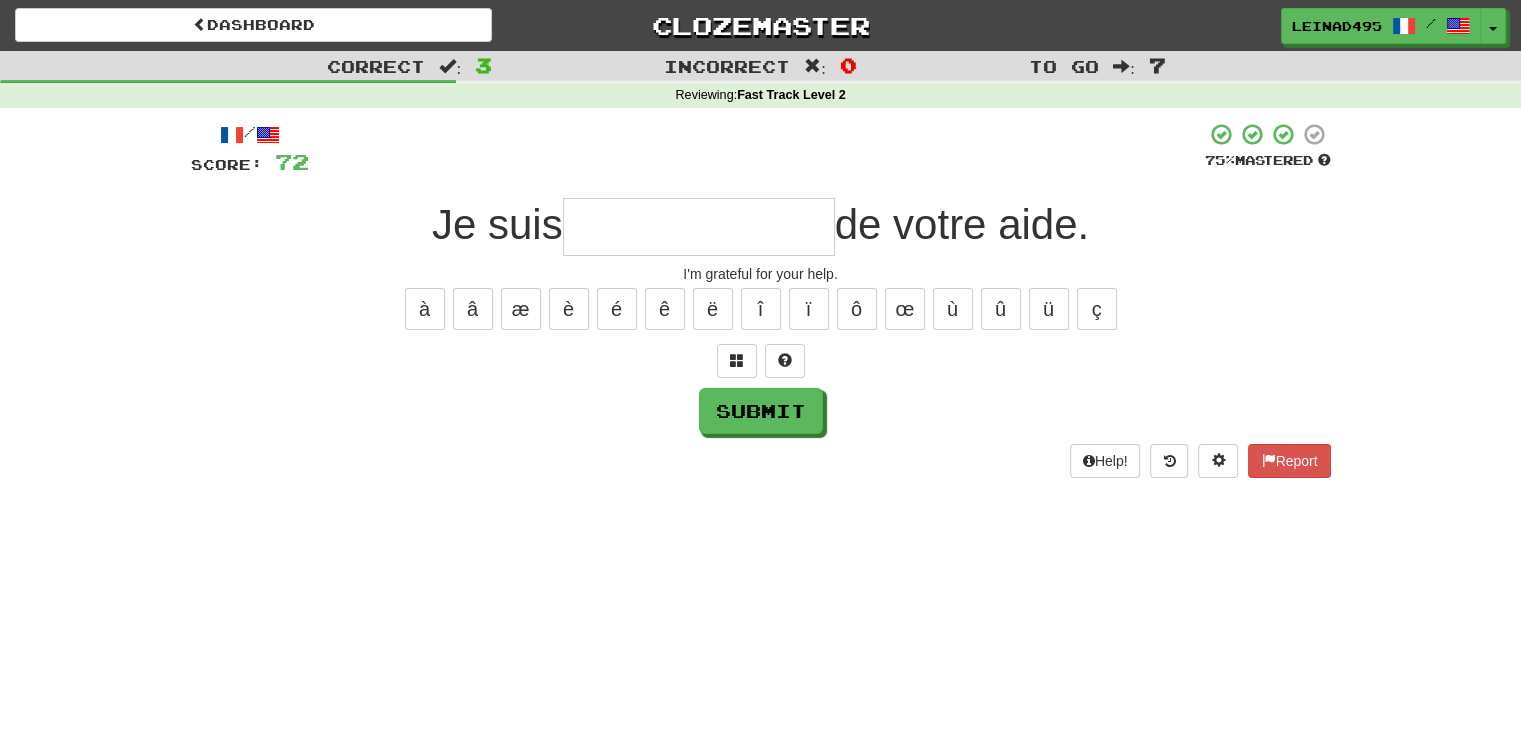 type on "*" 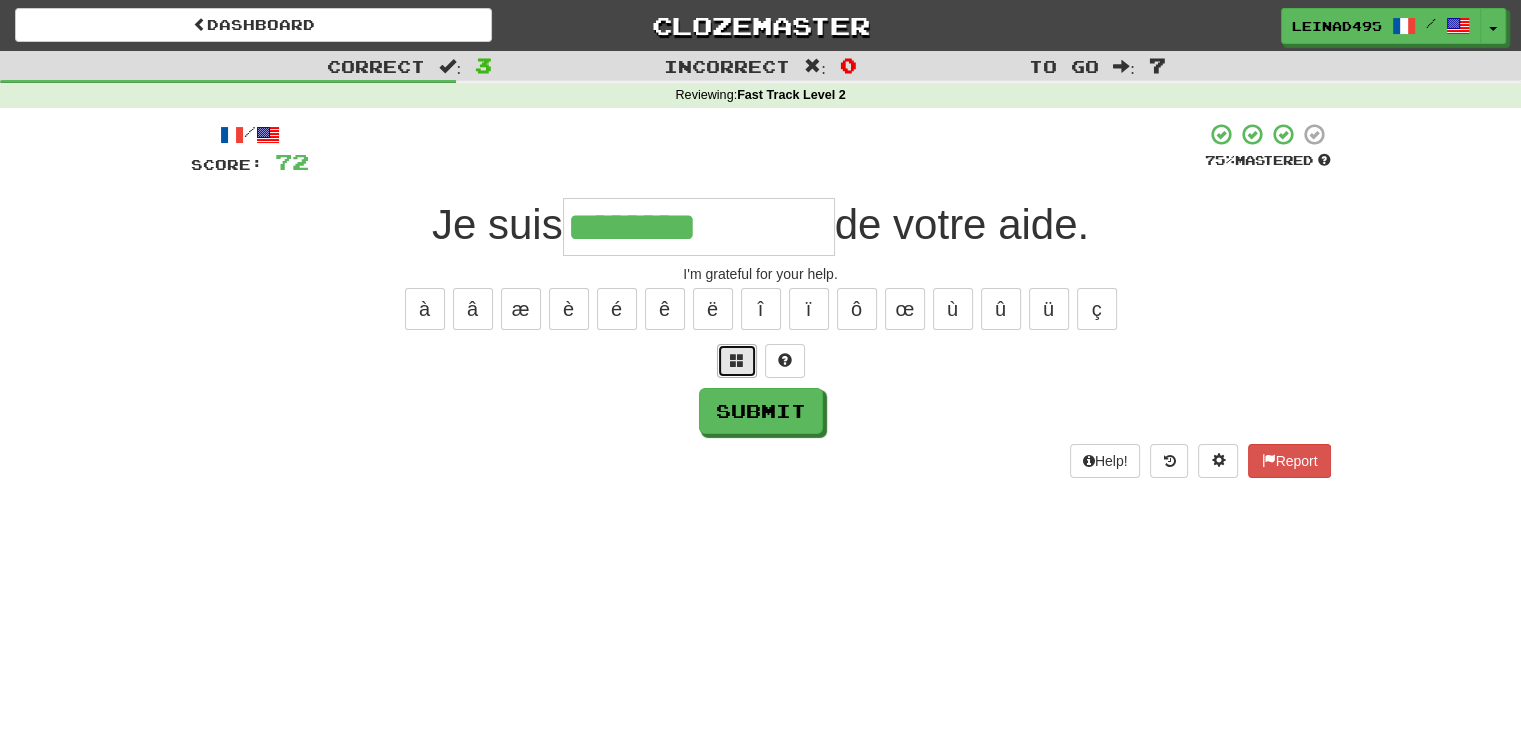 click at bounding box center [737, 361] 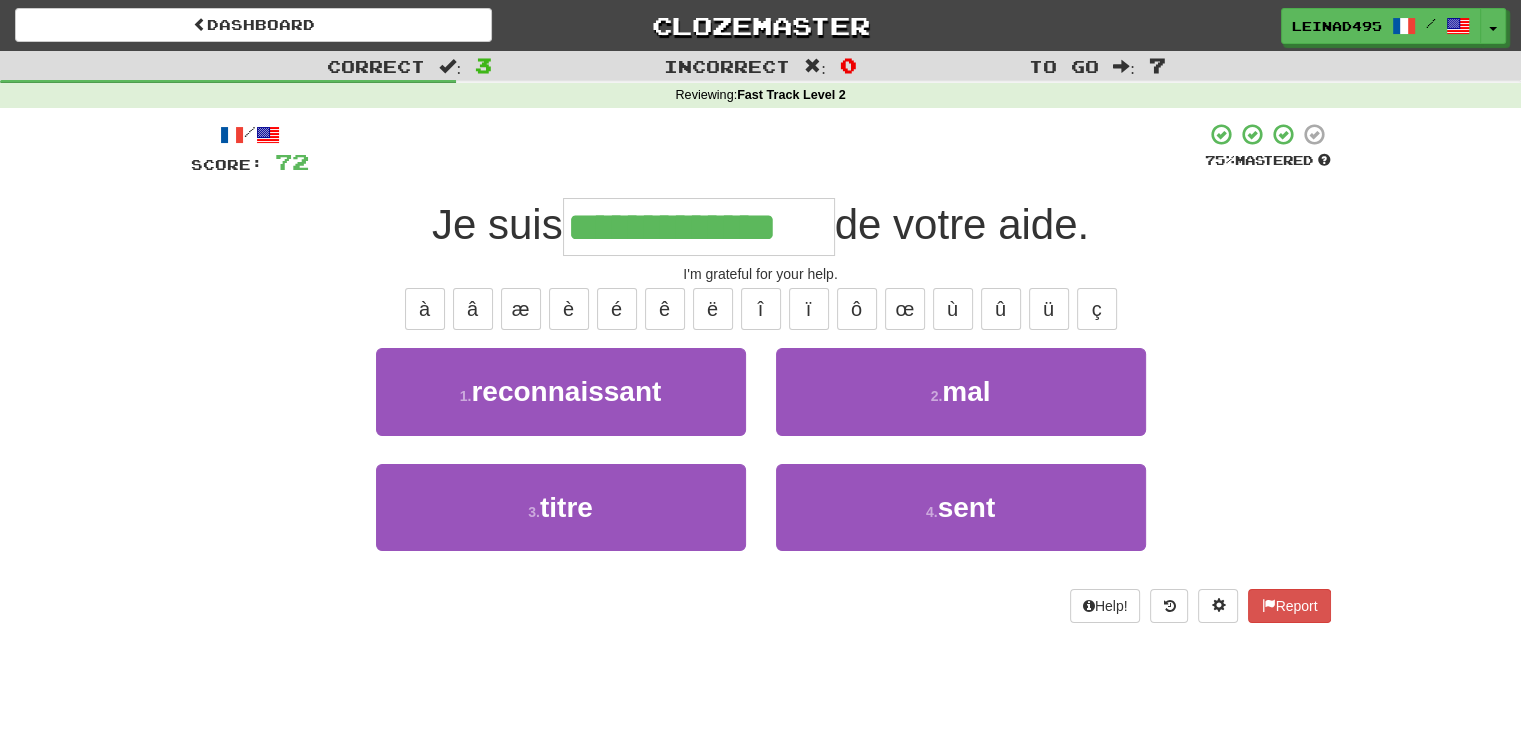 type on "**********" 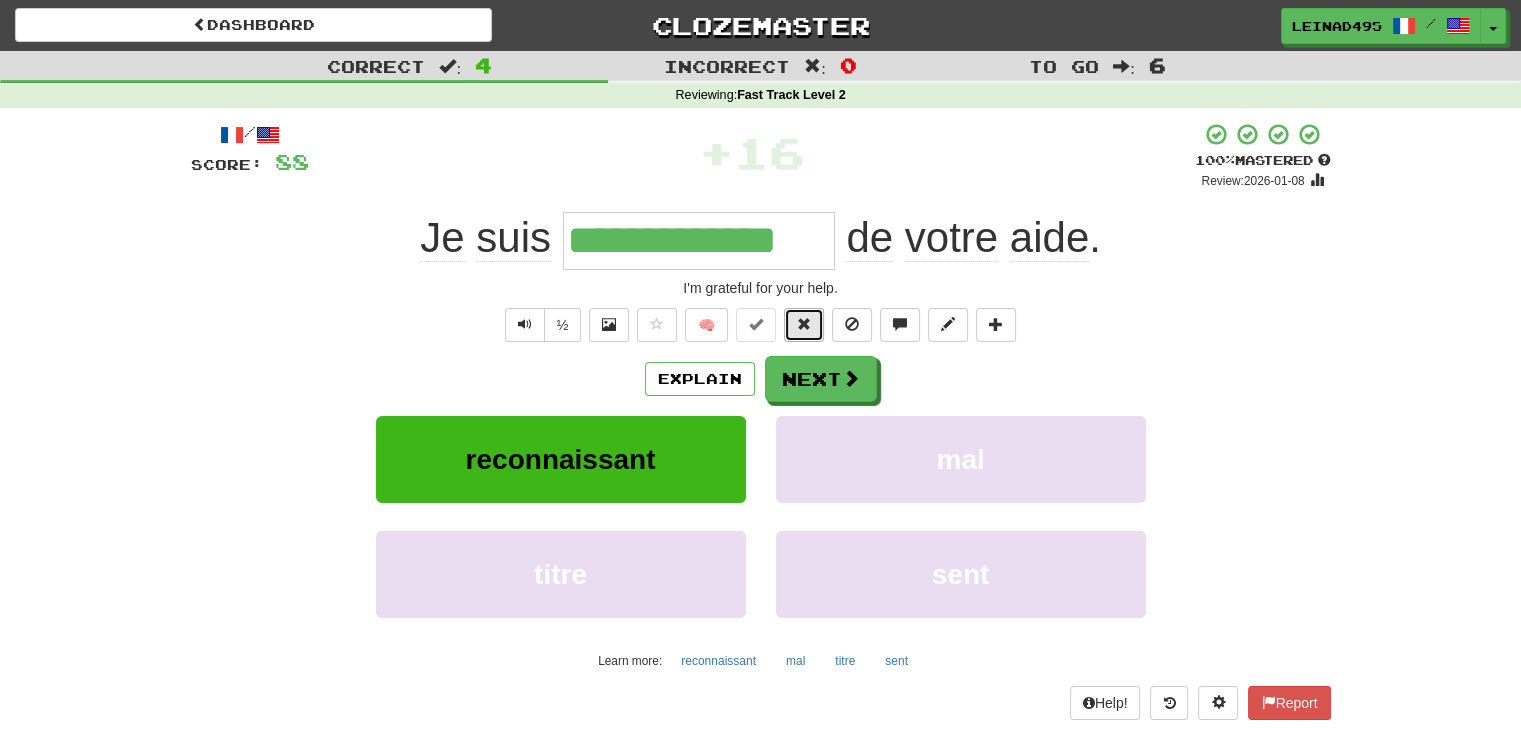 click at bounding box center (804, 324) 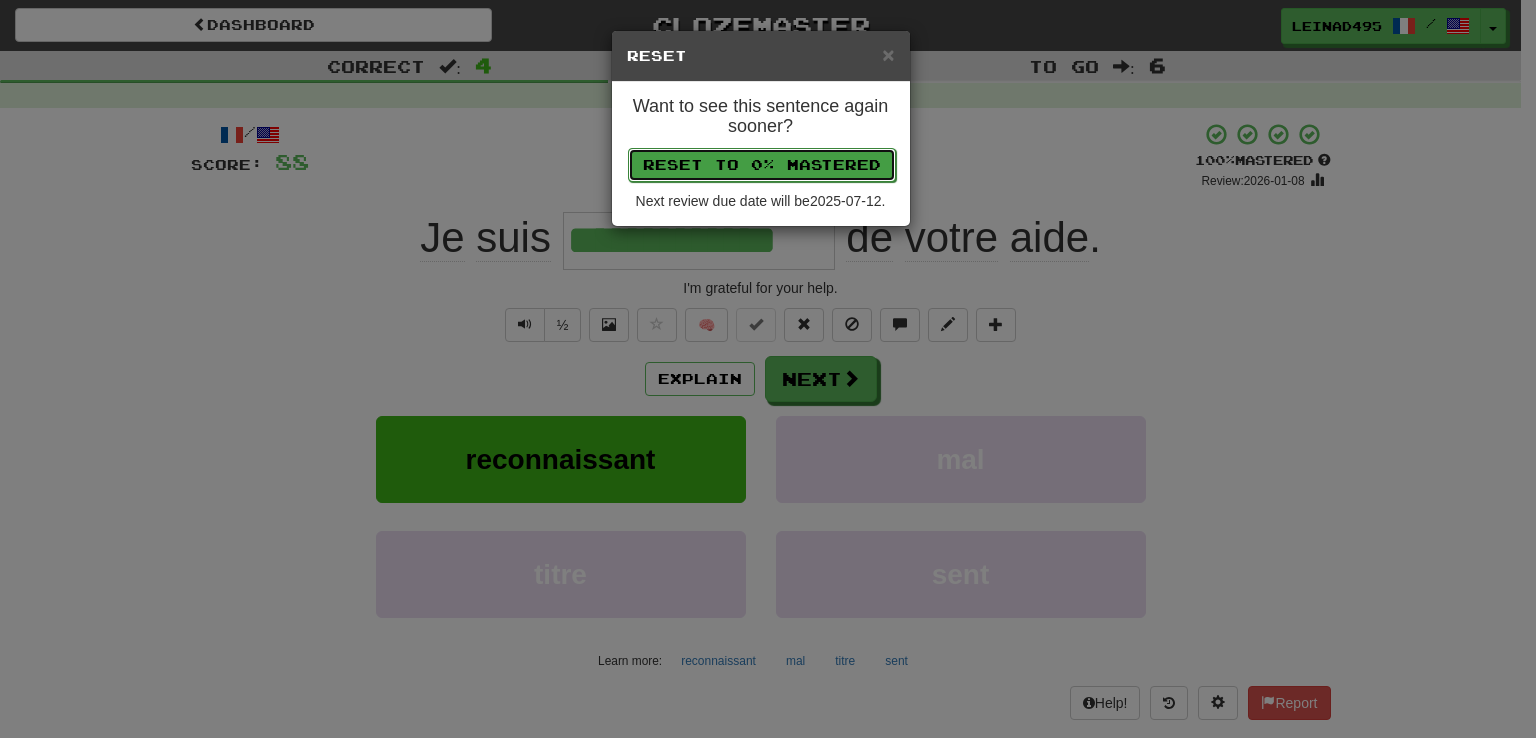 click on "Reset to 0% Mastered" at bounding box center (762, 165) 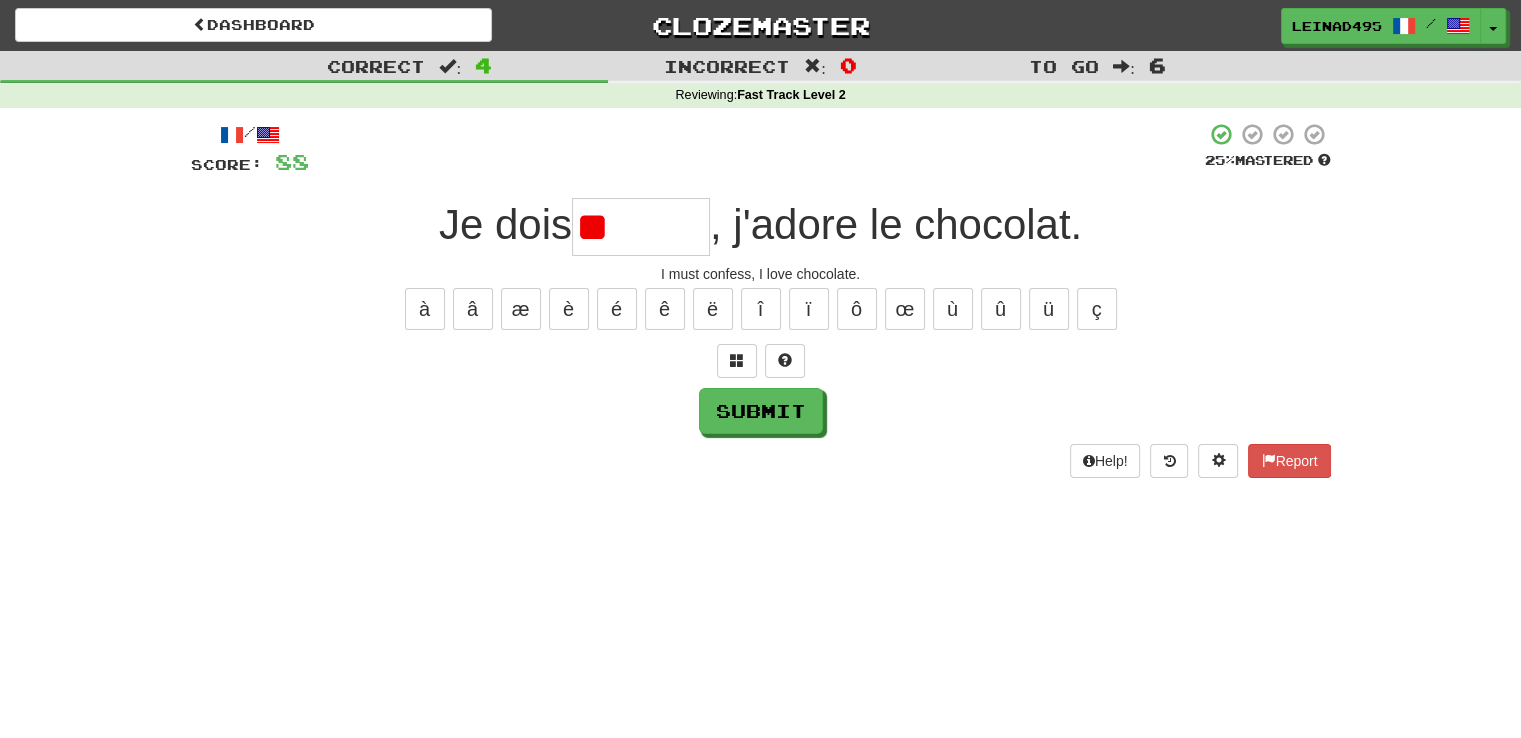 type on "*" 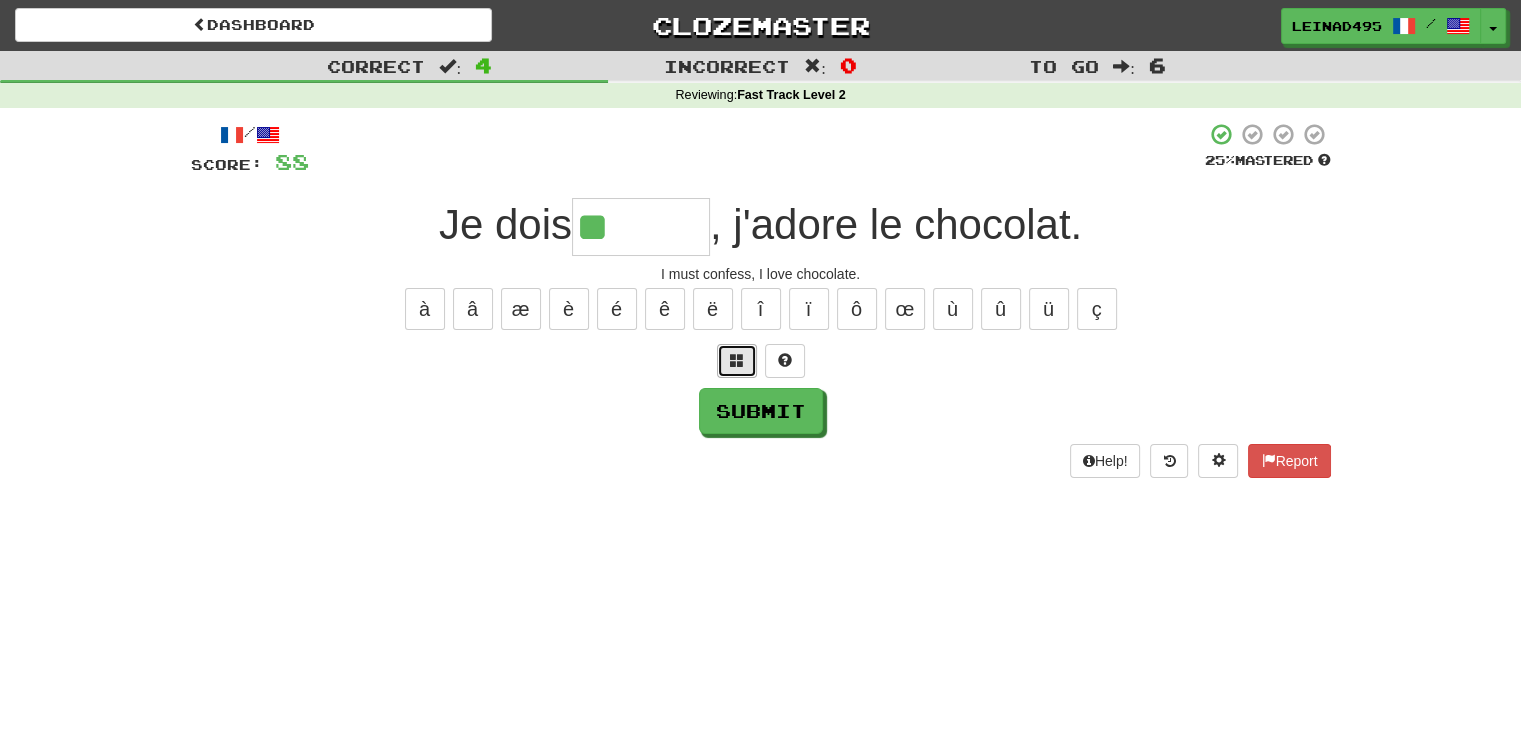 click at bounding box center (737, 361) 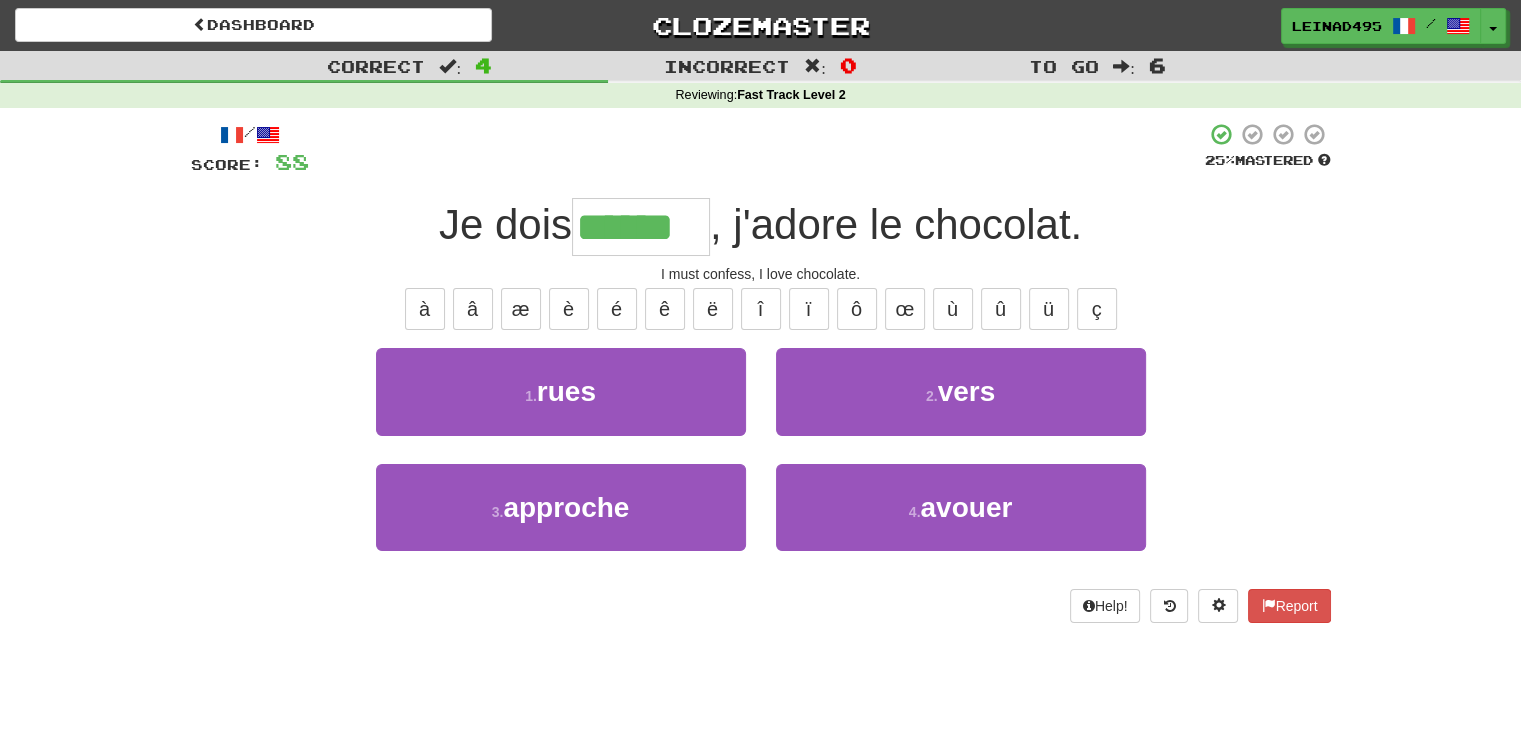 type on "******" 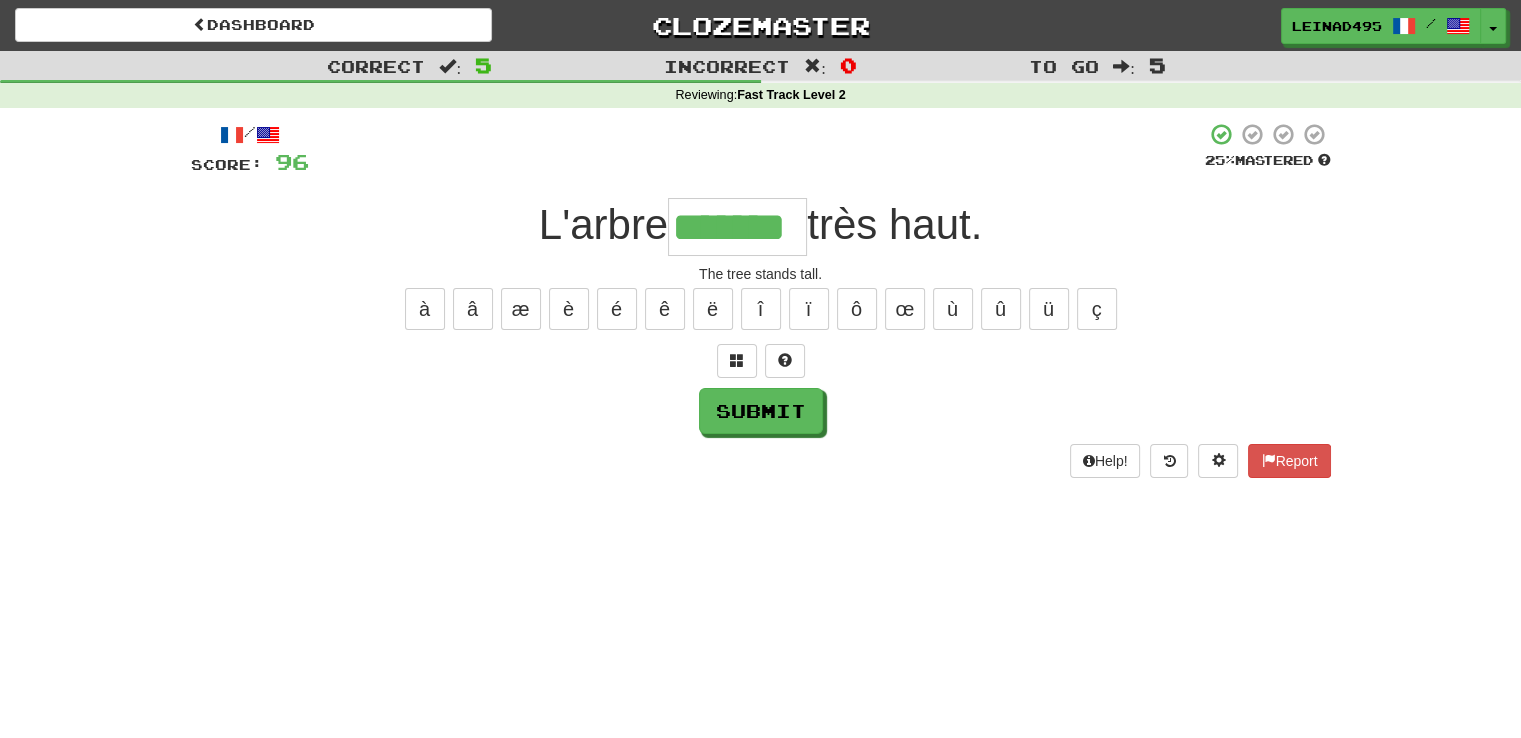 type on "*******" 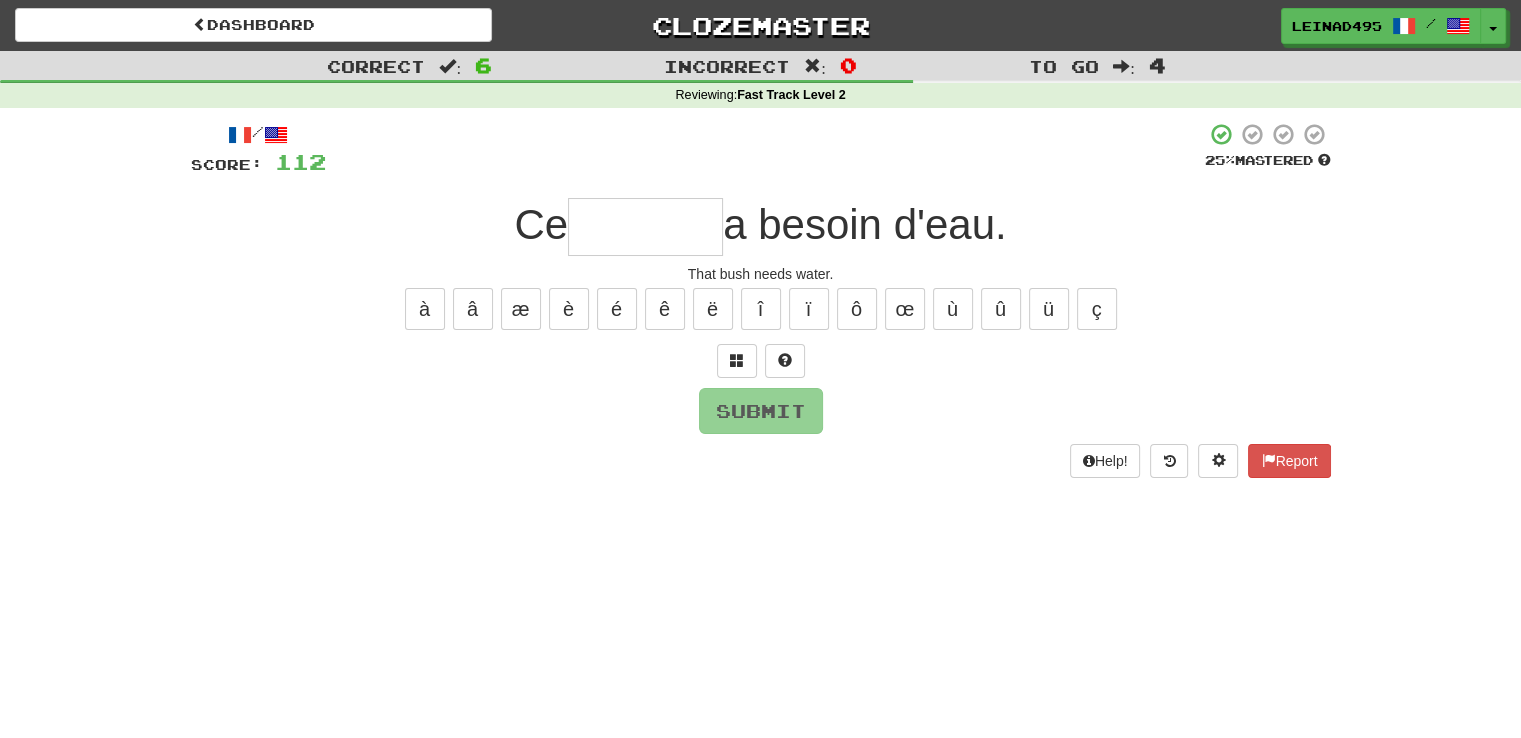 type on "*" 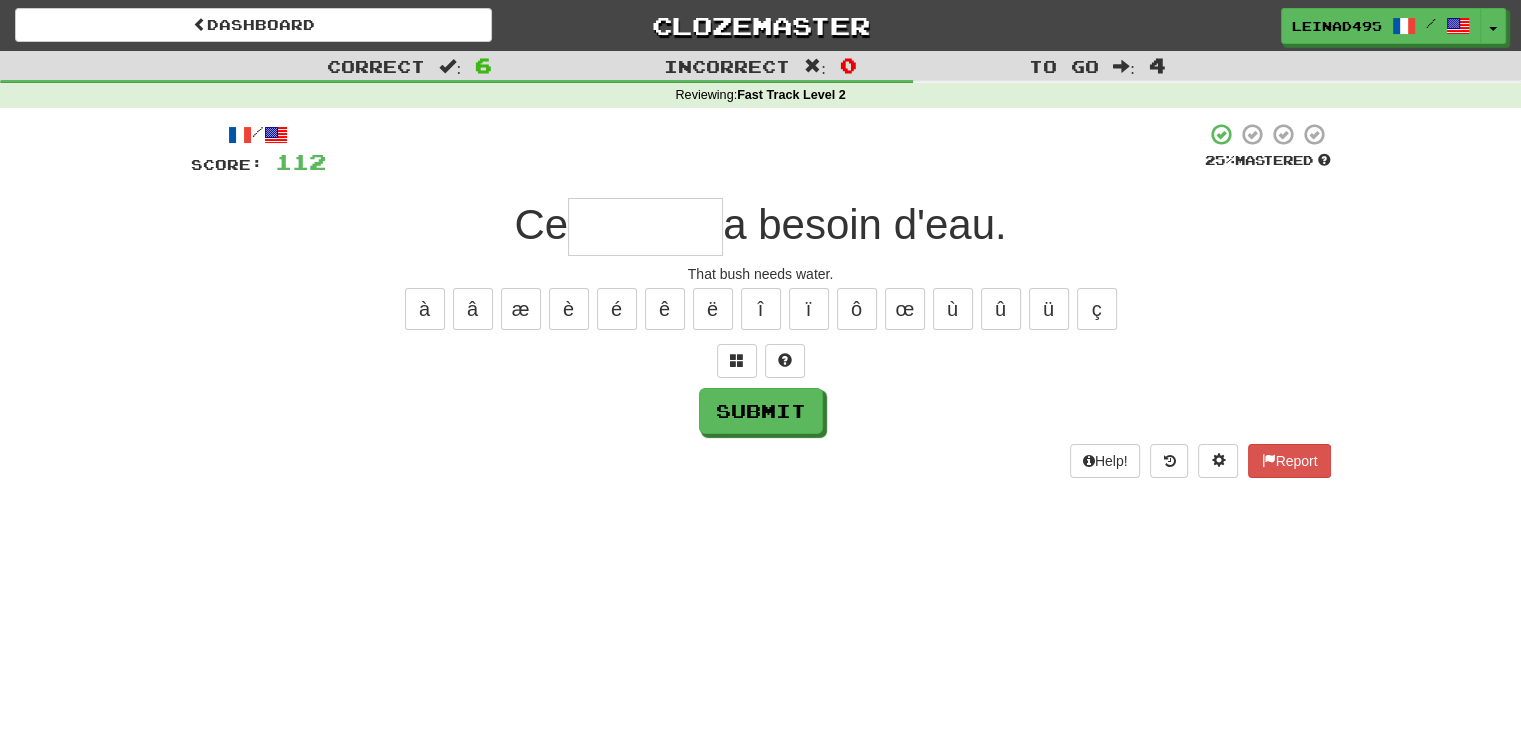 type on "*" 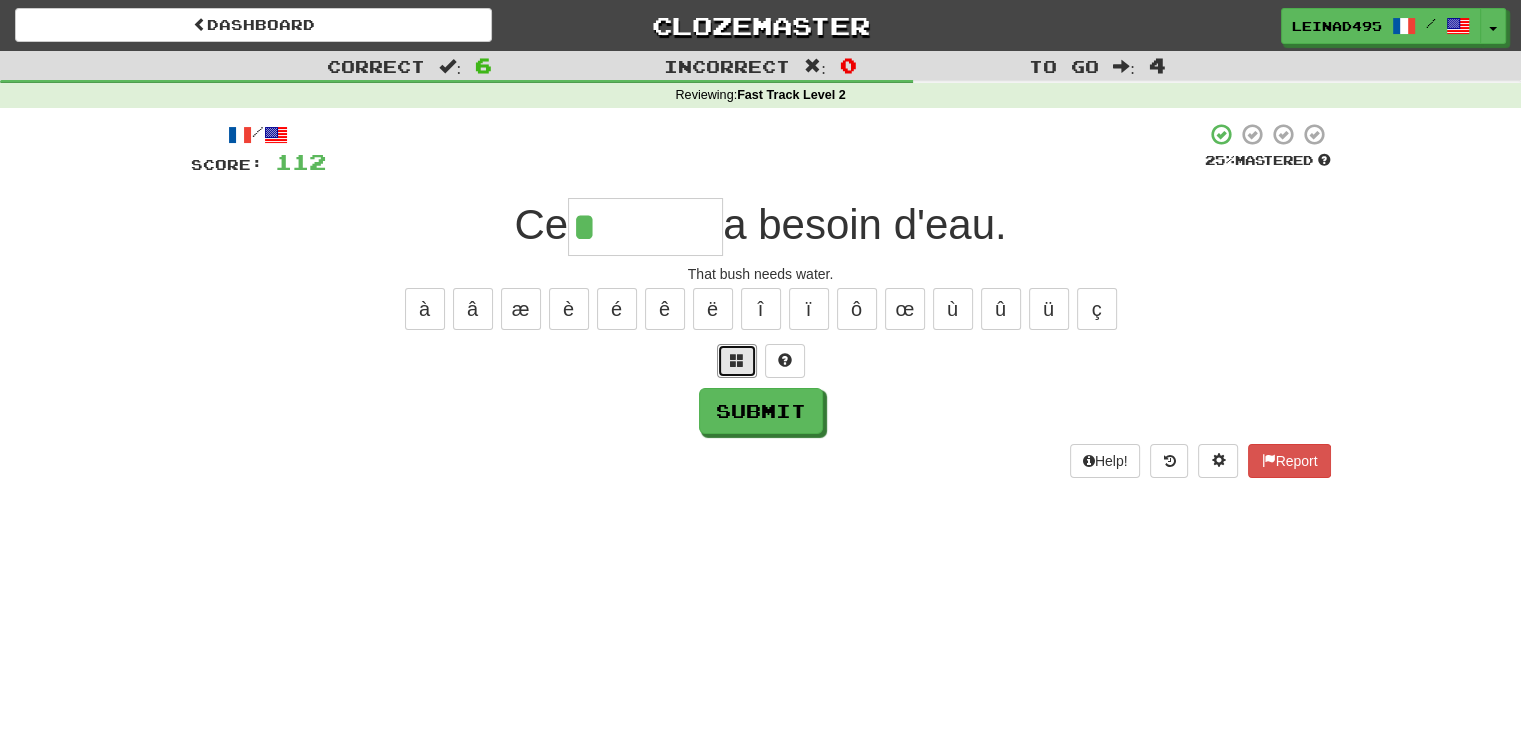 click at bounding box center (737, 361) 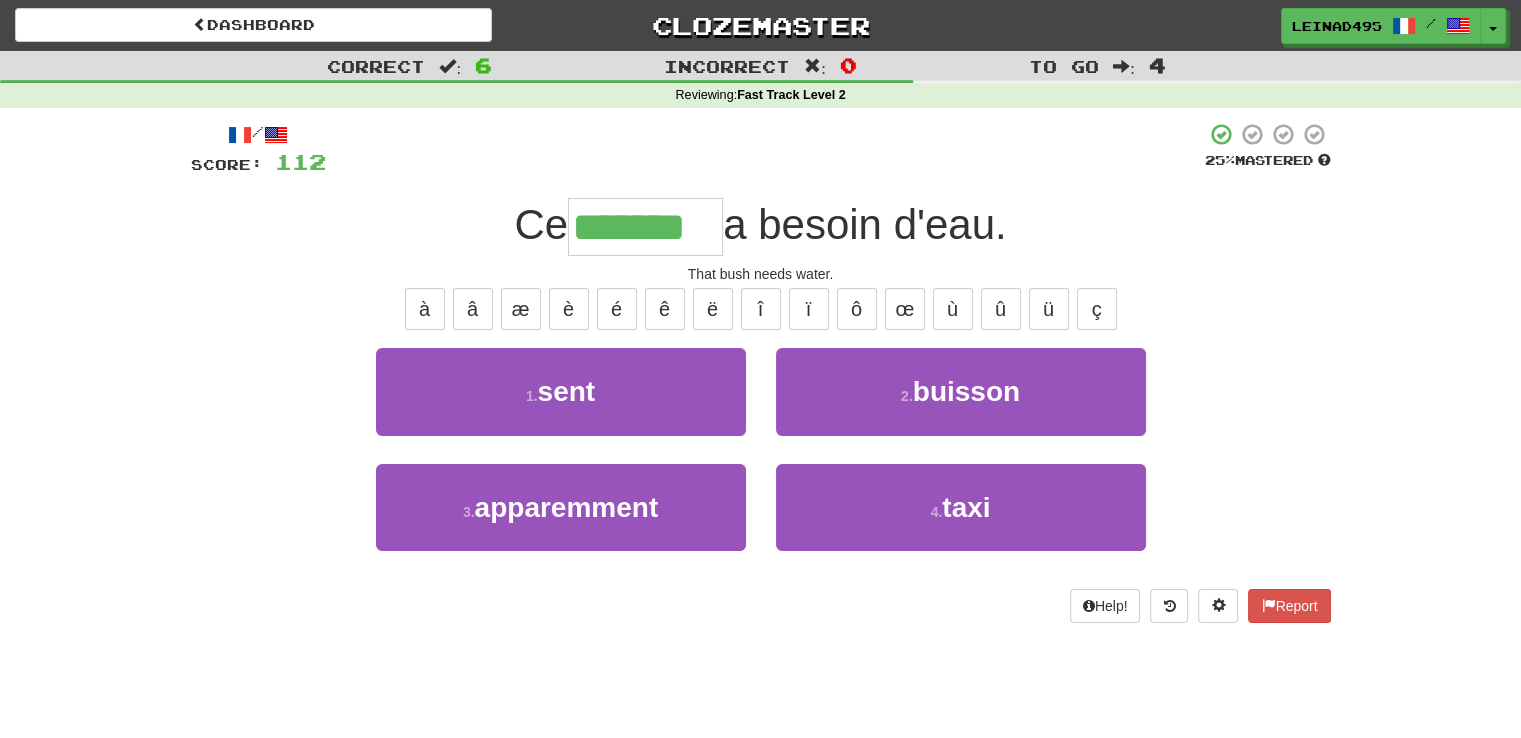 type on "*******" 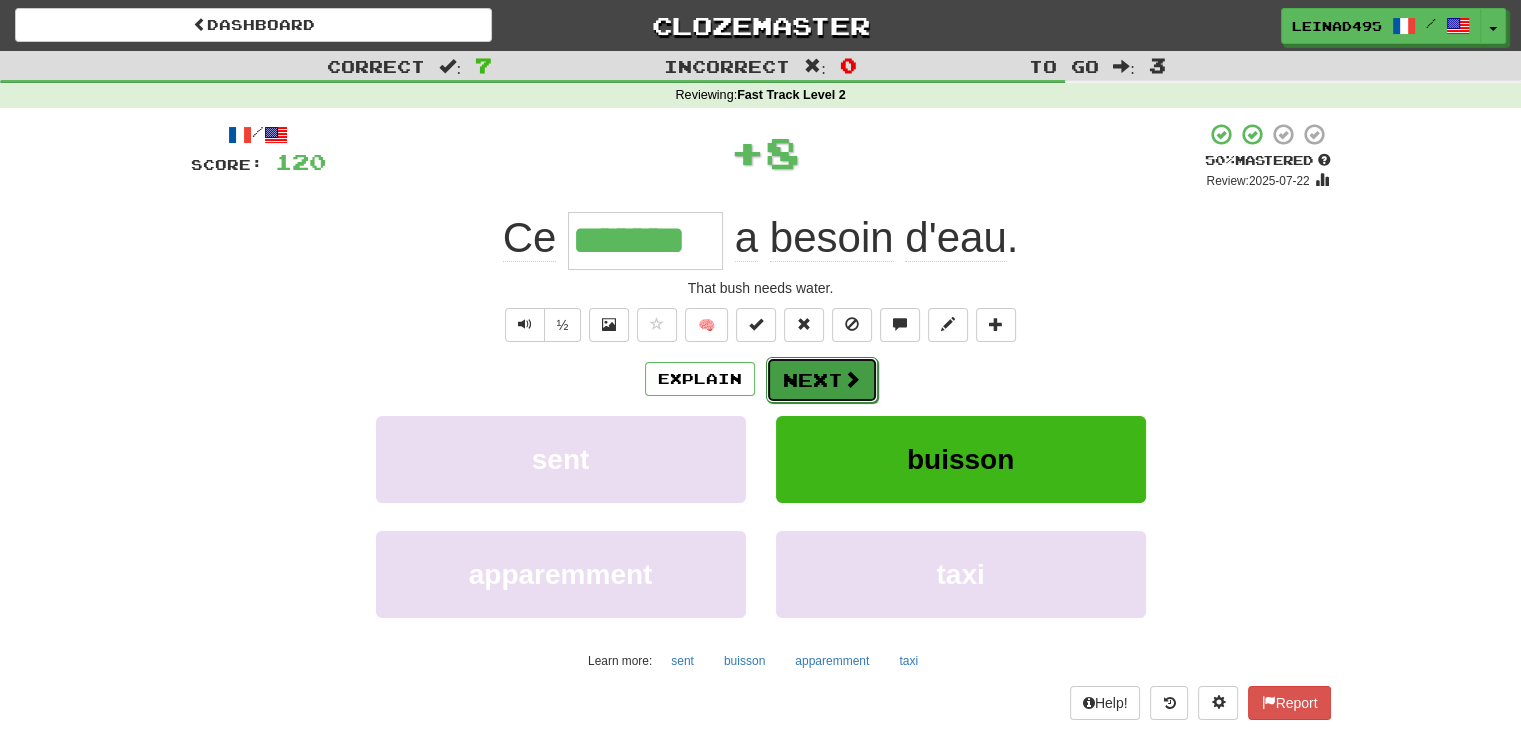 click on "Next" at bounding box center (822, 380) 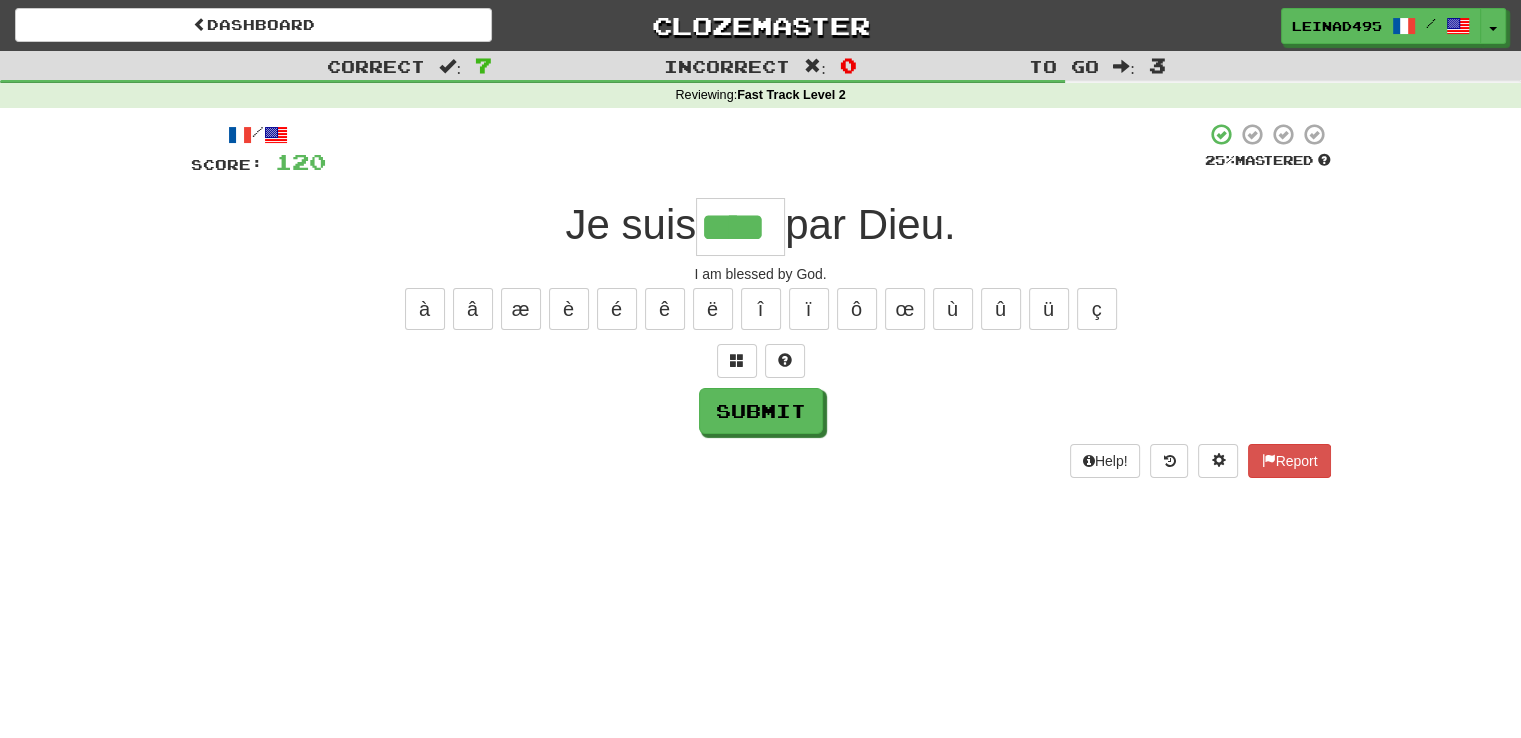 type on "****" 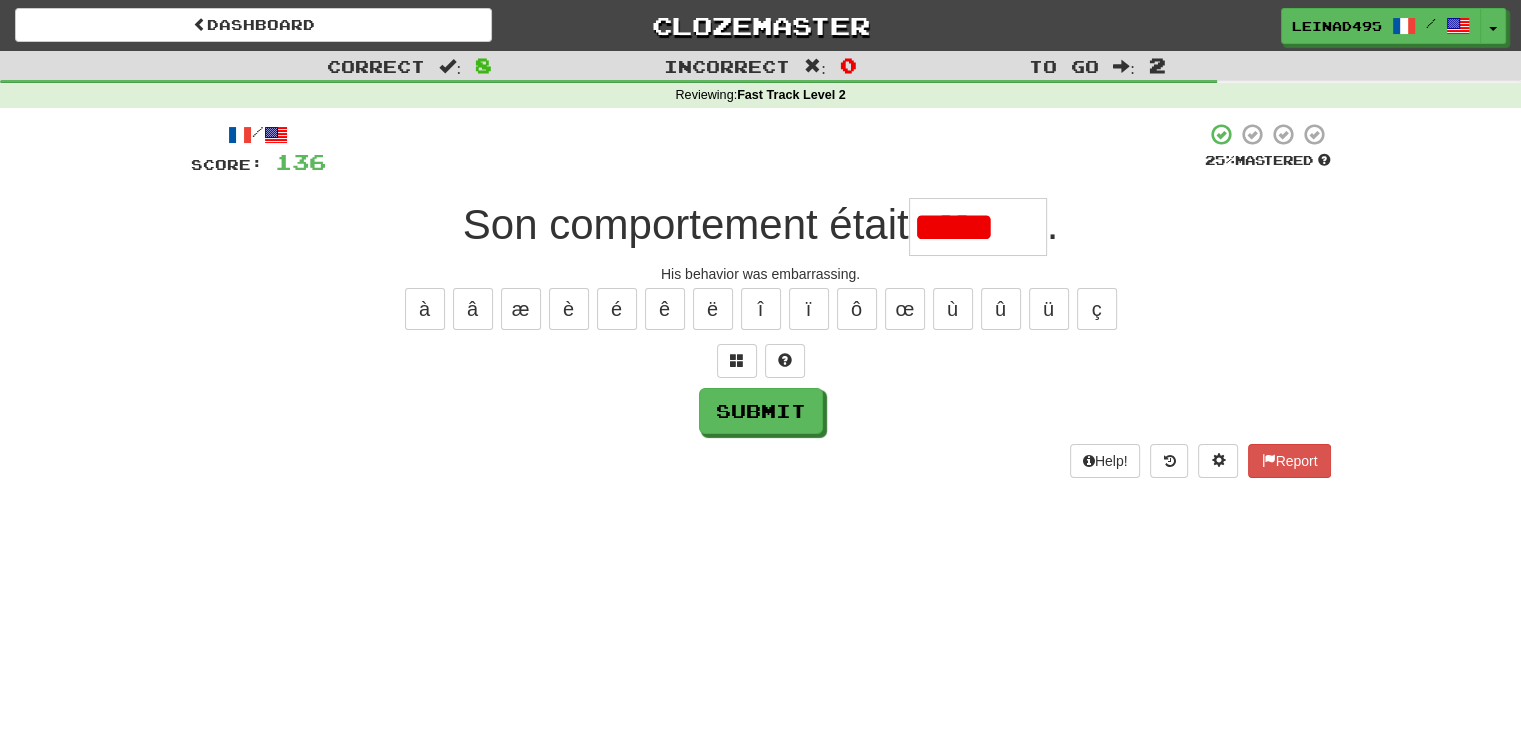 scroll, scrollTop: 0, scrollLeft: 0, axis: both 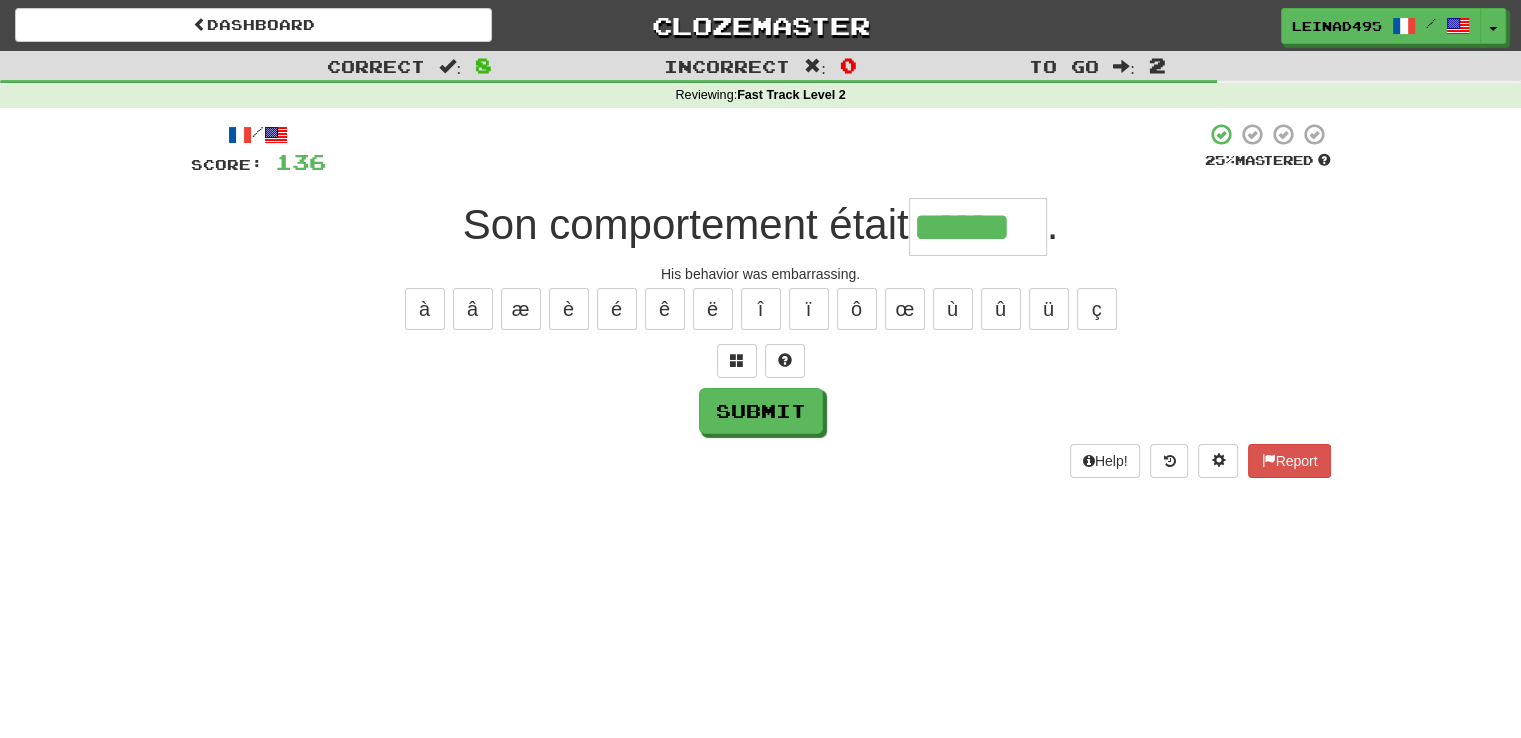 type on "******" 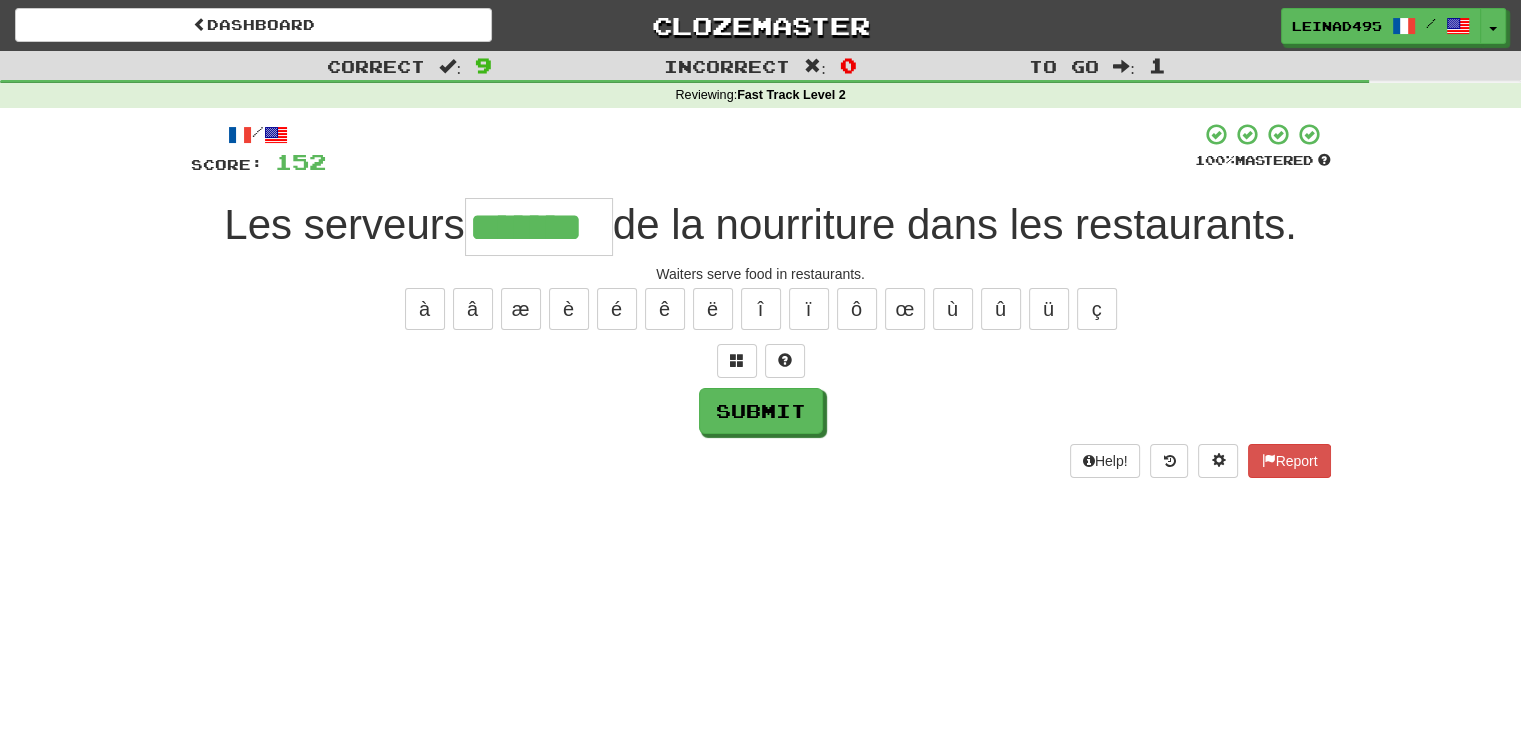 type on "*******" 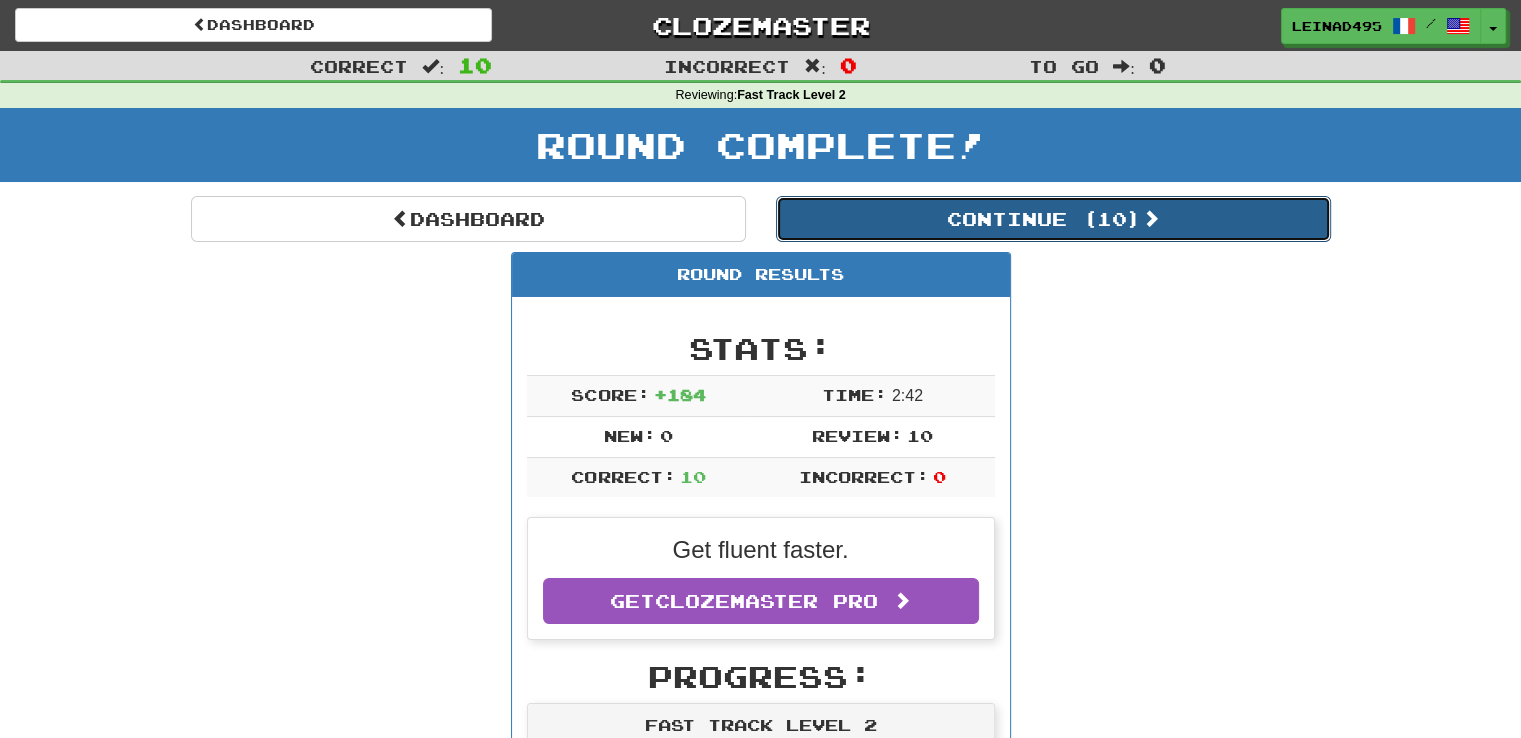 click on "Continue ( 10 )" at bounding box center [1053, 219] 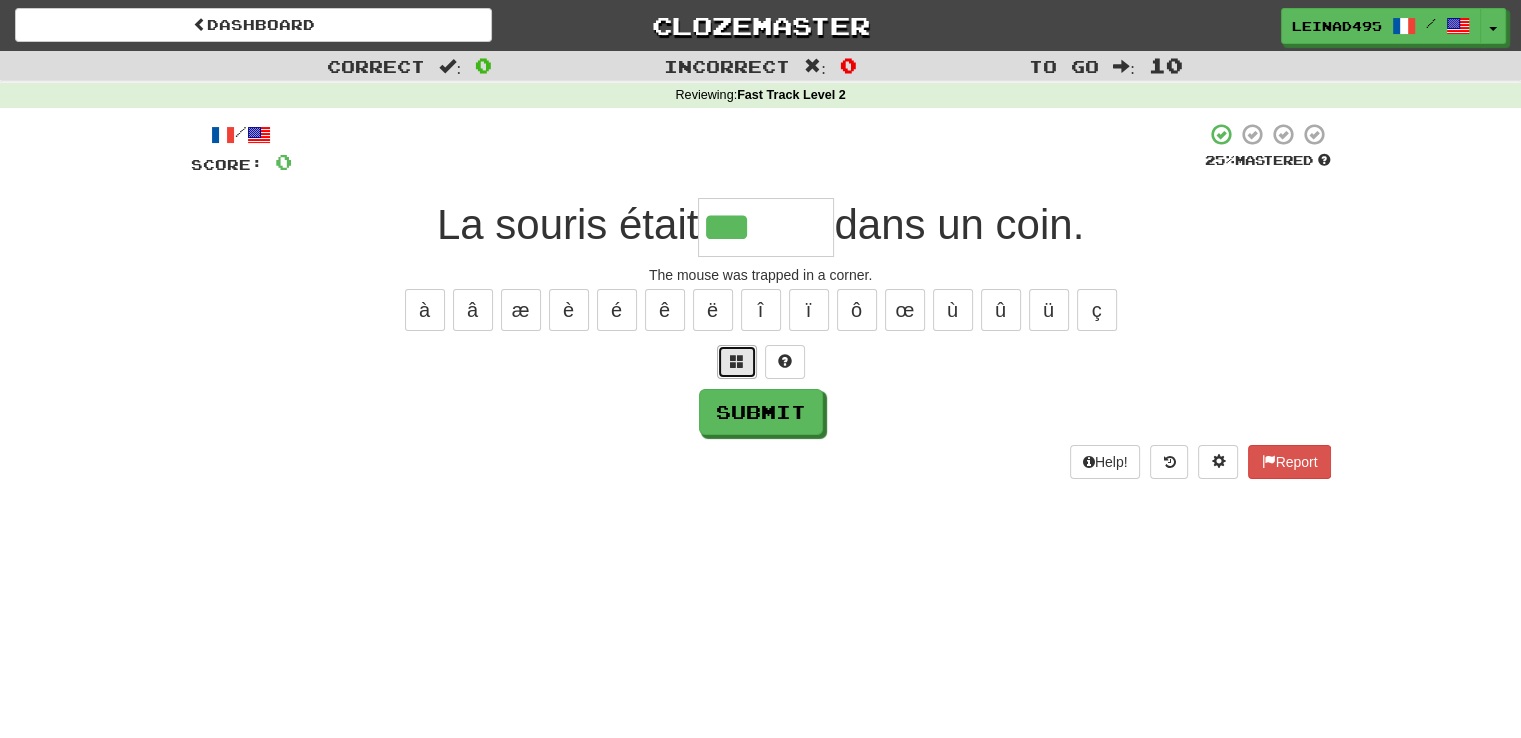 click at bounding box center [737, 361] 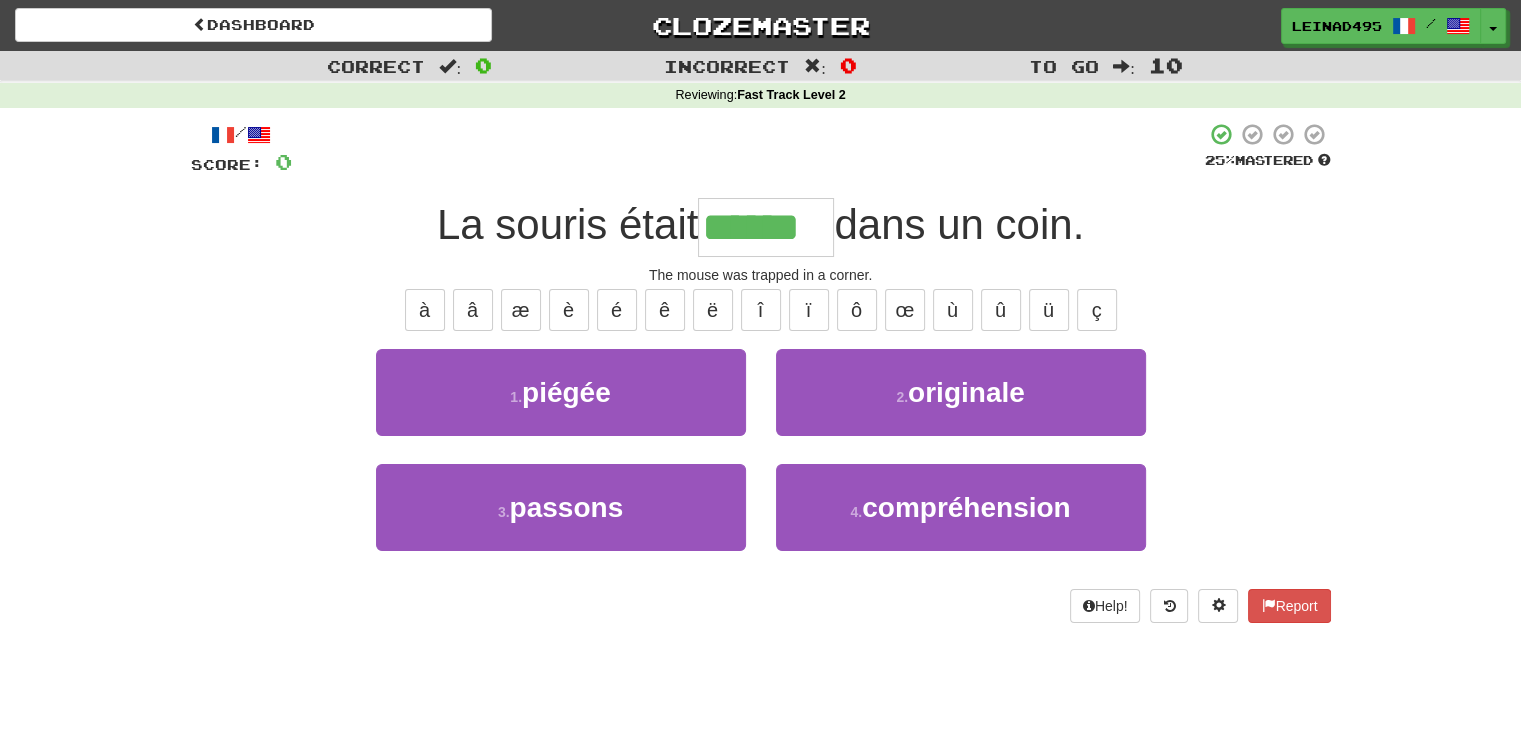 type on "******" 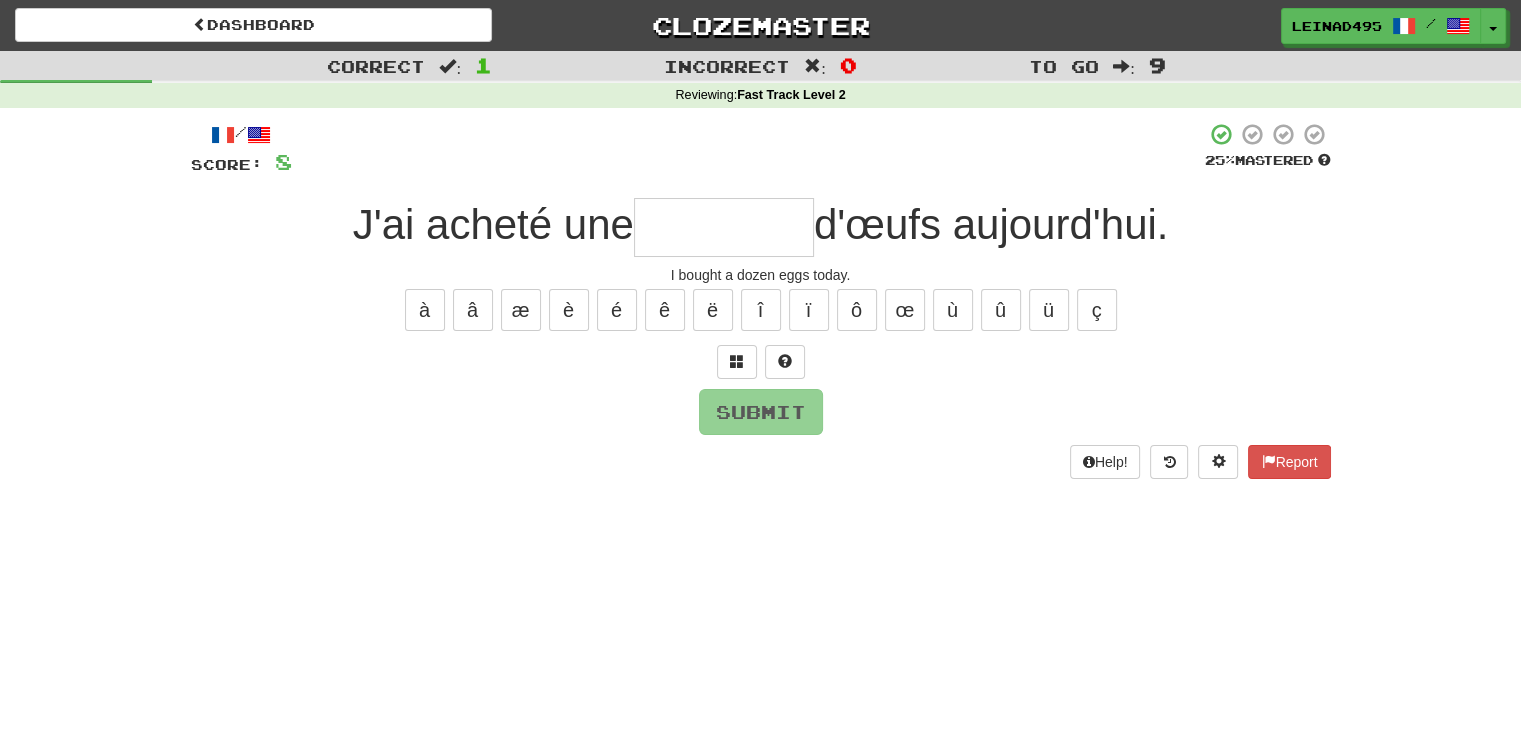 type on "*" 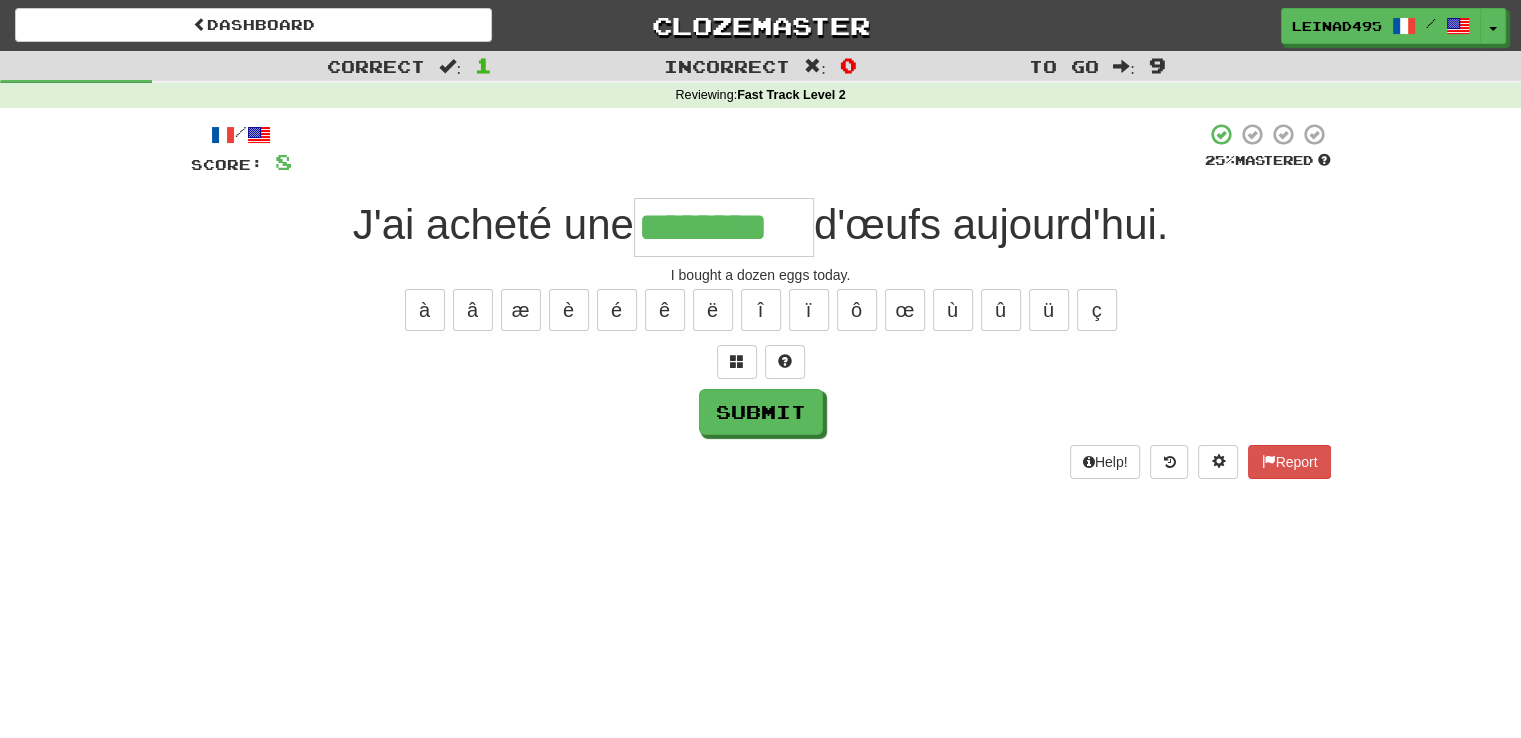 type on "********" 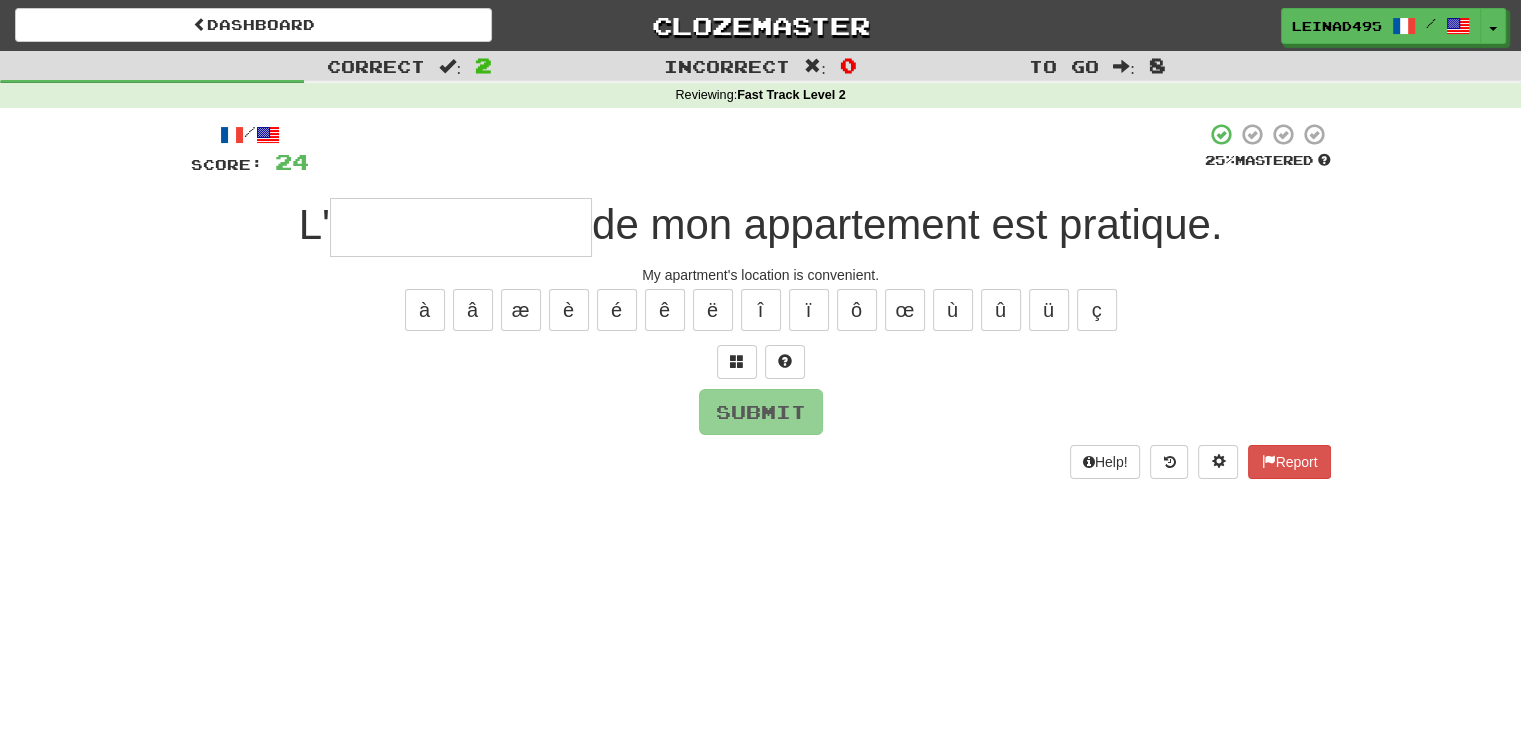 type on "*" 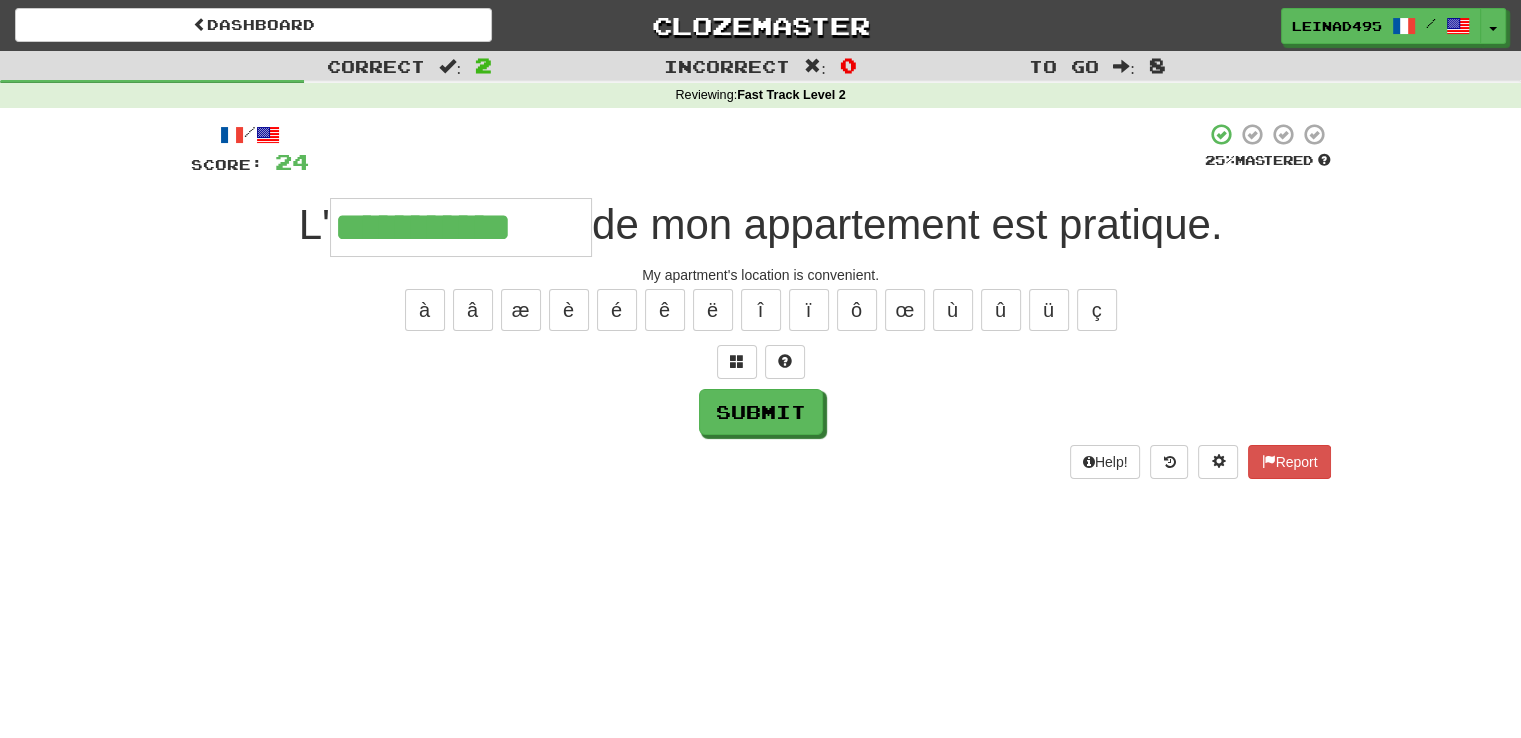 type on "**********" 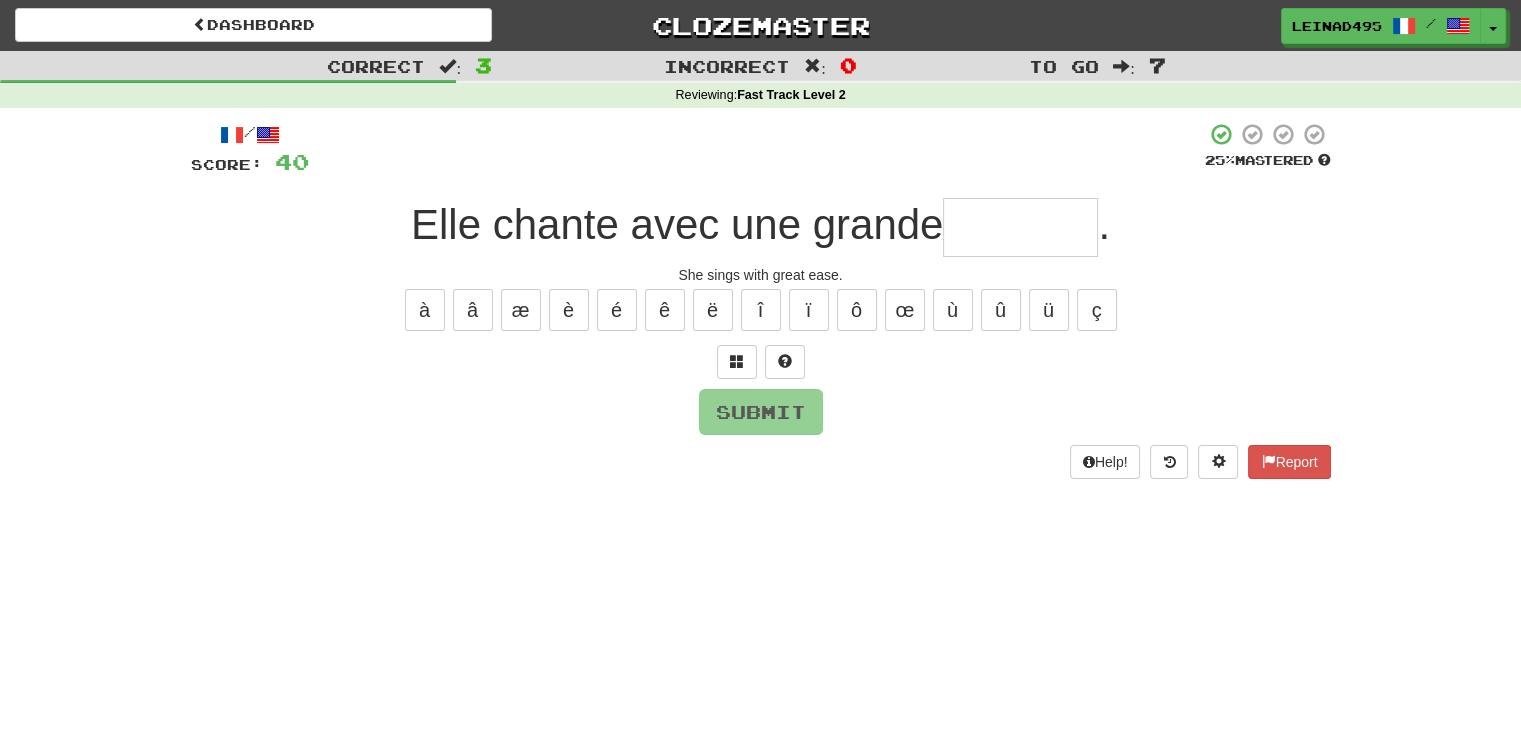 type on "*" 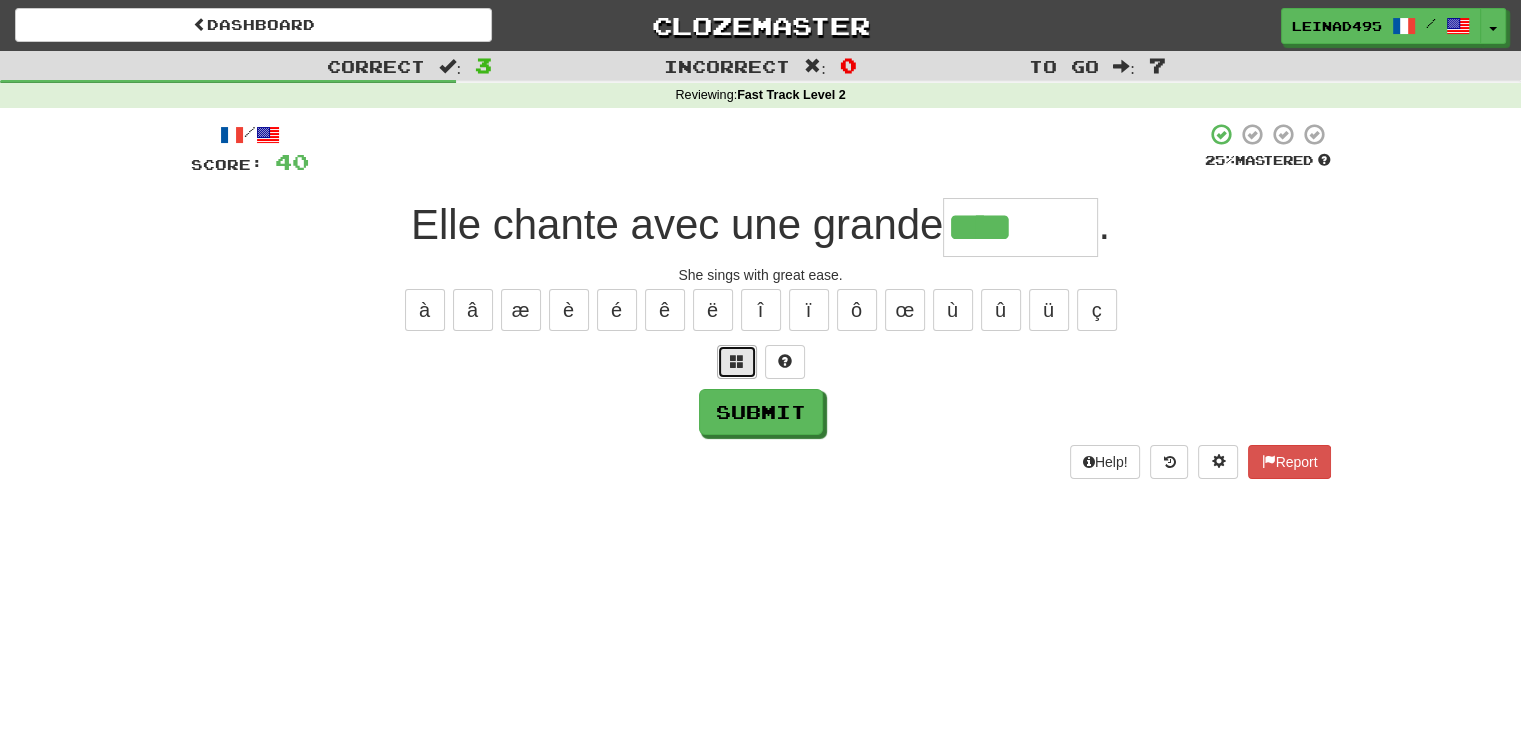 click at bounding box center (737, 362) 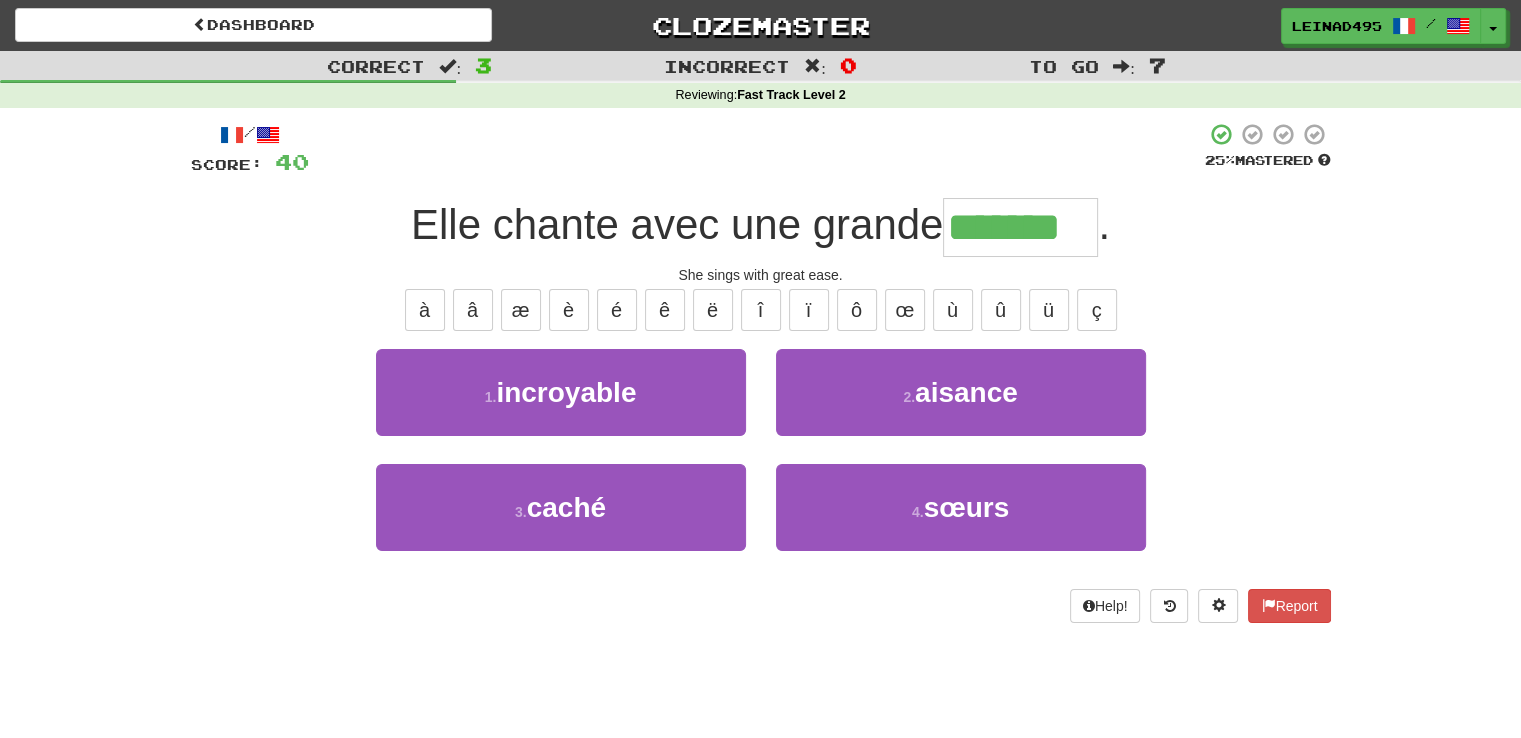 type on "*******" 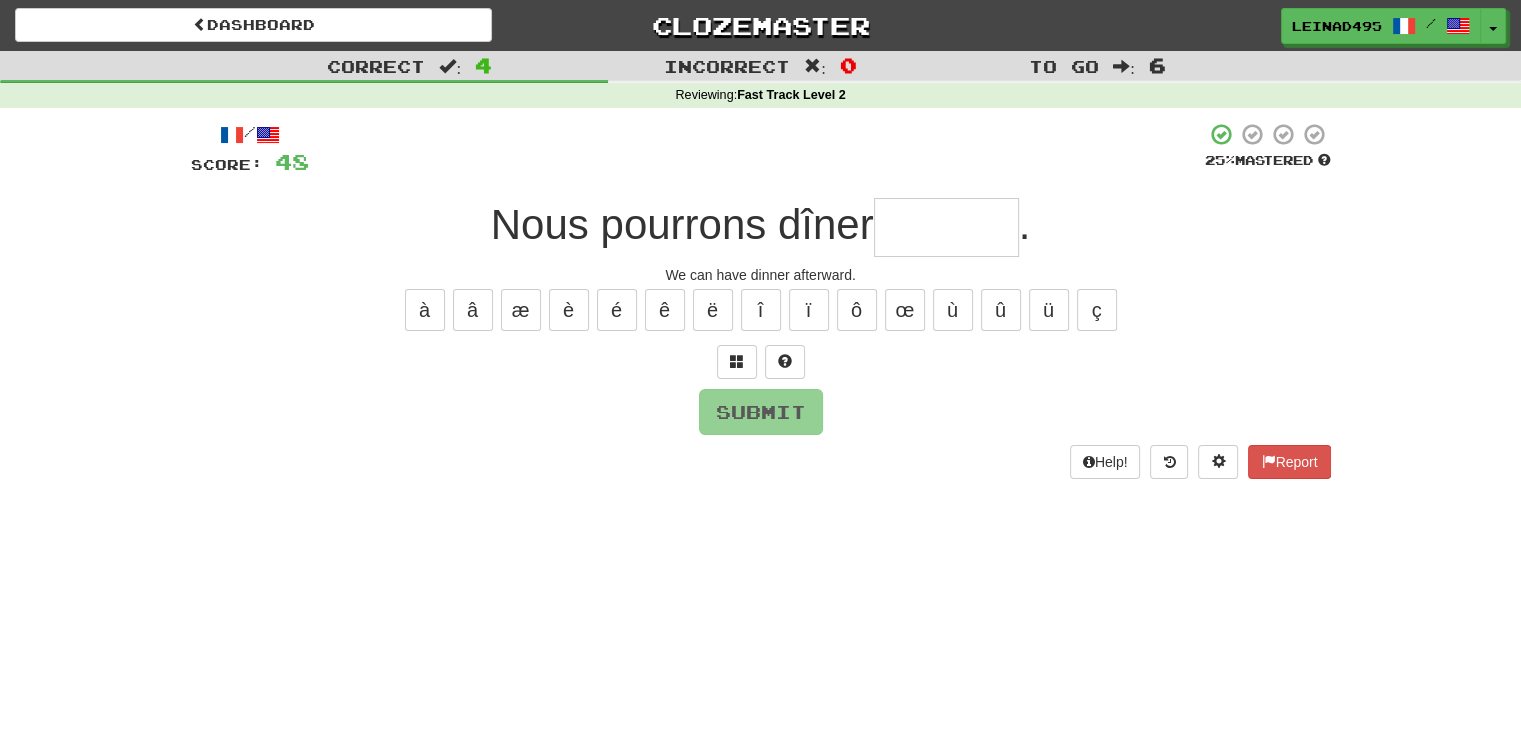 type on "*" 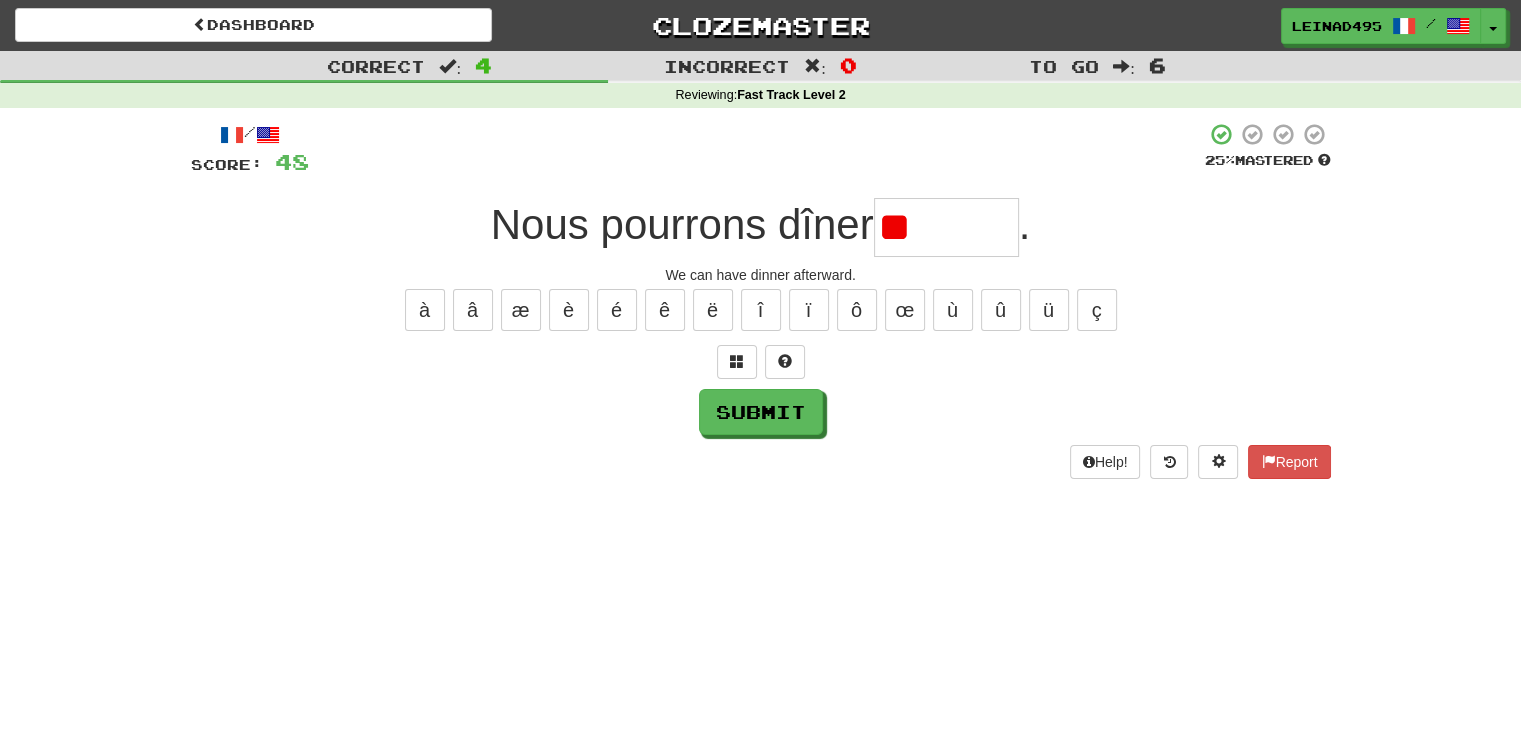 type on "*" 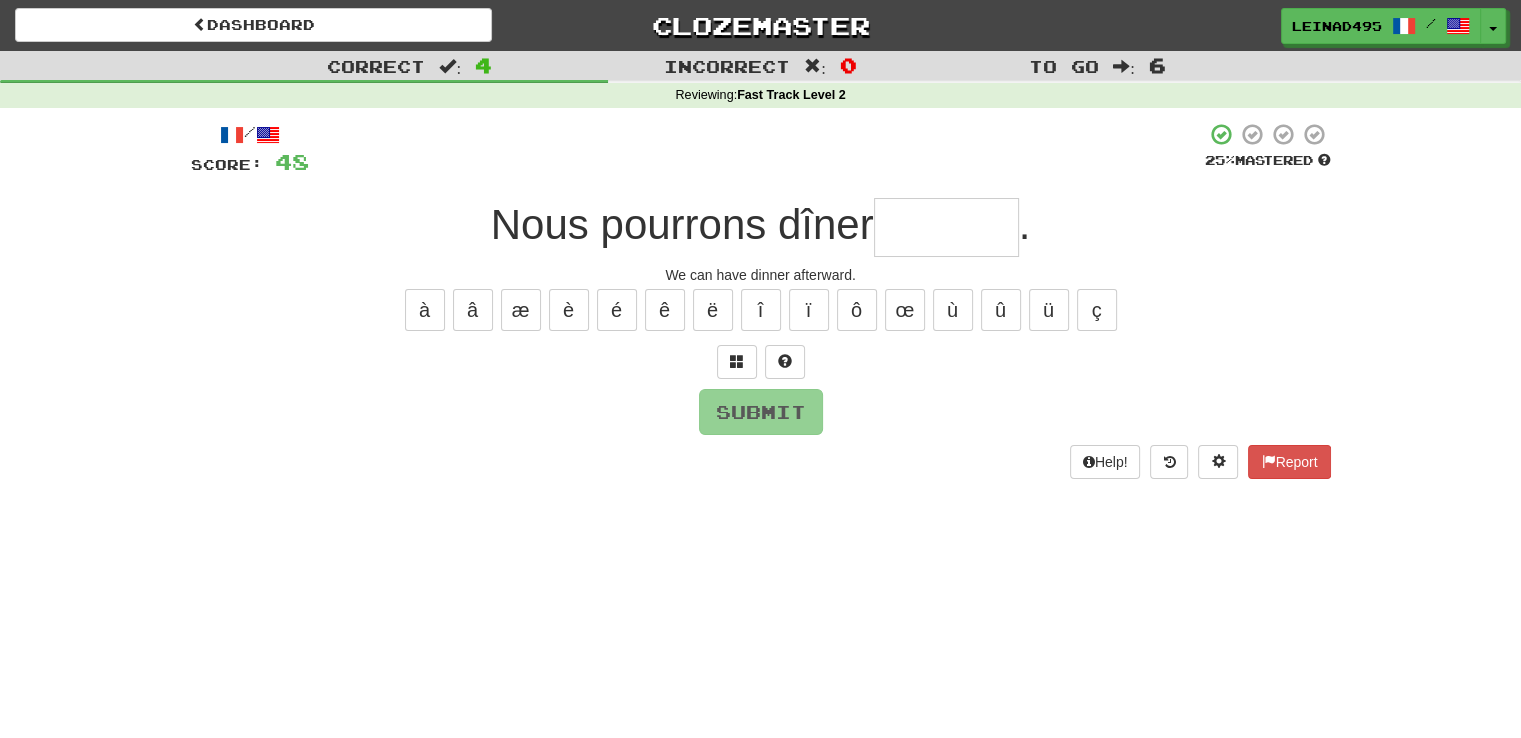 type on "*" 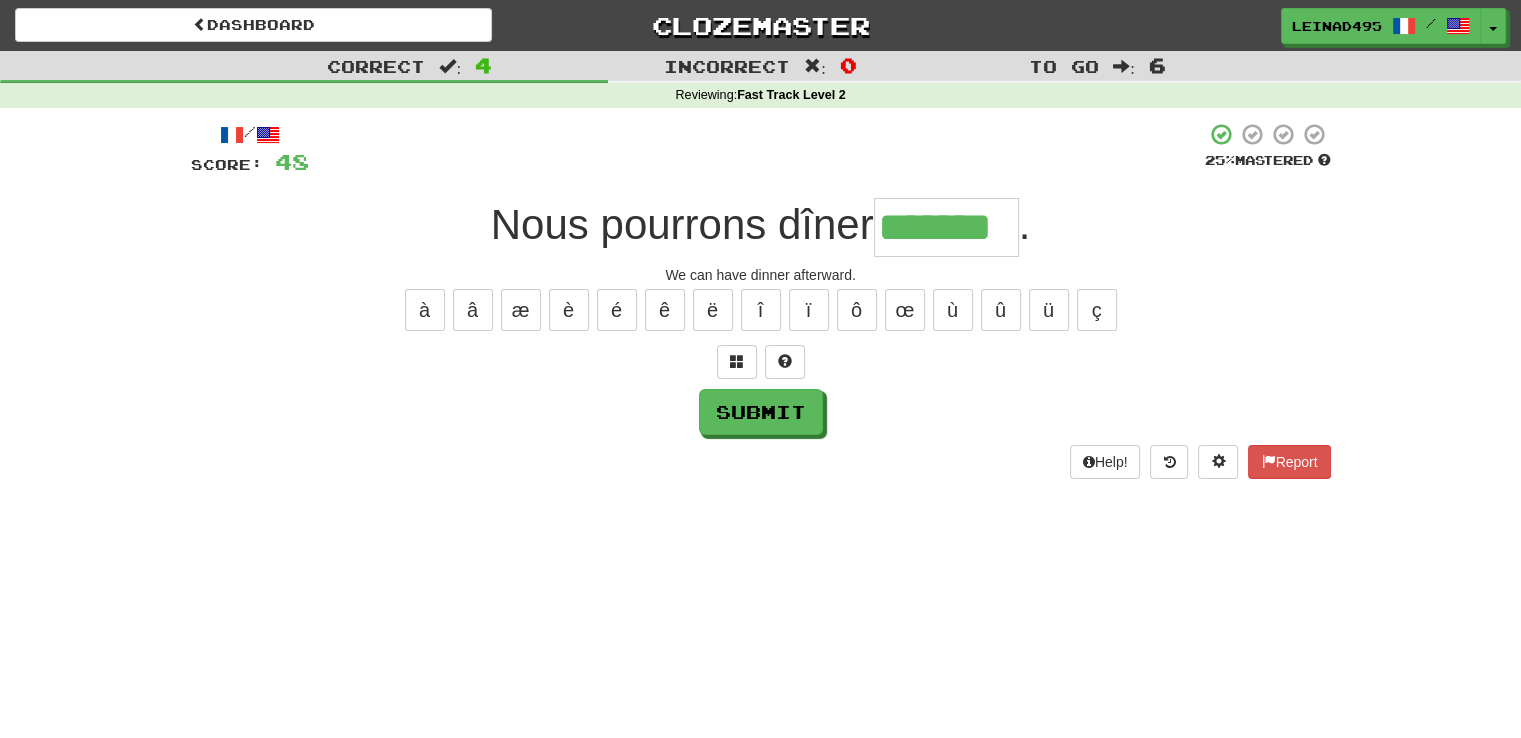 type on "*******" 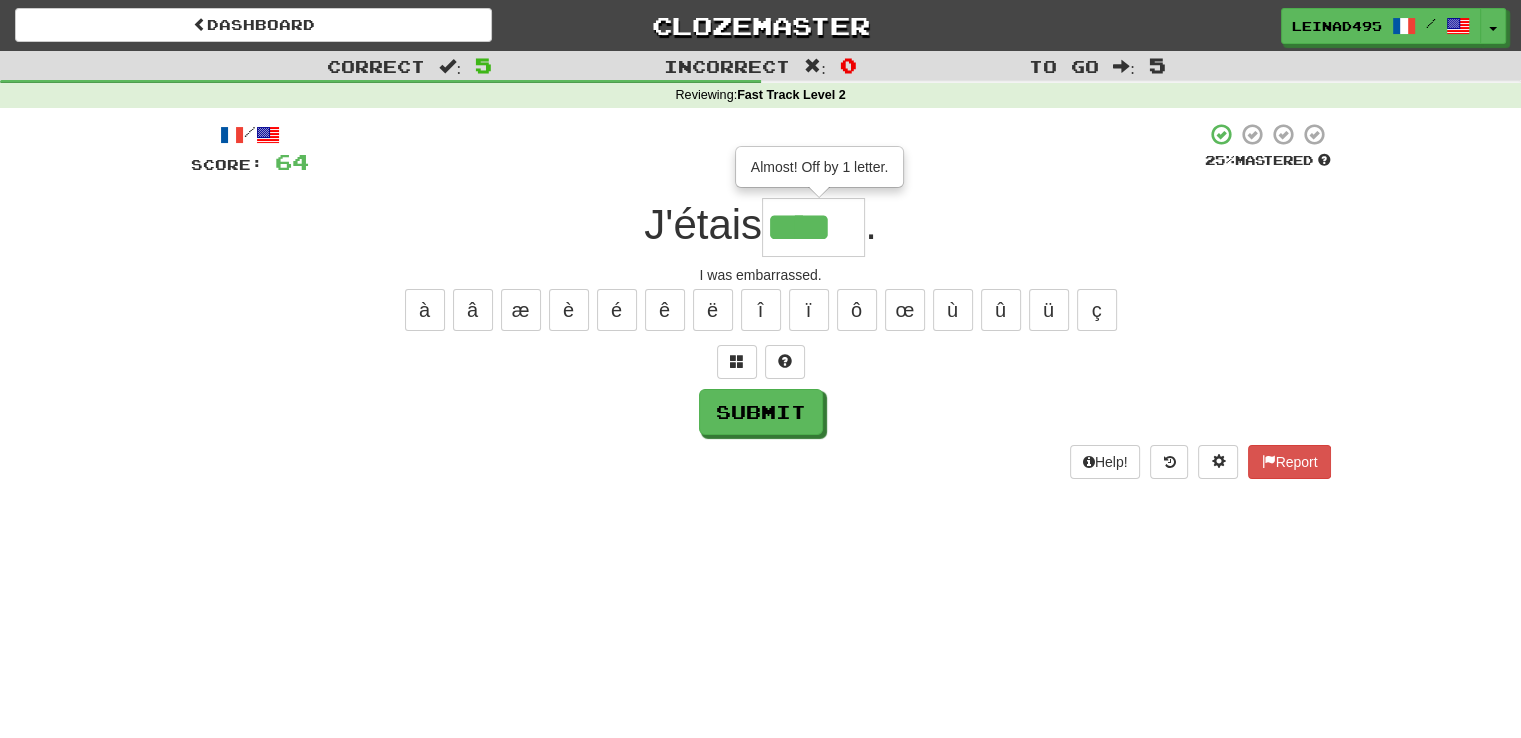 type on "****" 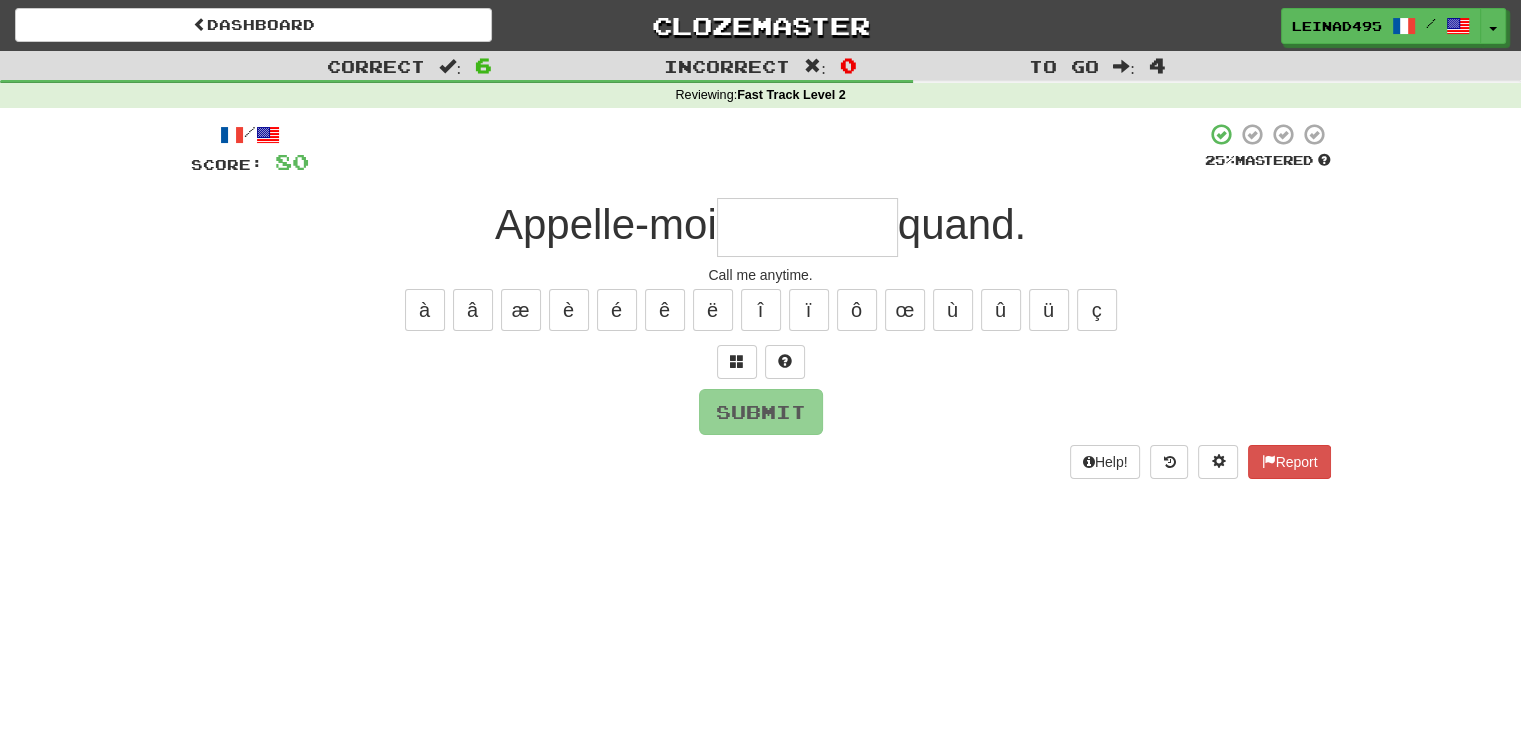 type on "*" 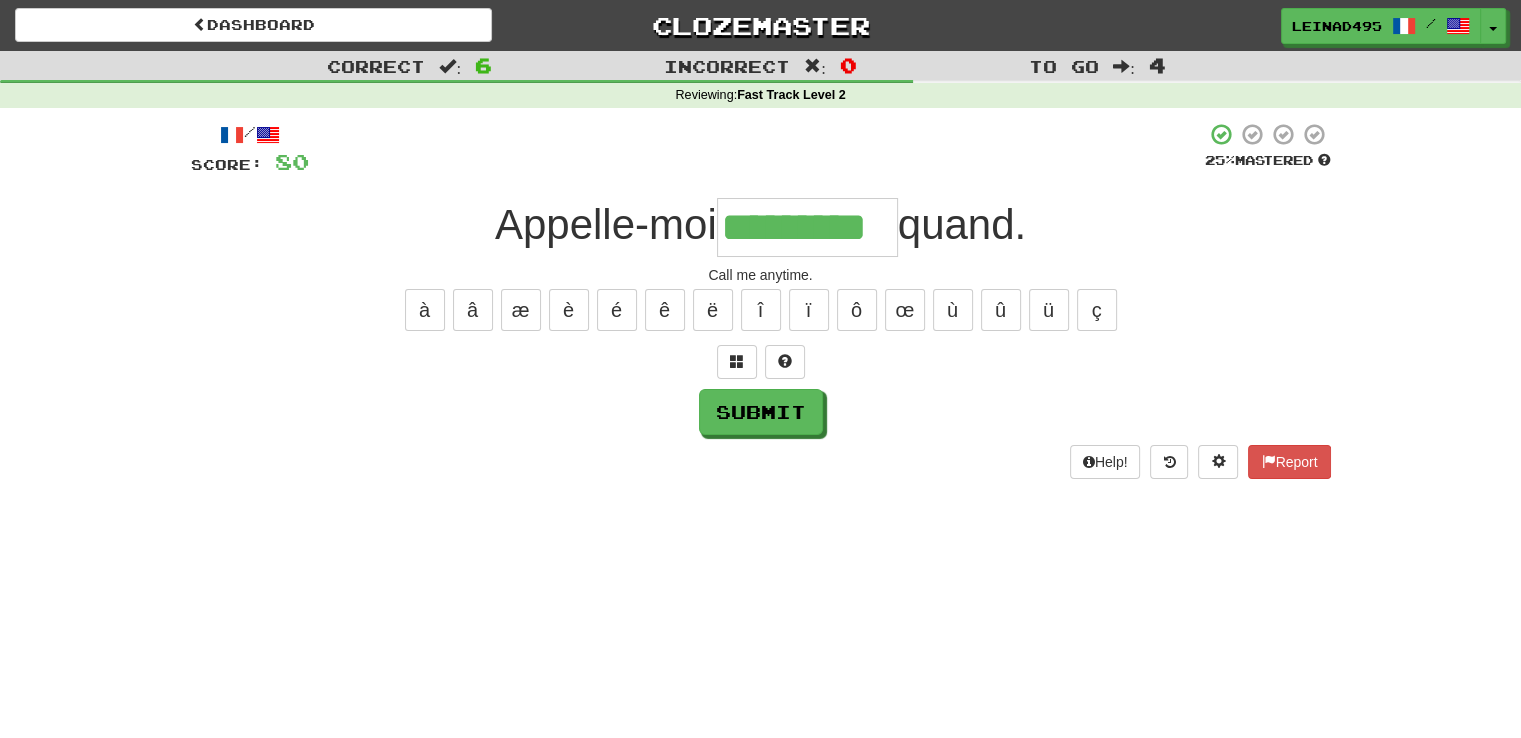 type on "*********" 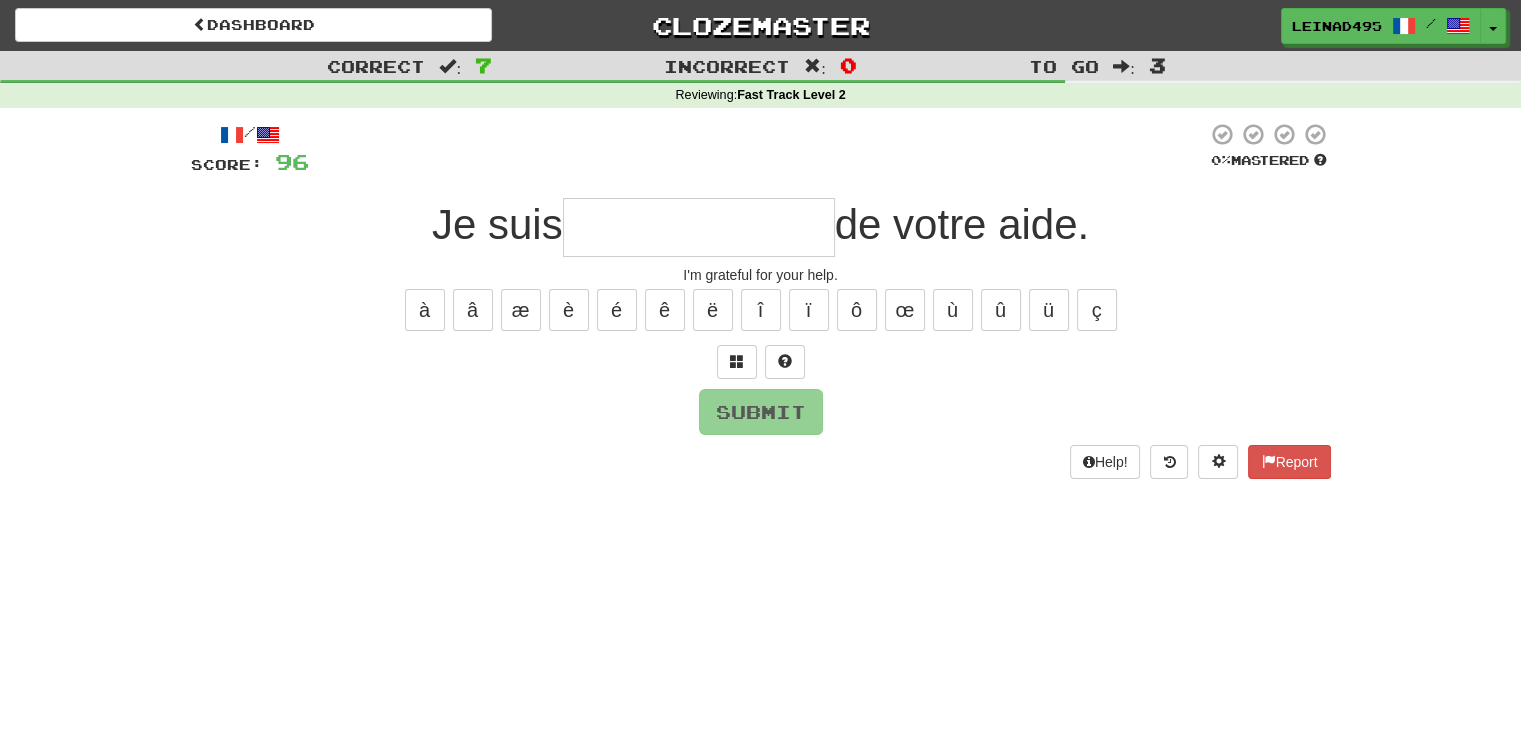 type on "*" 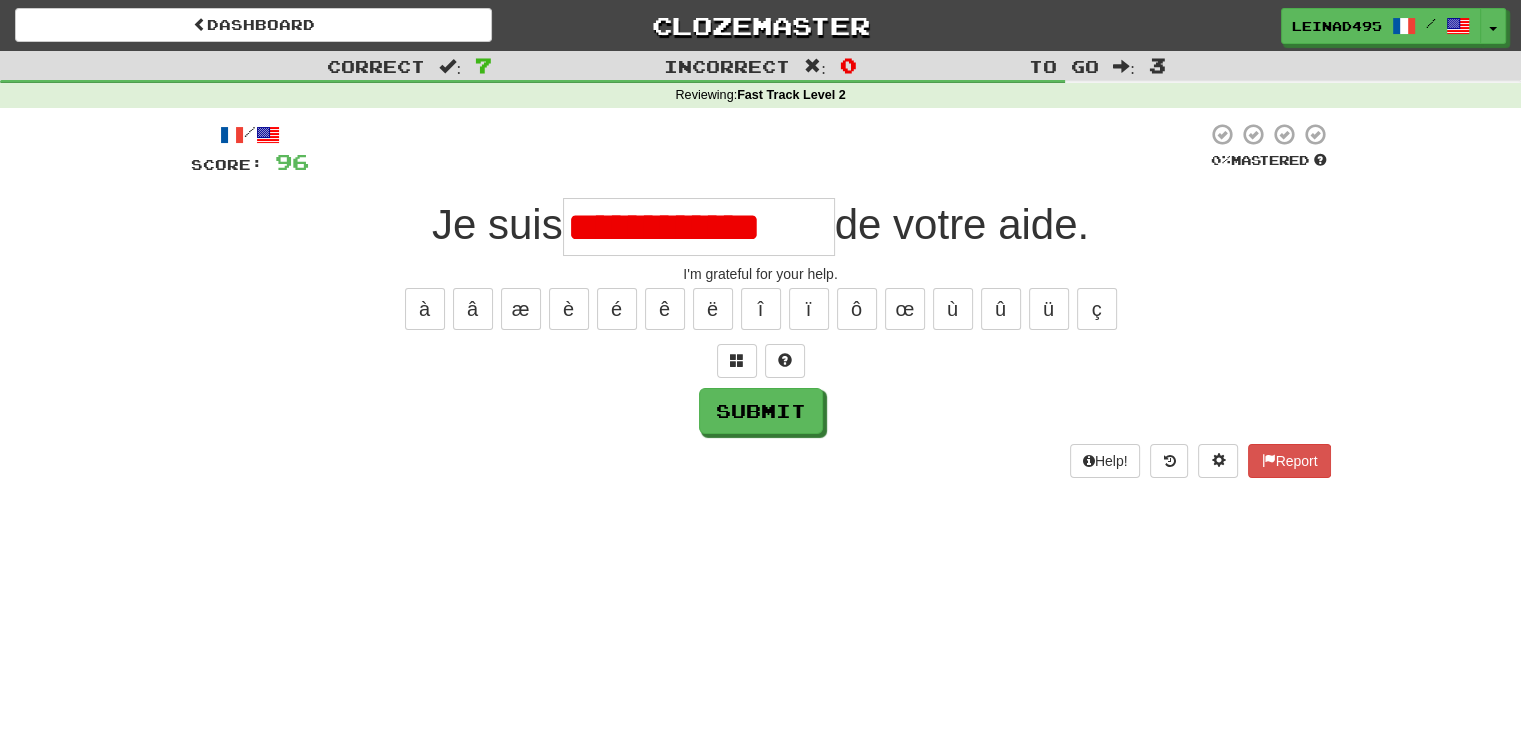 scroll, scrollTop: 0, scrollLeft: 0, axis: both 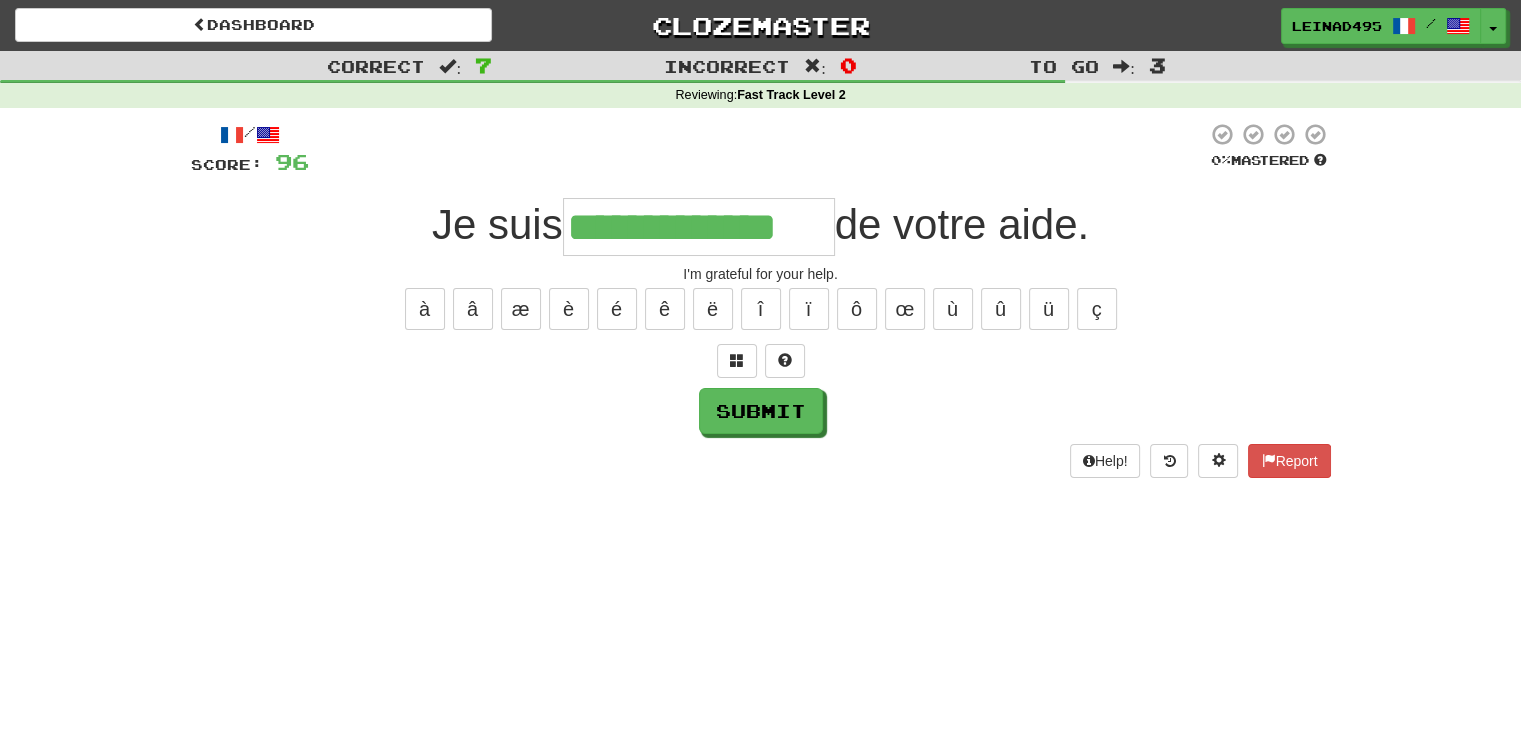 type on "**********" 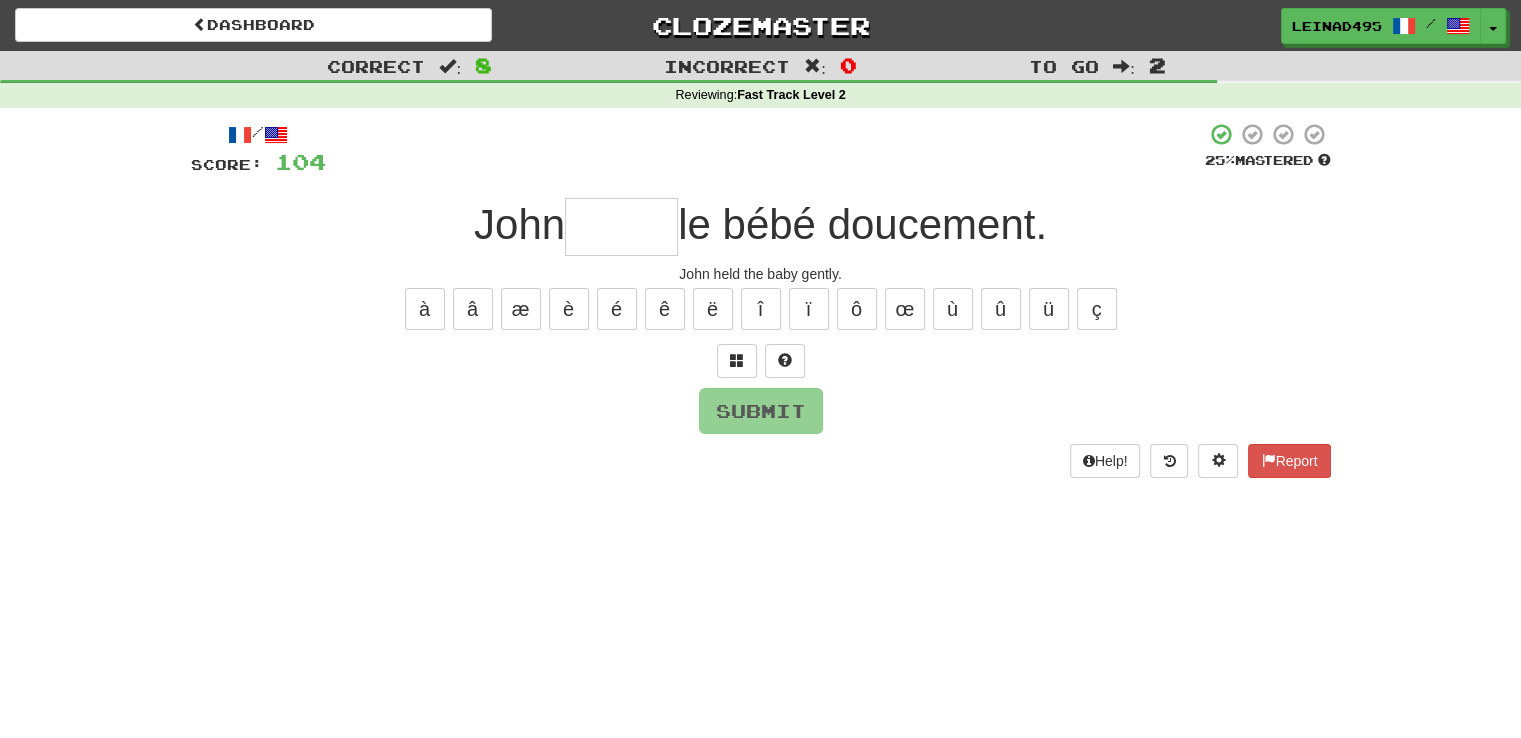 type on "*" 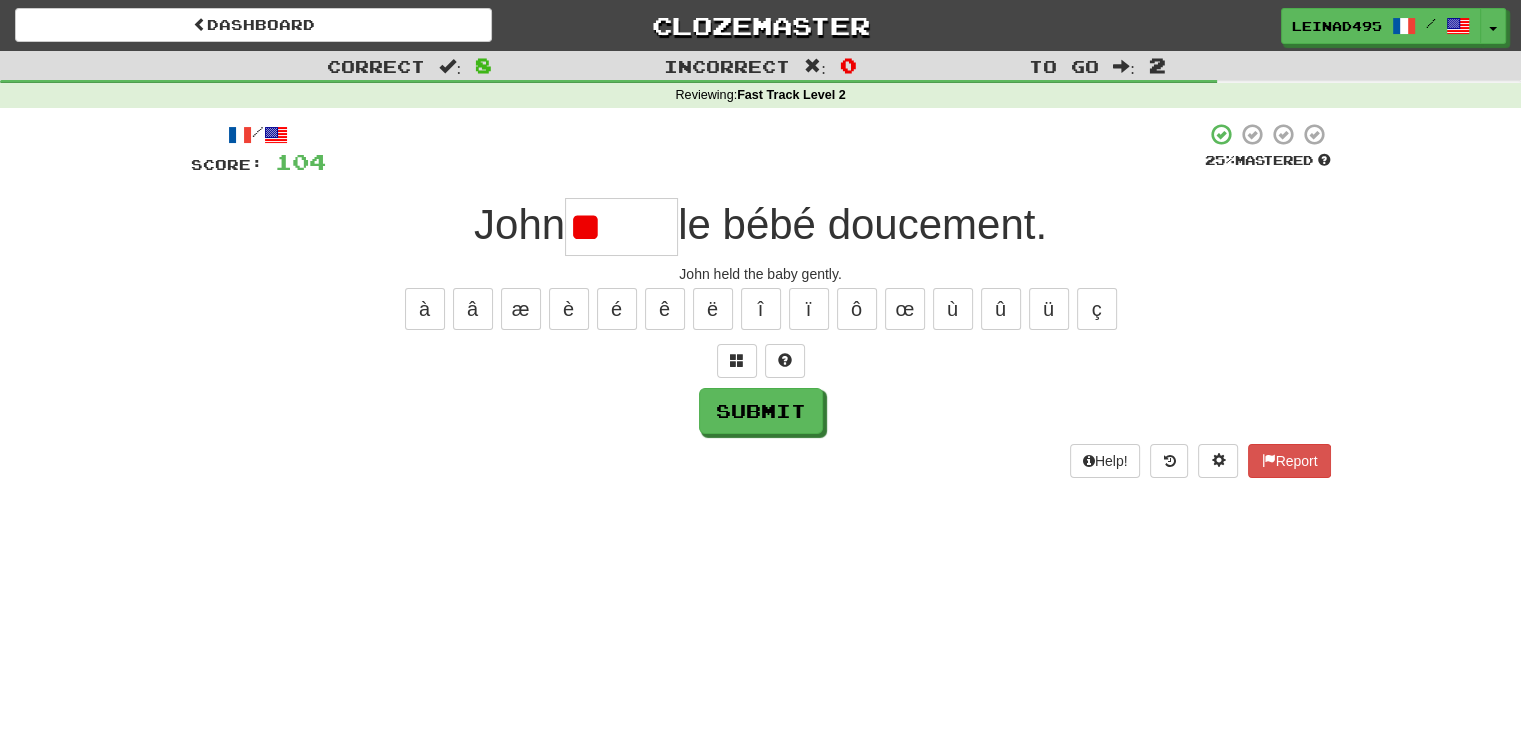 type on "*" 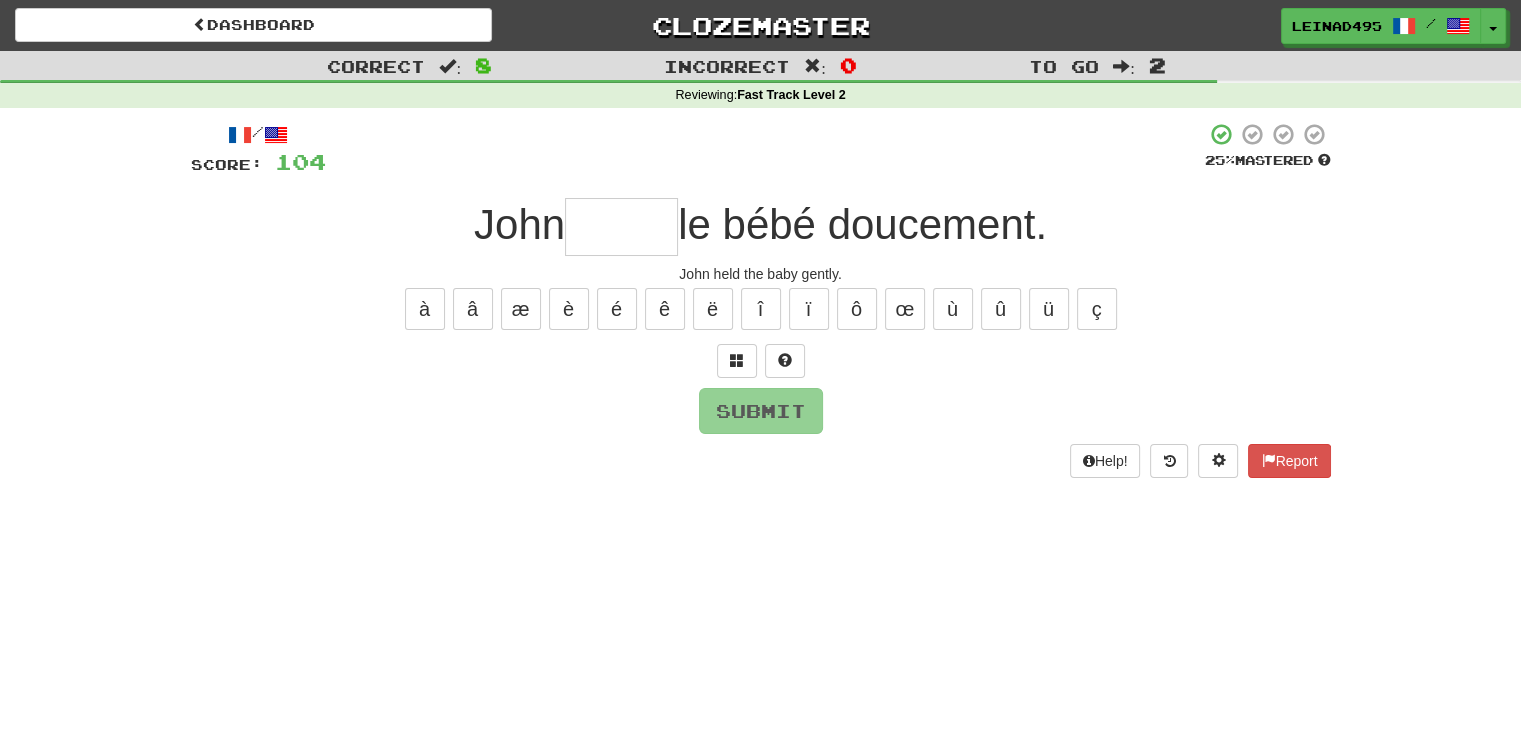 type on "*" 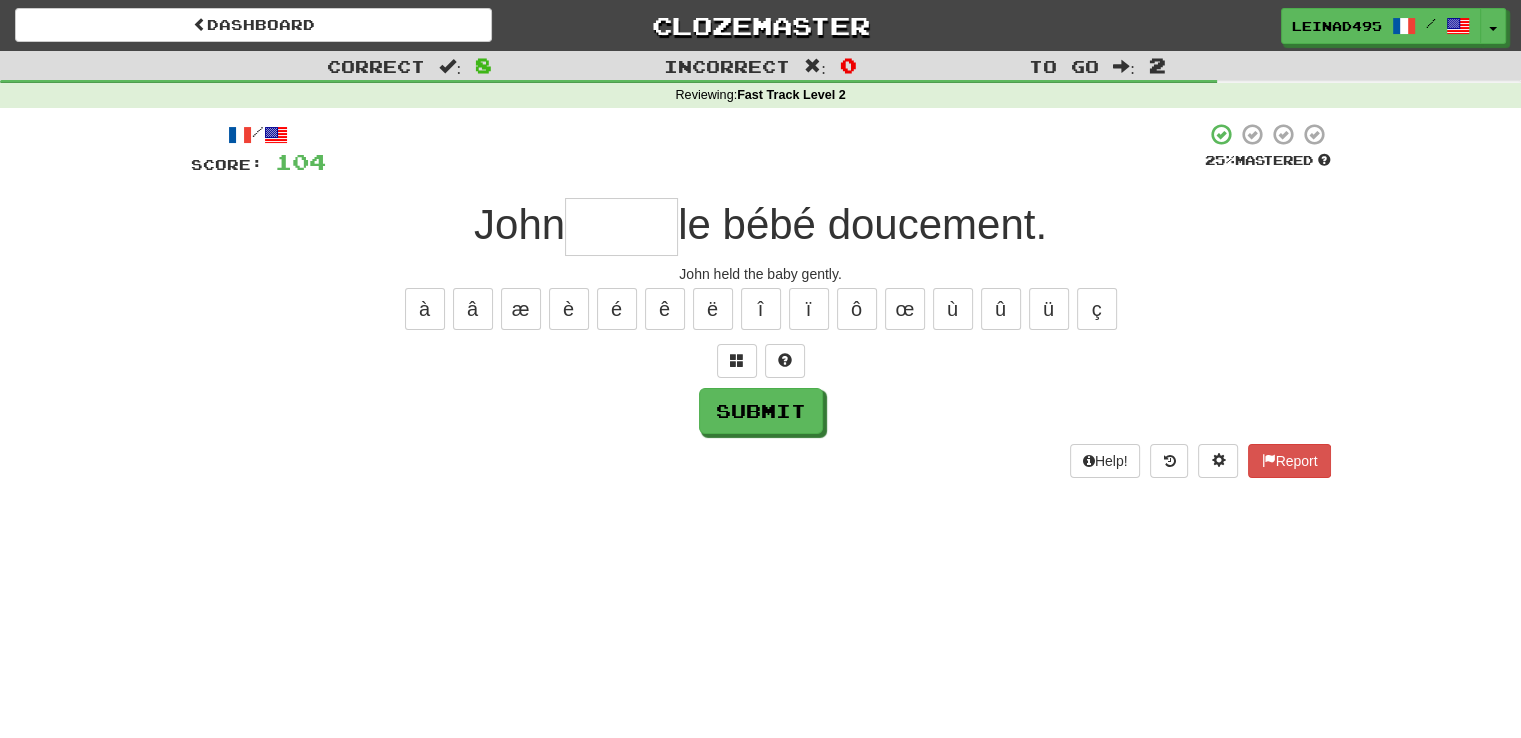 type on "*" 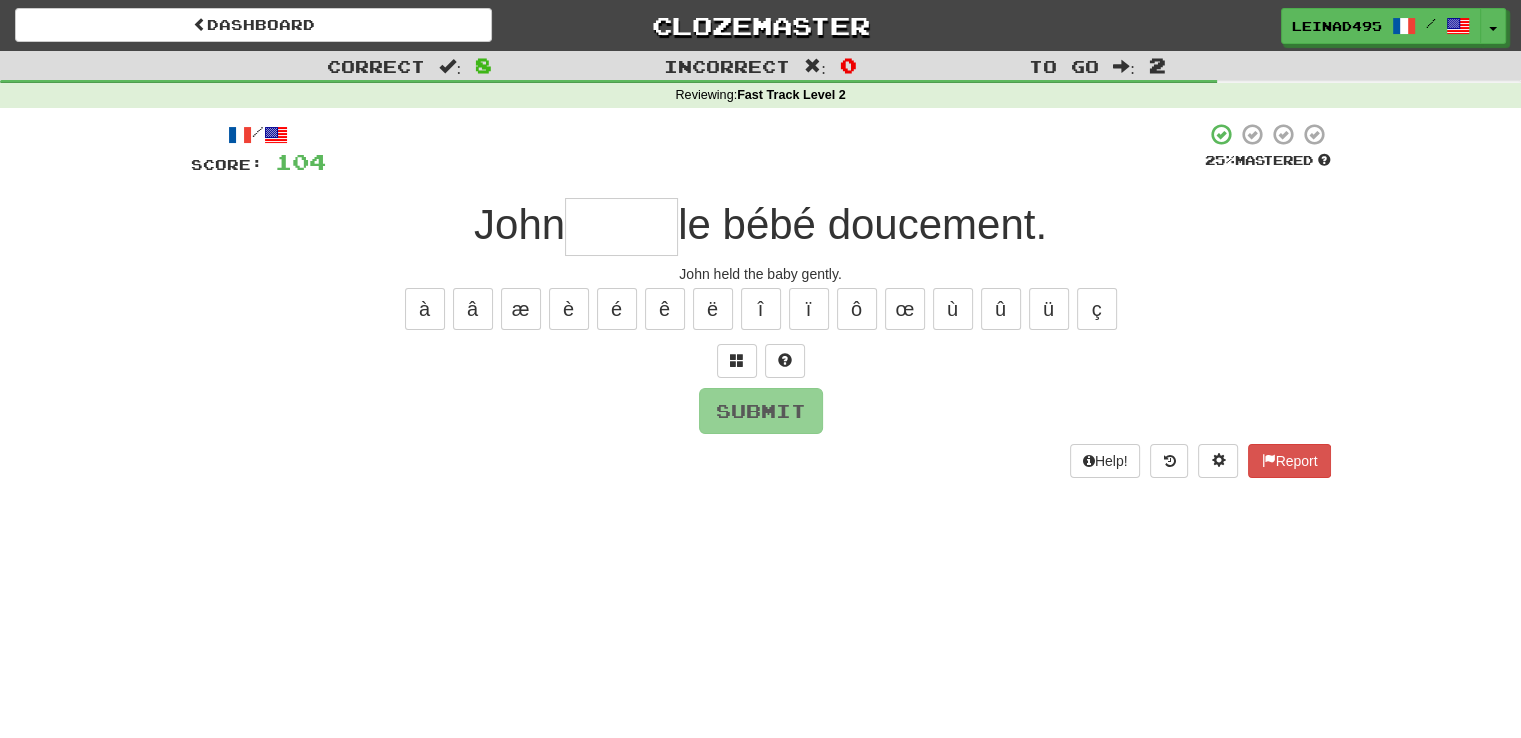 type on "*" 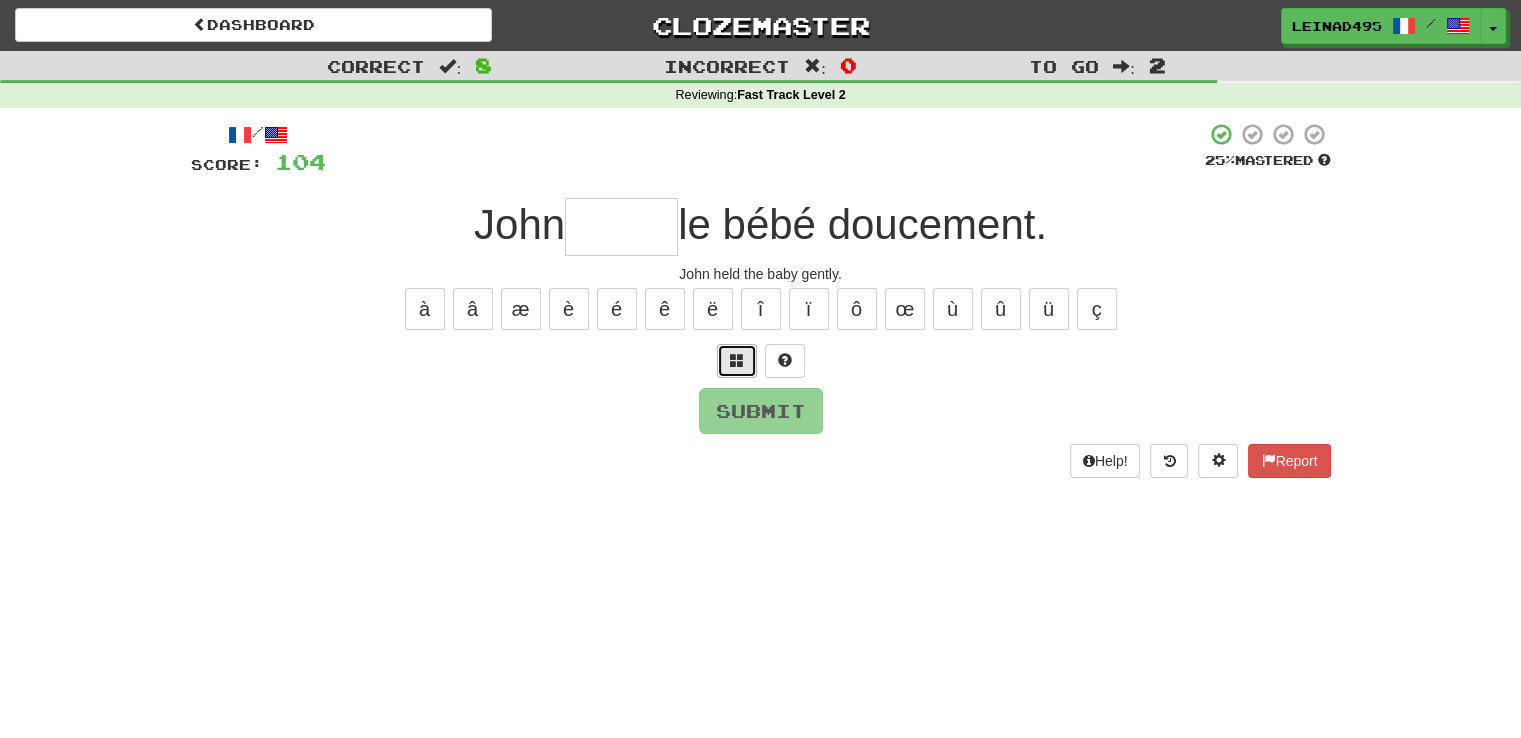 click at bounding box center [737, 361] 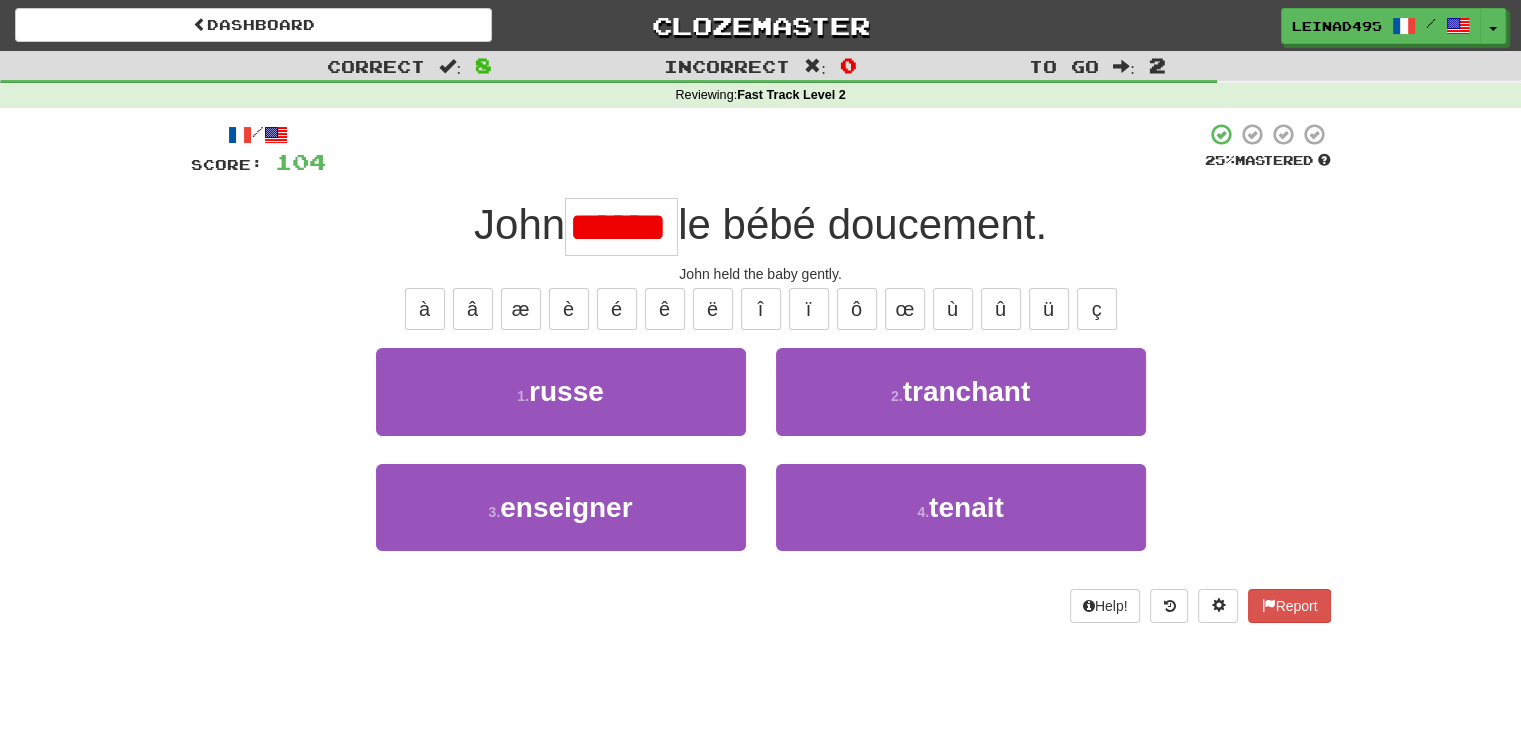 scroll, scrollTop: 0, scrollLeft: 0, axis: both 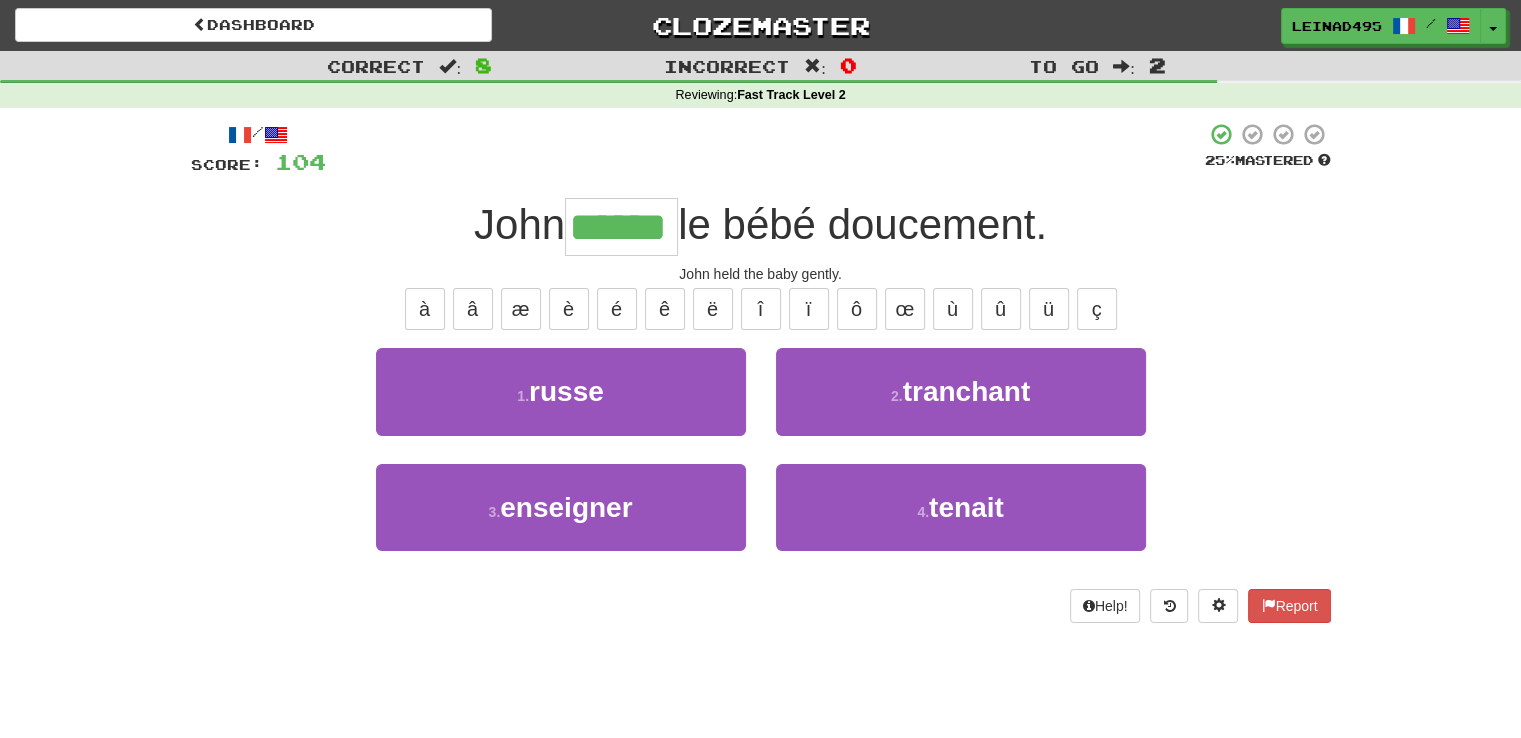 type on "******" 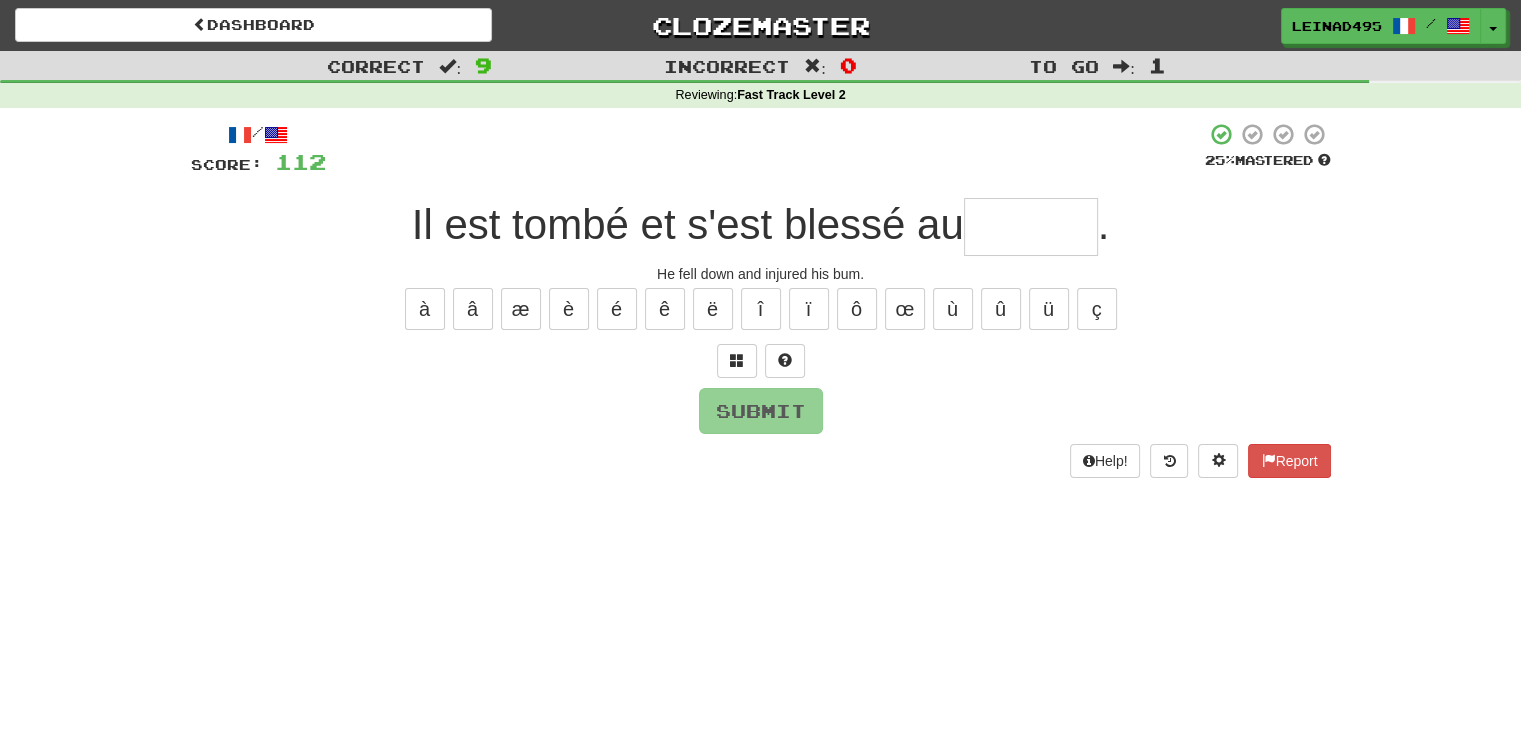 type on "*" 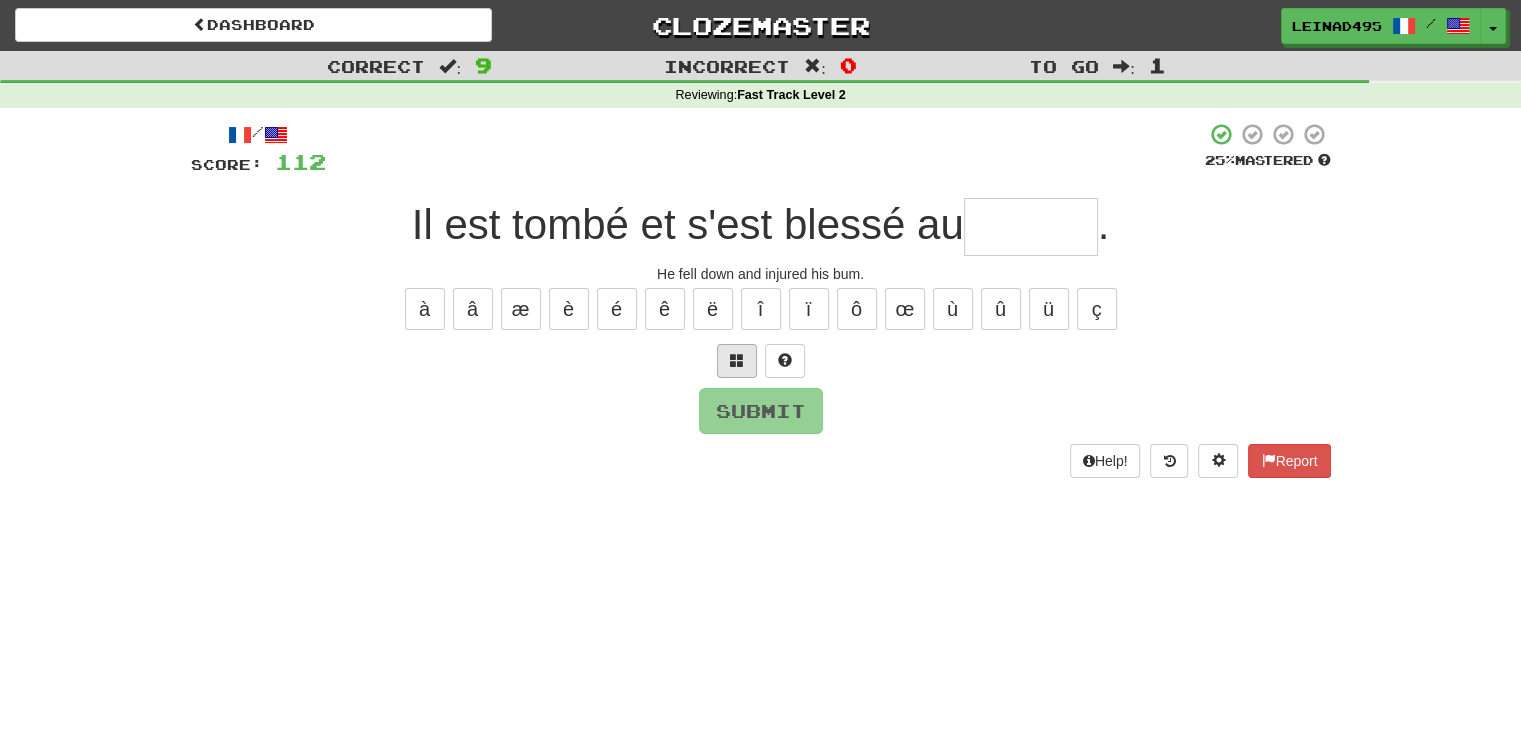 type on "*" 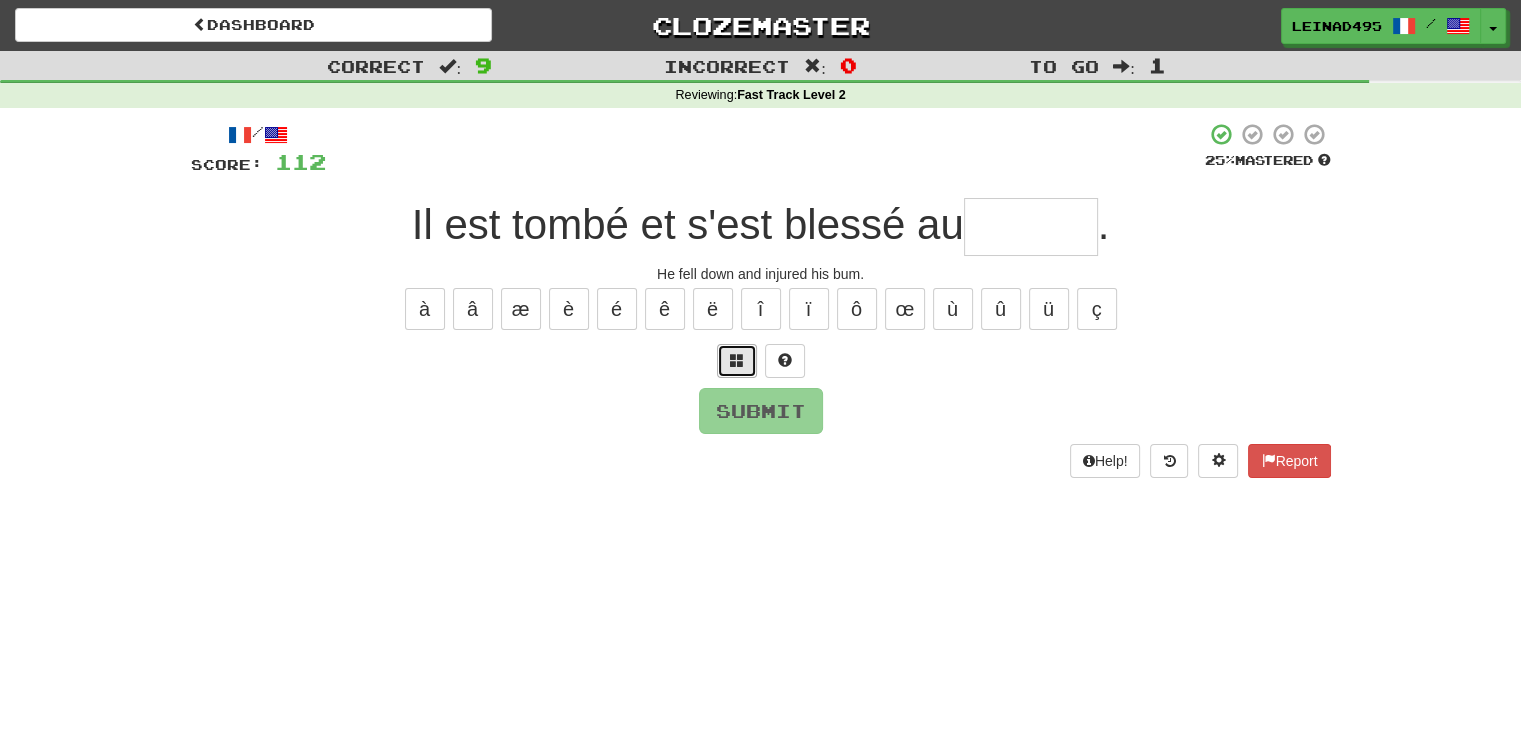 click at bounding box center (737, 361) 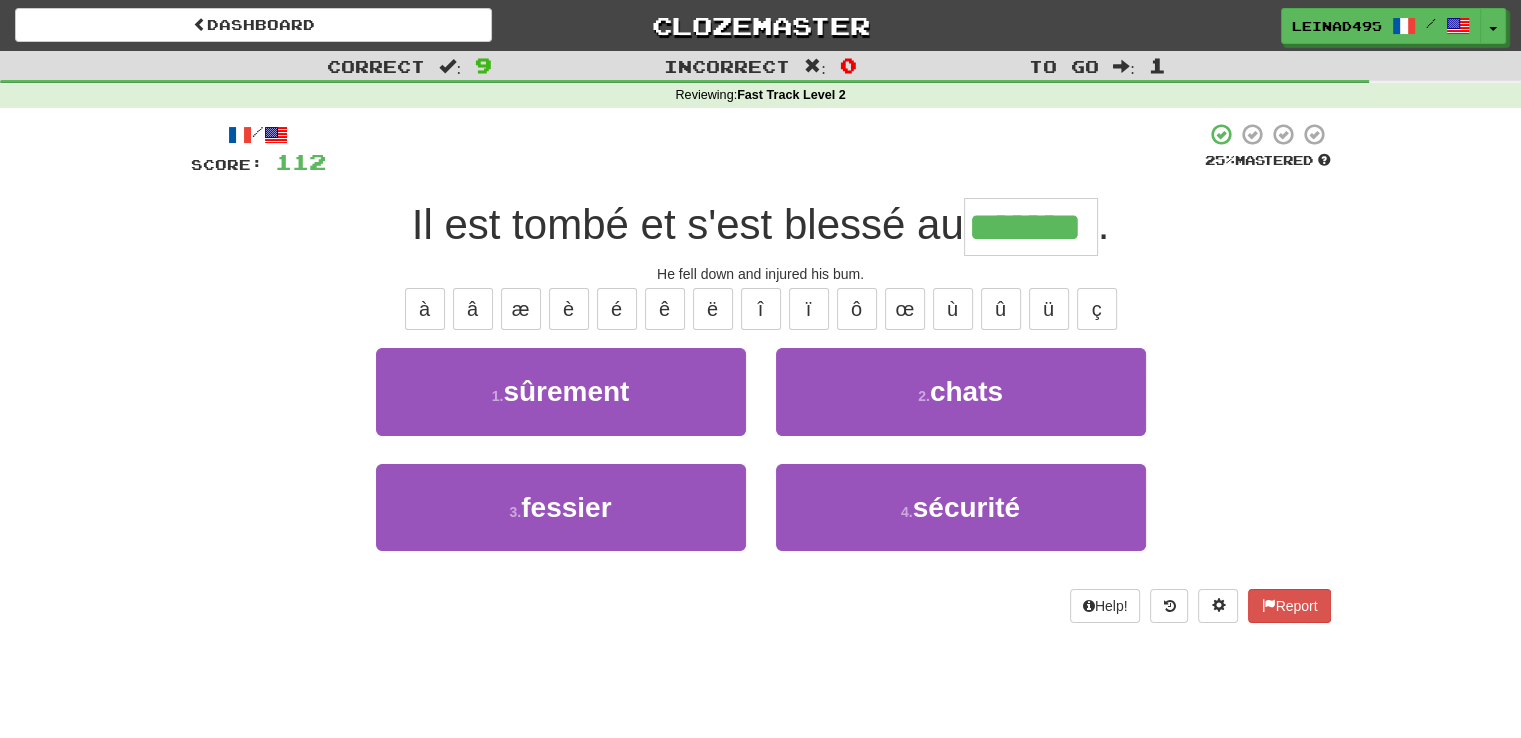 type on "*******" 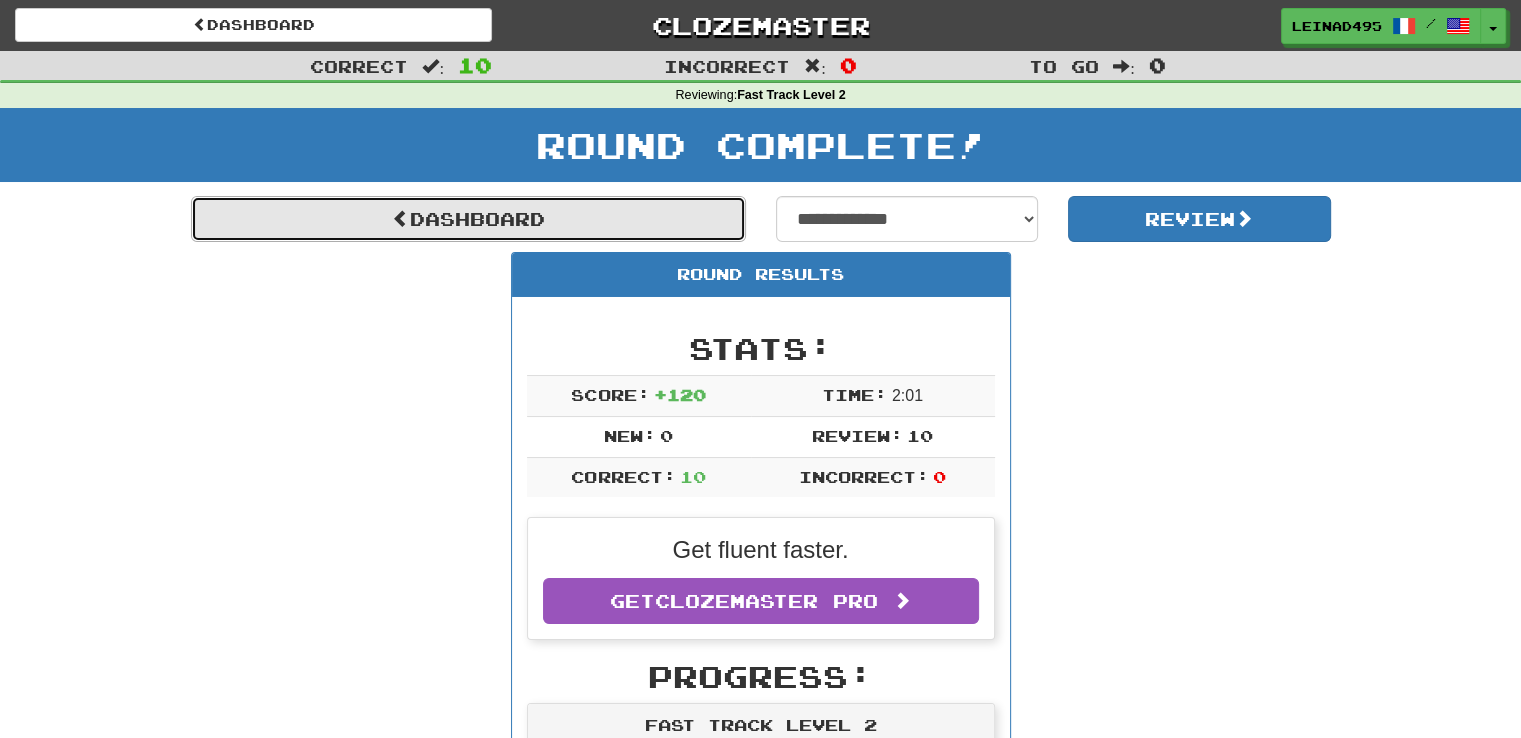 click on "Dashboard" at bounding box center [468, 219] 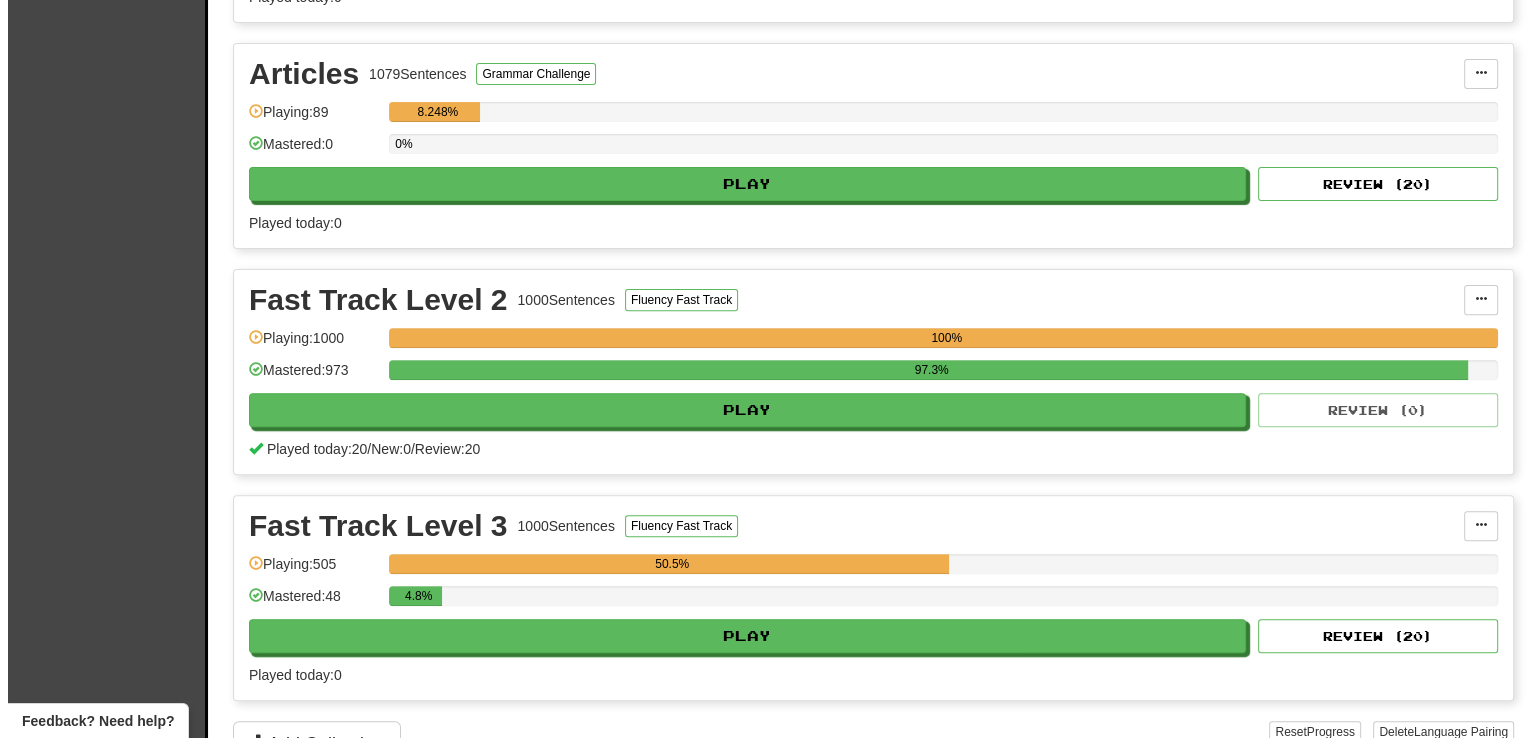 scroll, scrollTop: 652, scrollLeft: 0, axis: vertical 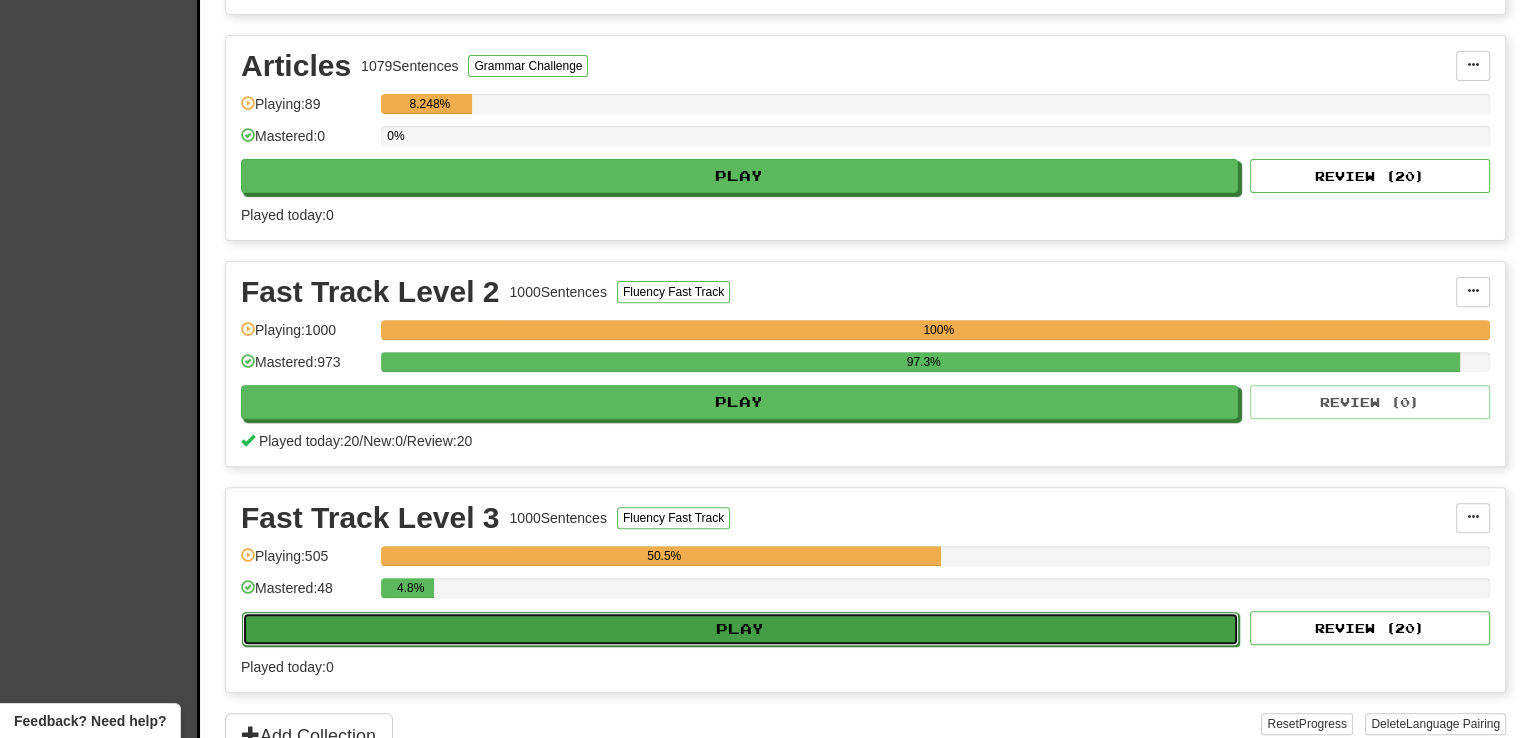 click on "Play" at bounding box center (740, 629) 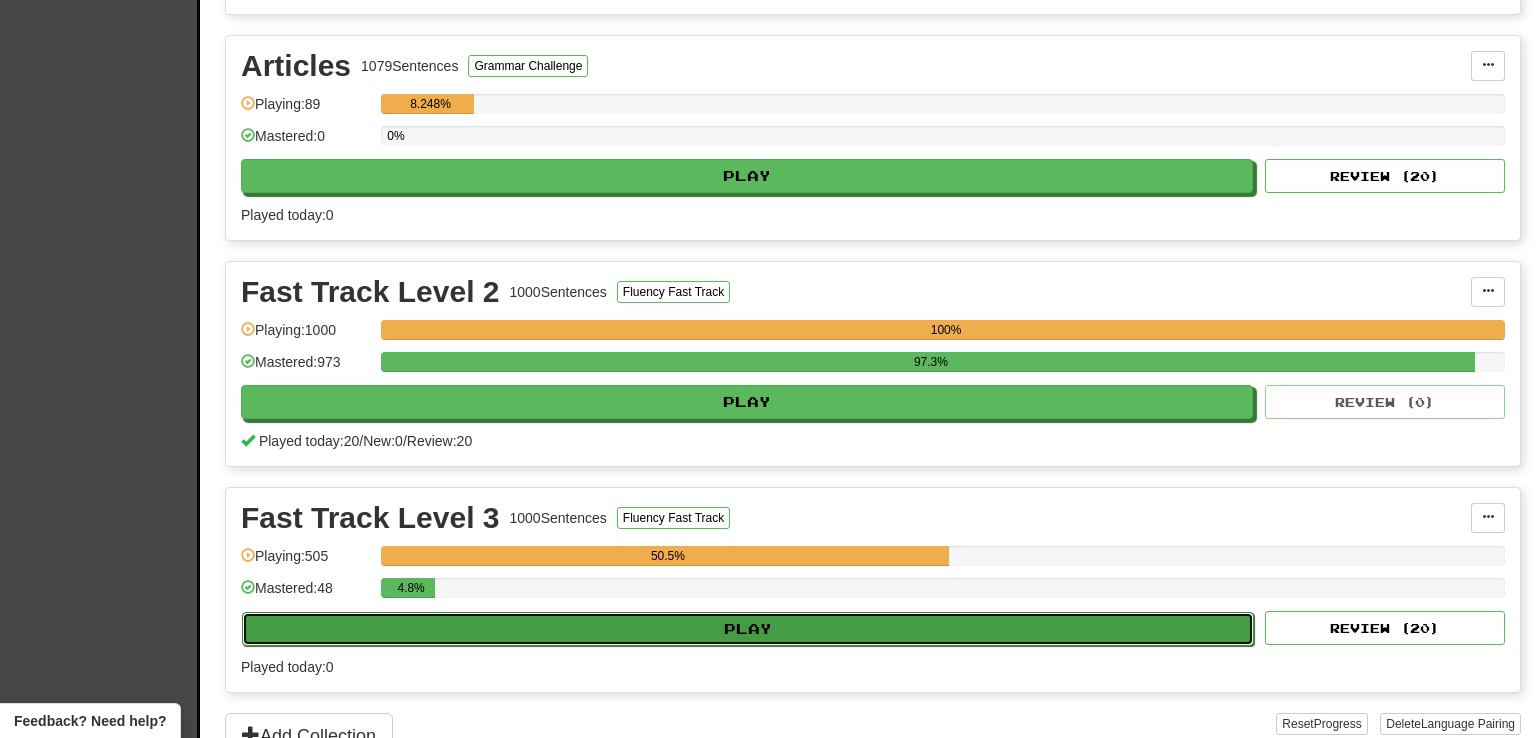 select on "**" 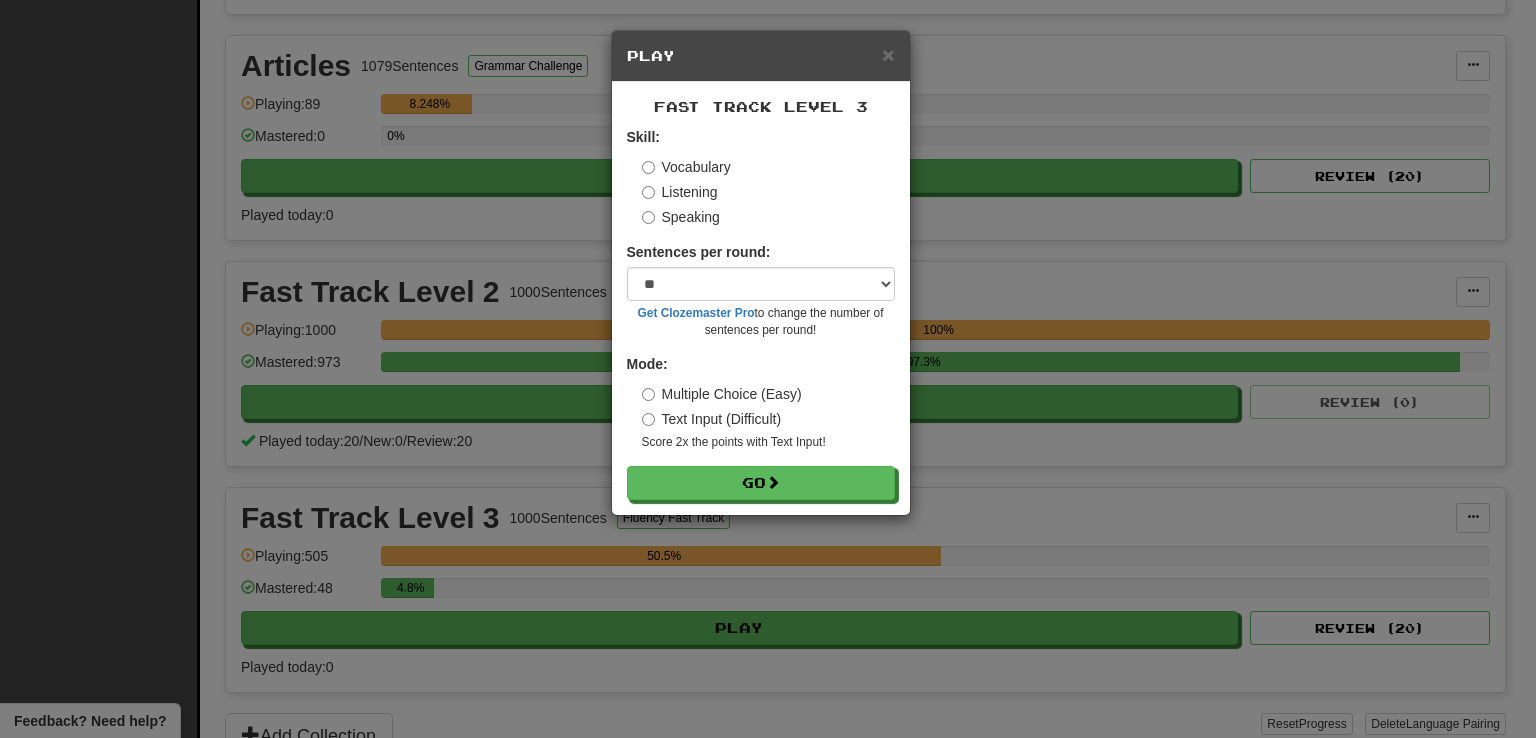 click on "Skill: Vocabulary Listening Speaking Sentences per round: * ** ** ** ** ** *** ******** Get Clozemaster Pro  to change the number of sentences per round! Mode: Multiple Choice (Easy) Text Input (Difficult) Score 2x the points with Text Input ! Go" at bounding box center (761, 313) 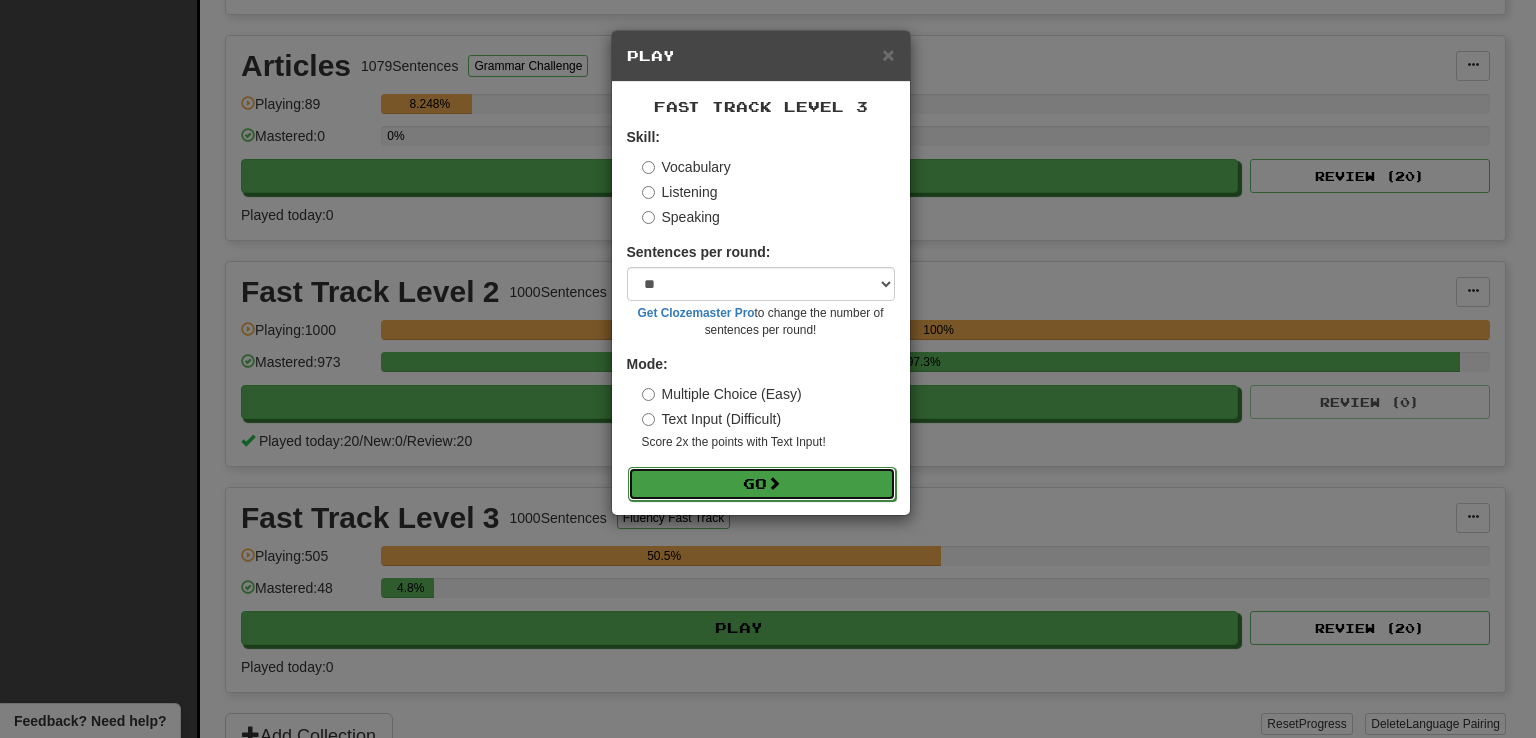 click on "Go" at bounding box center [762, 484] 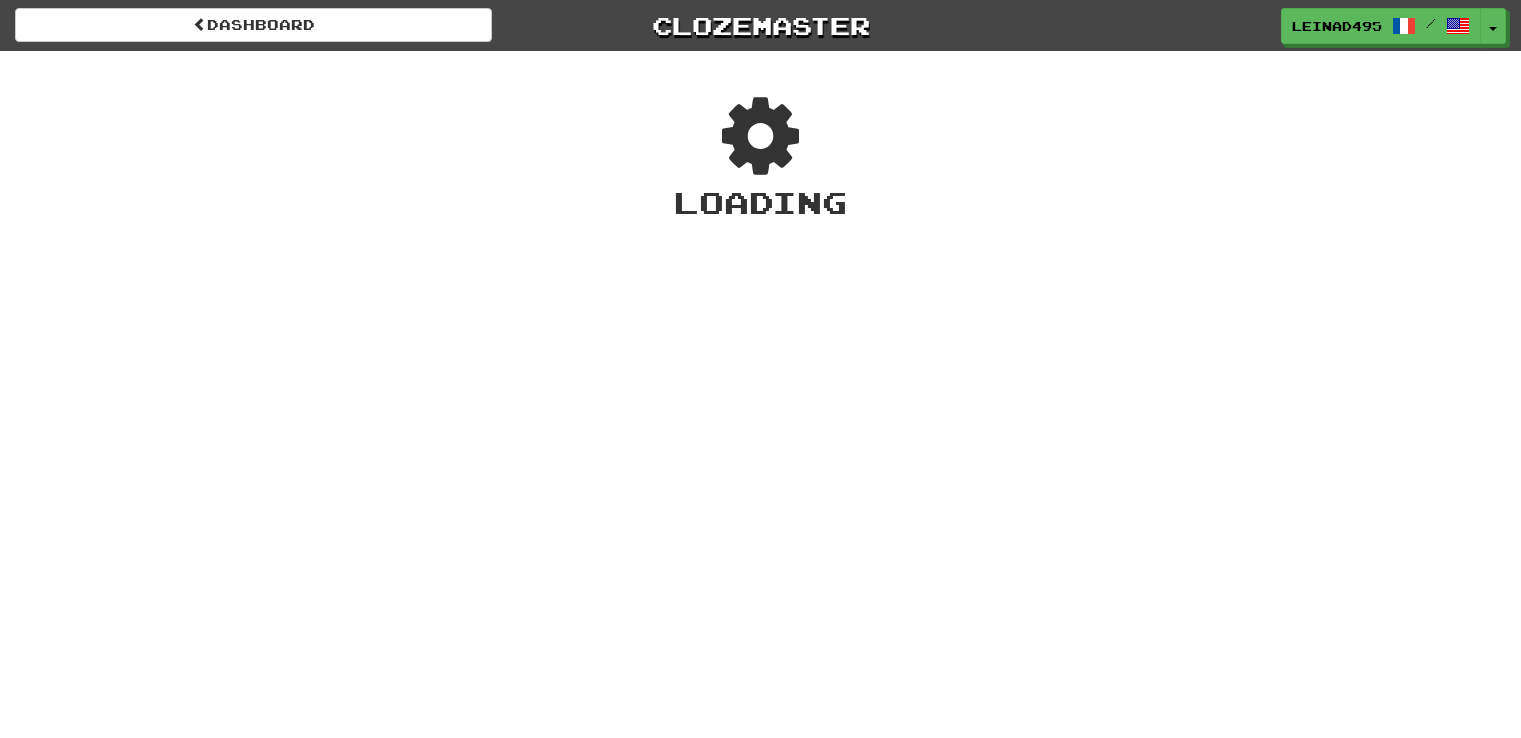 scroll, scrollTop: 0, scrollLeft: 0, axis: both 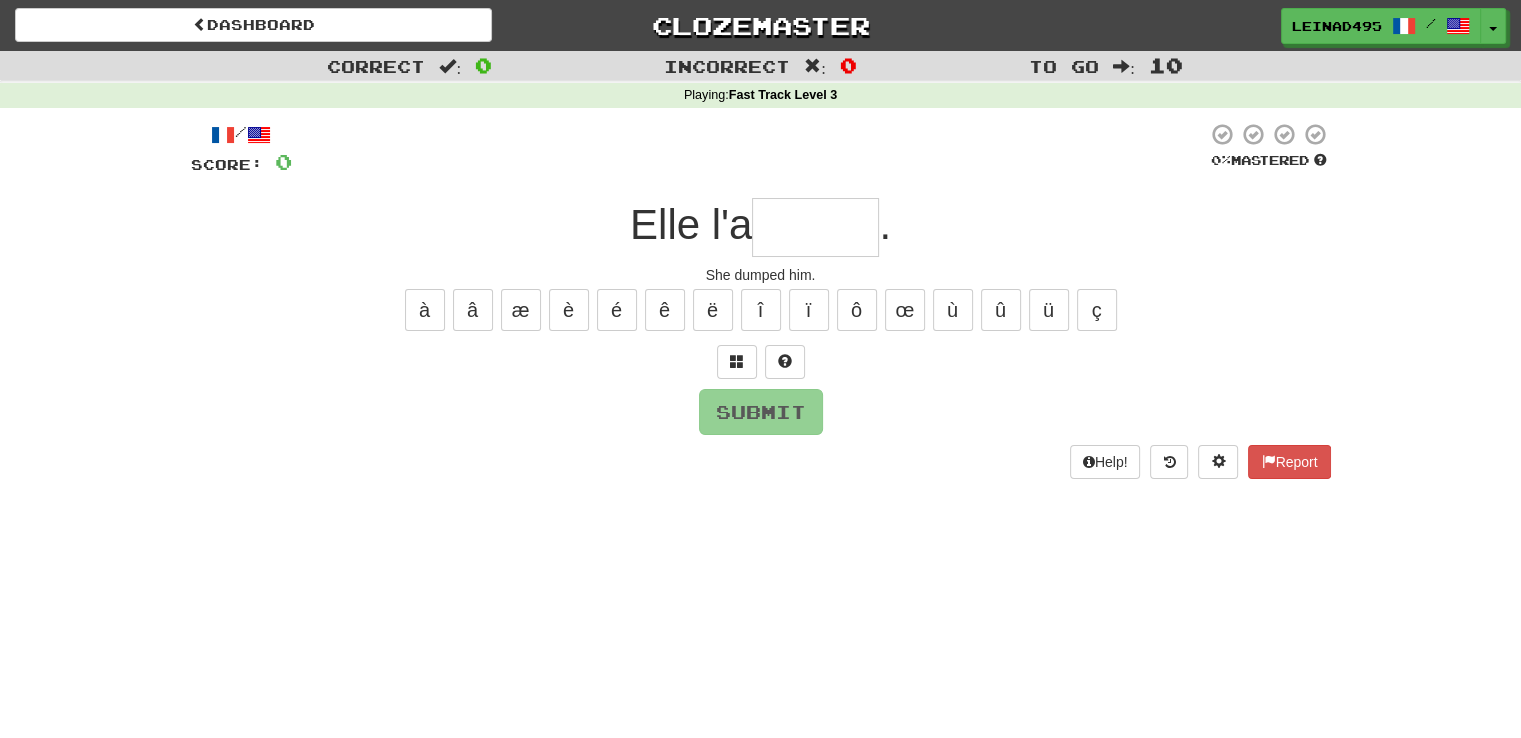 type on "*" 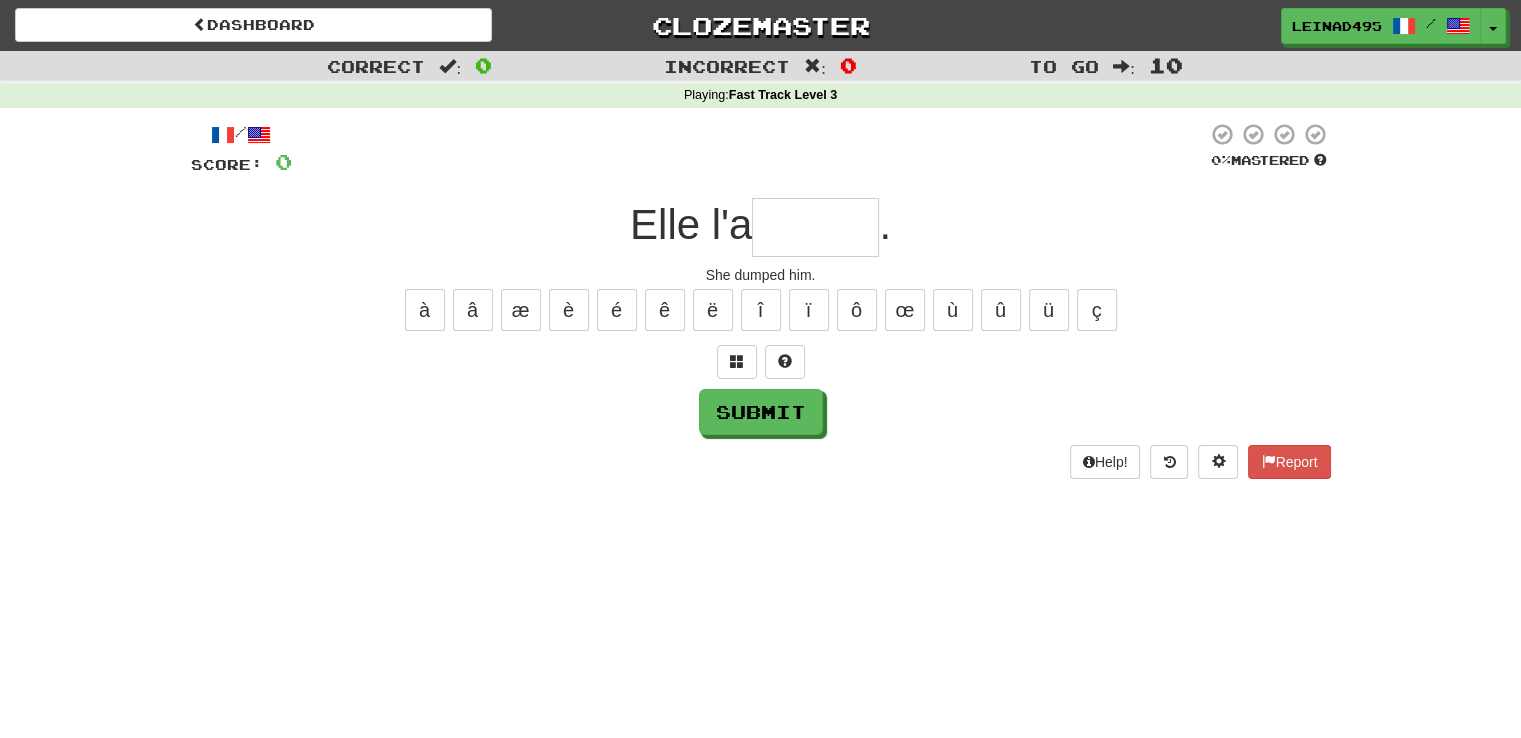 type on "*" 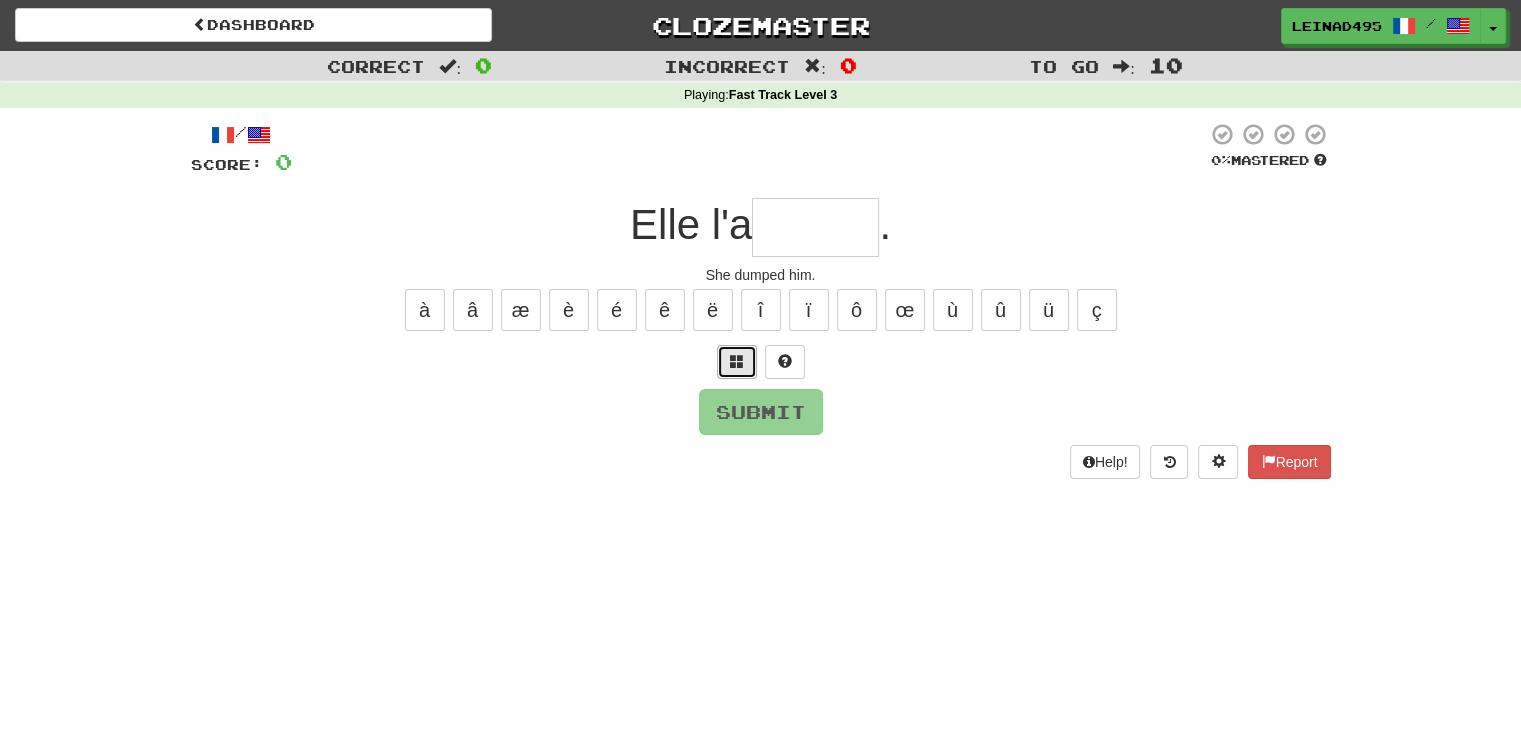 click at bounding box center (737, 361) 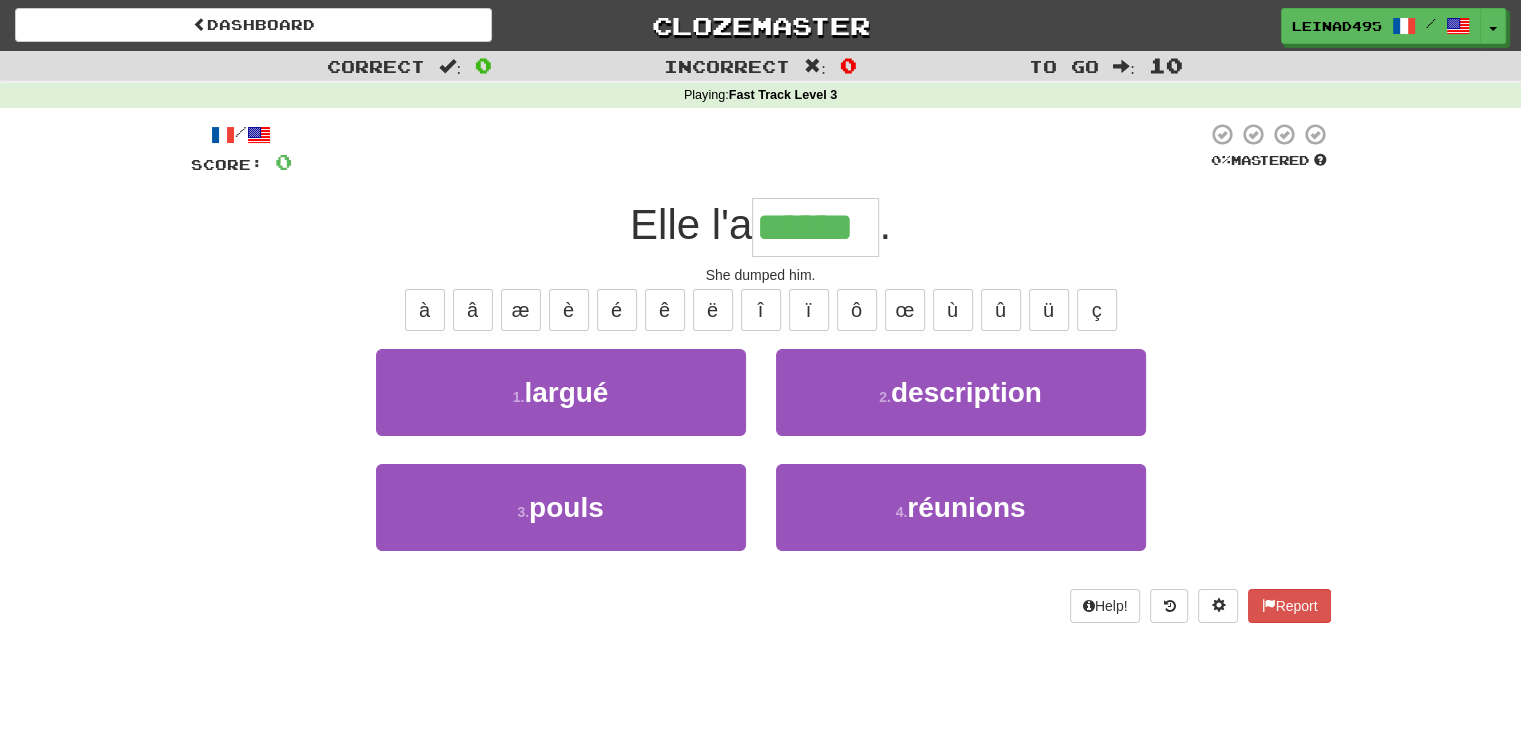 type on "******" 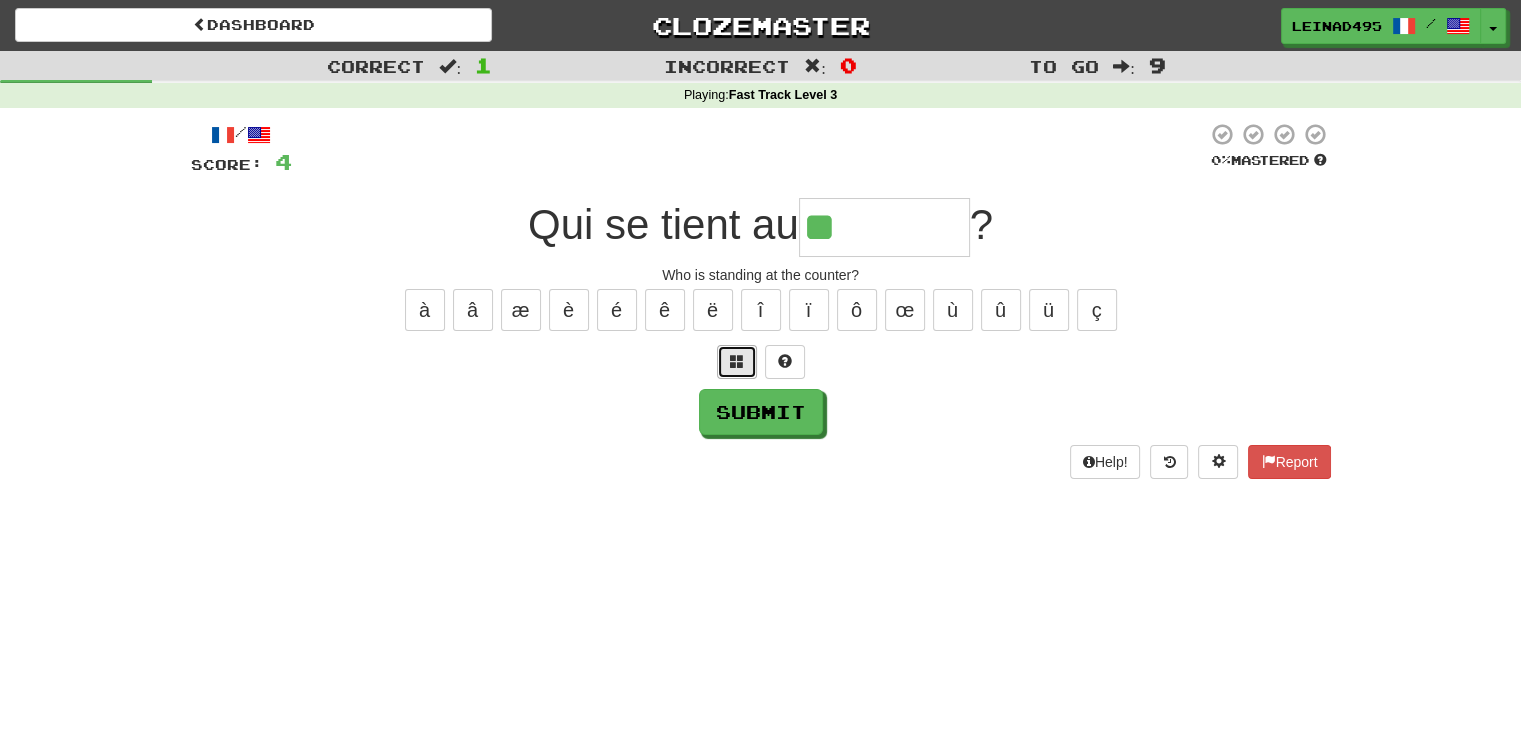 click at bounding box center (737, 361) 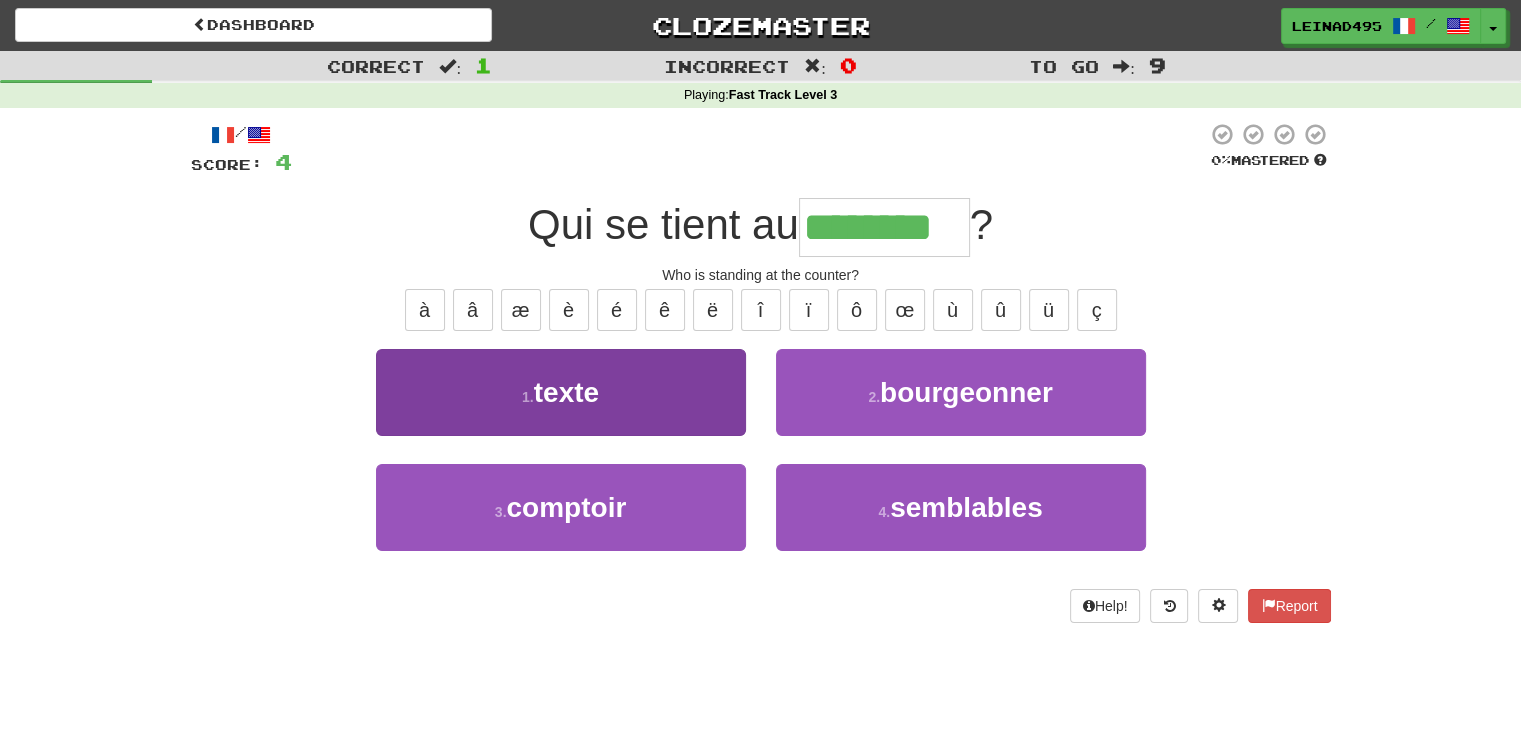 type on "********" 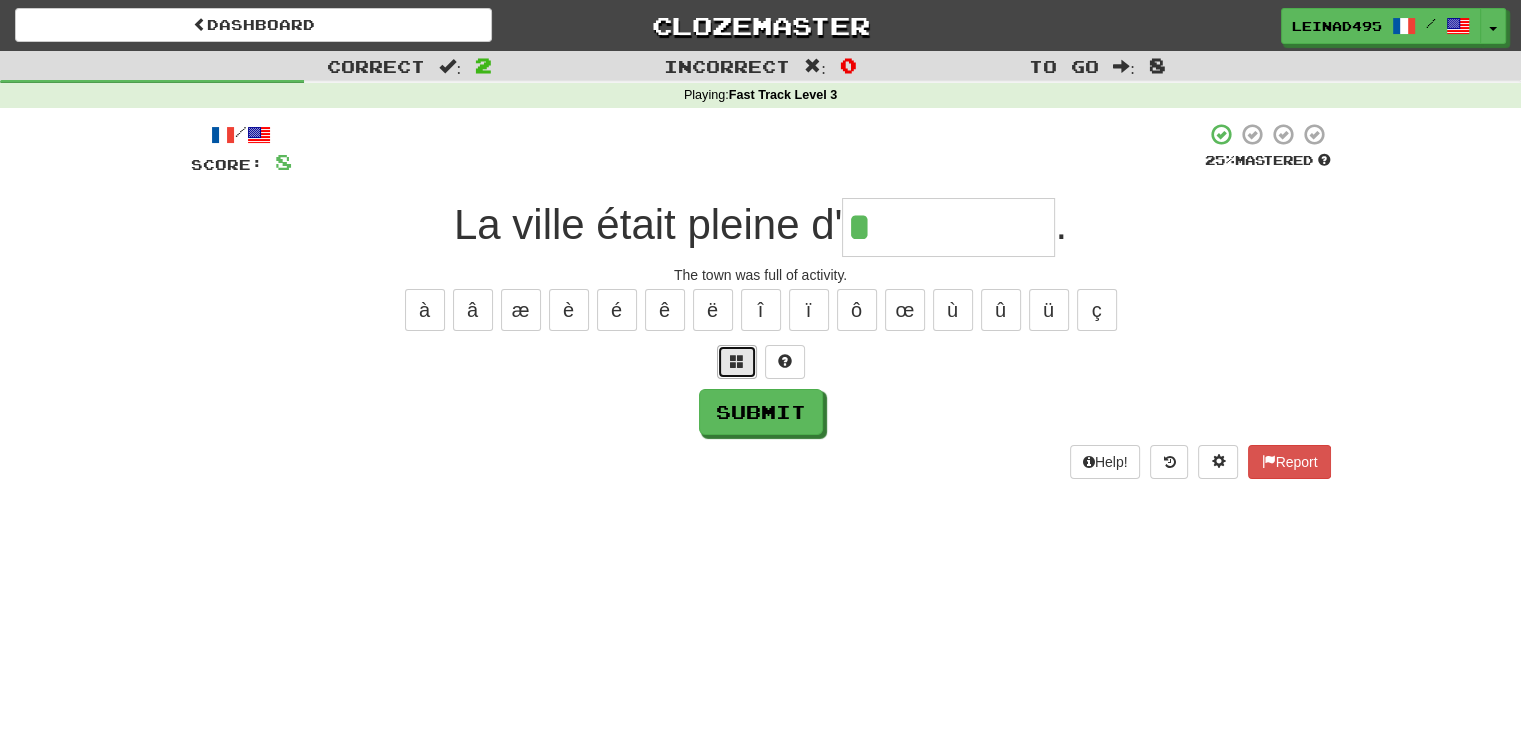 click at bounding box center [737, 362] 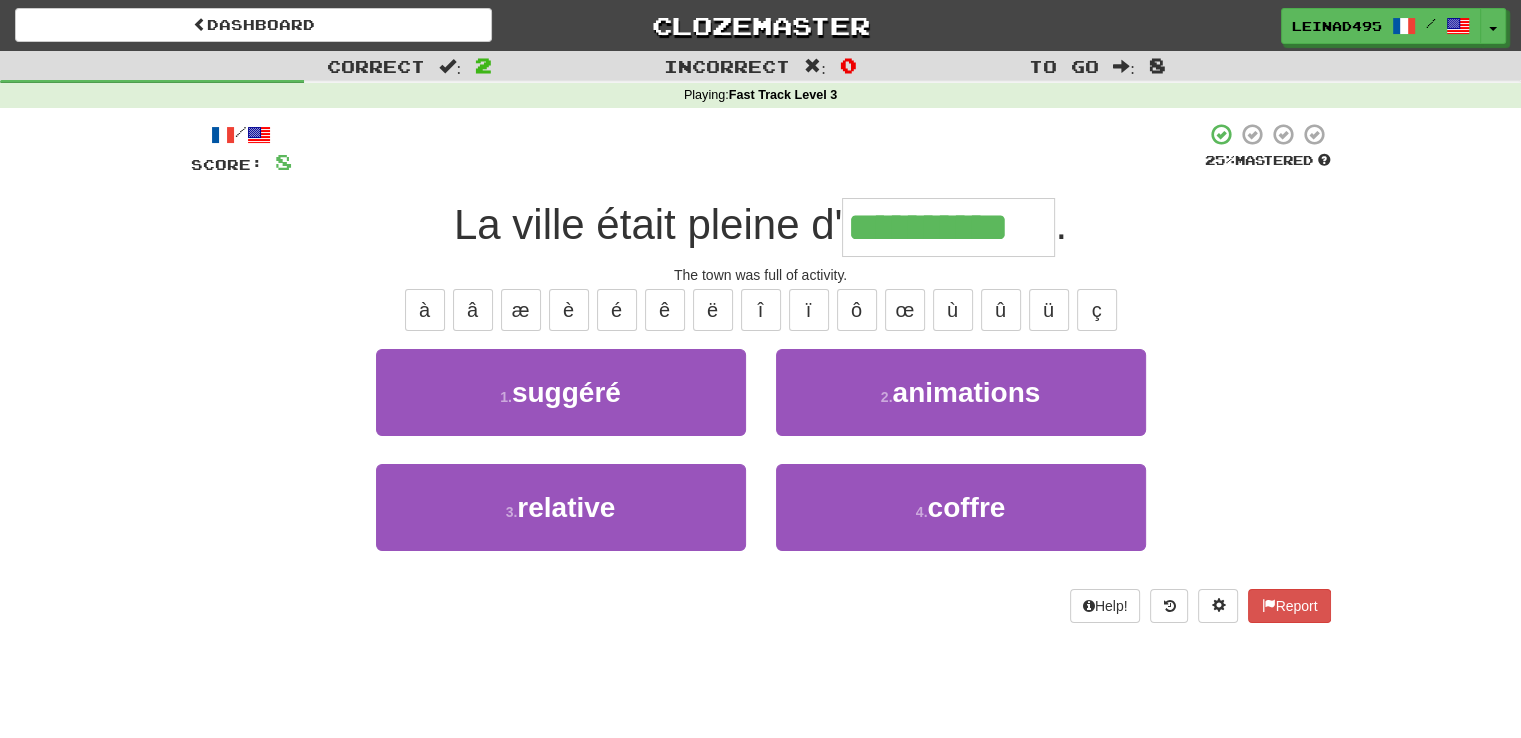 type on "**********" 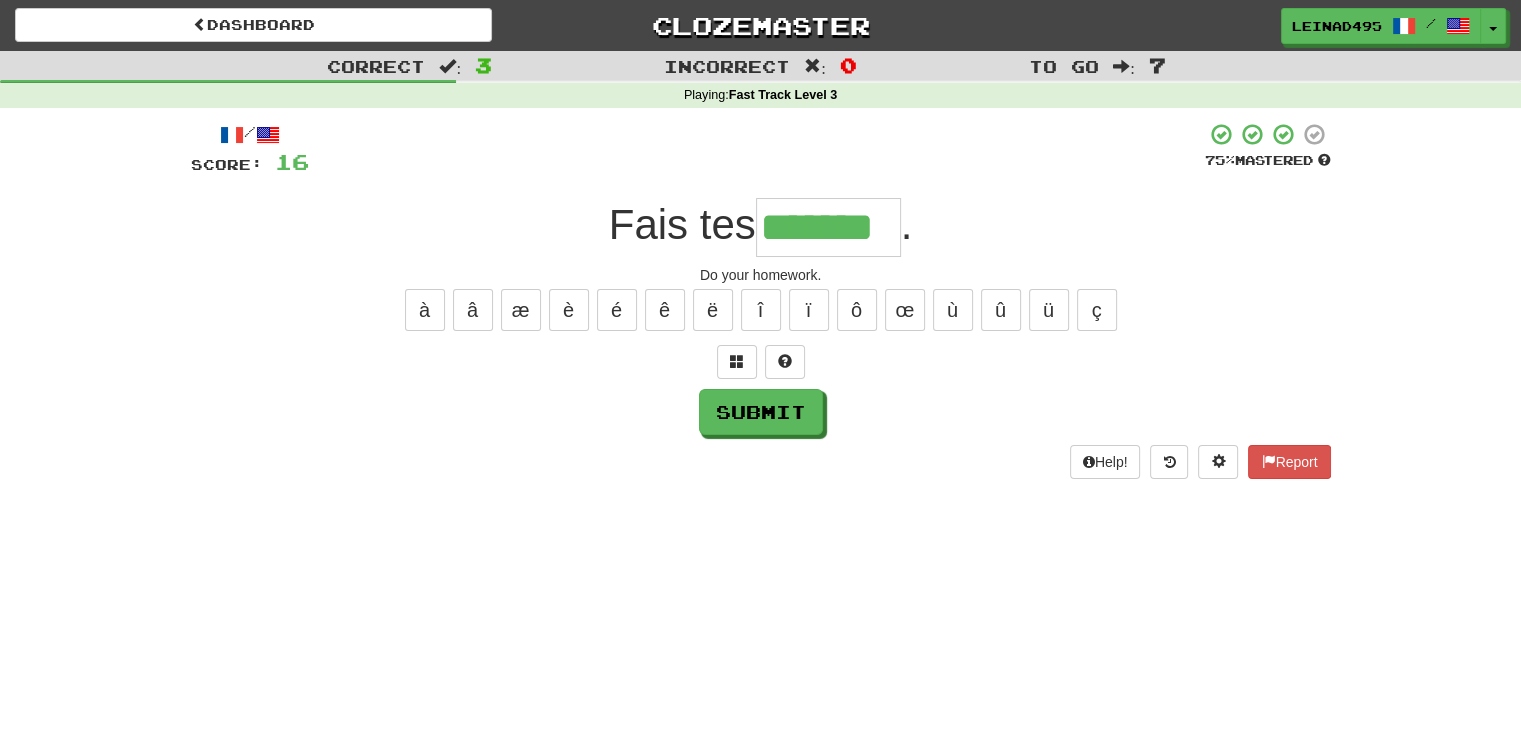 type on "*******" 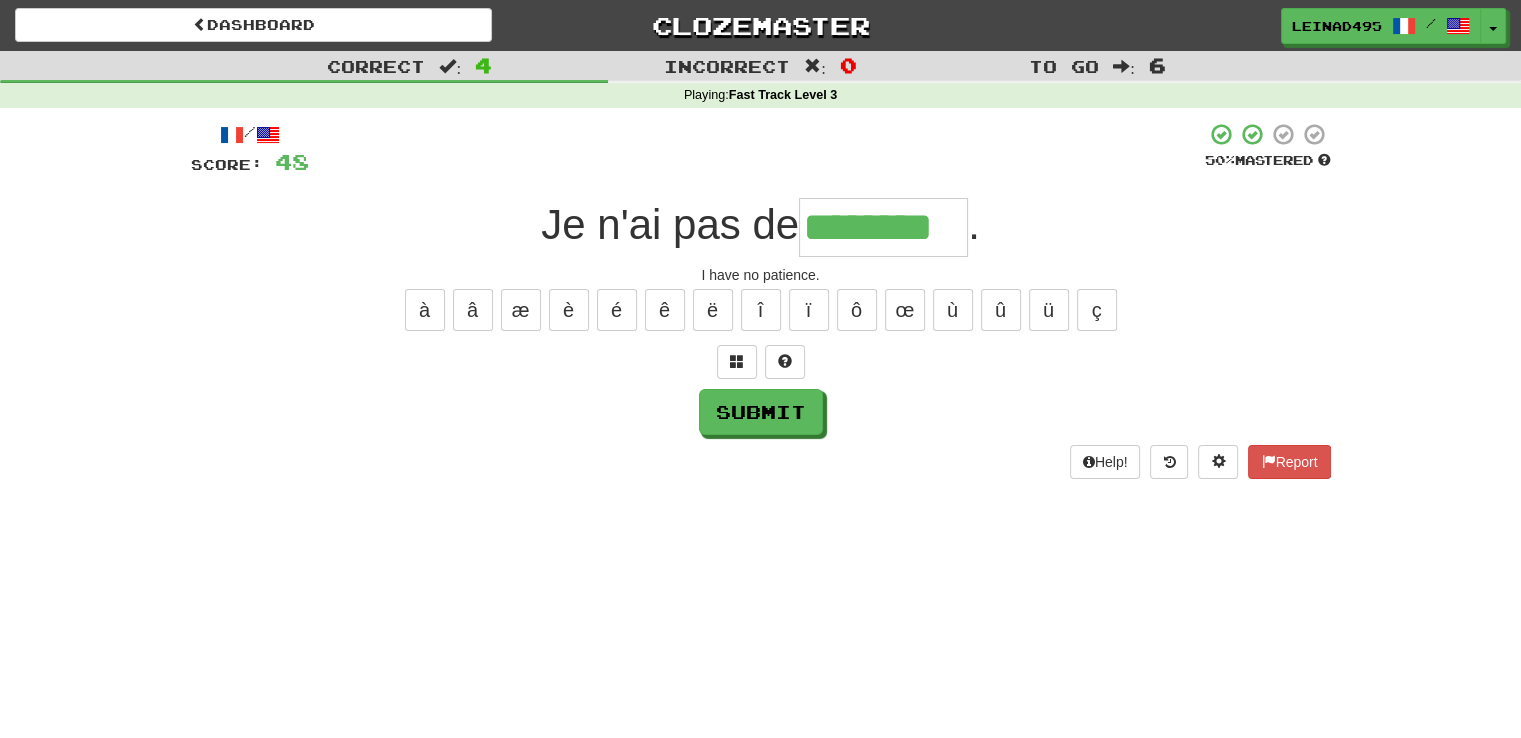type on "********" 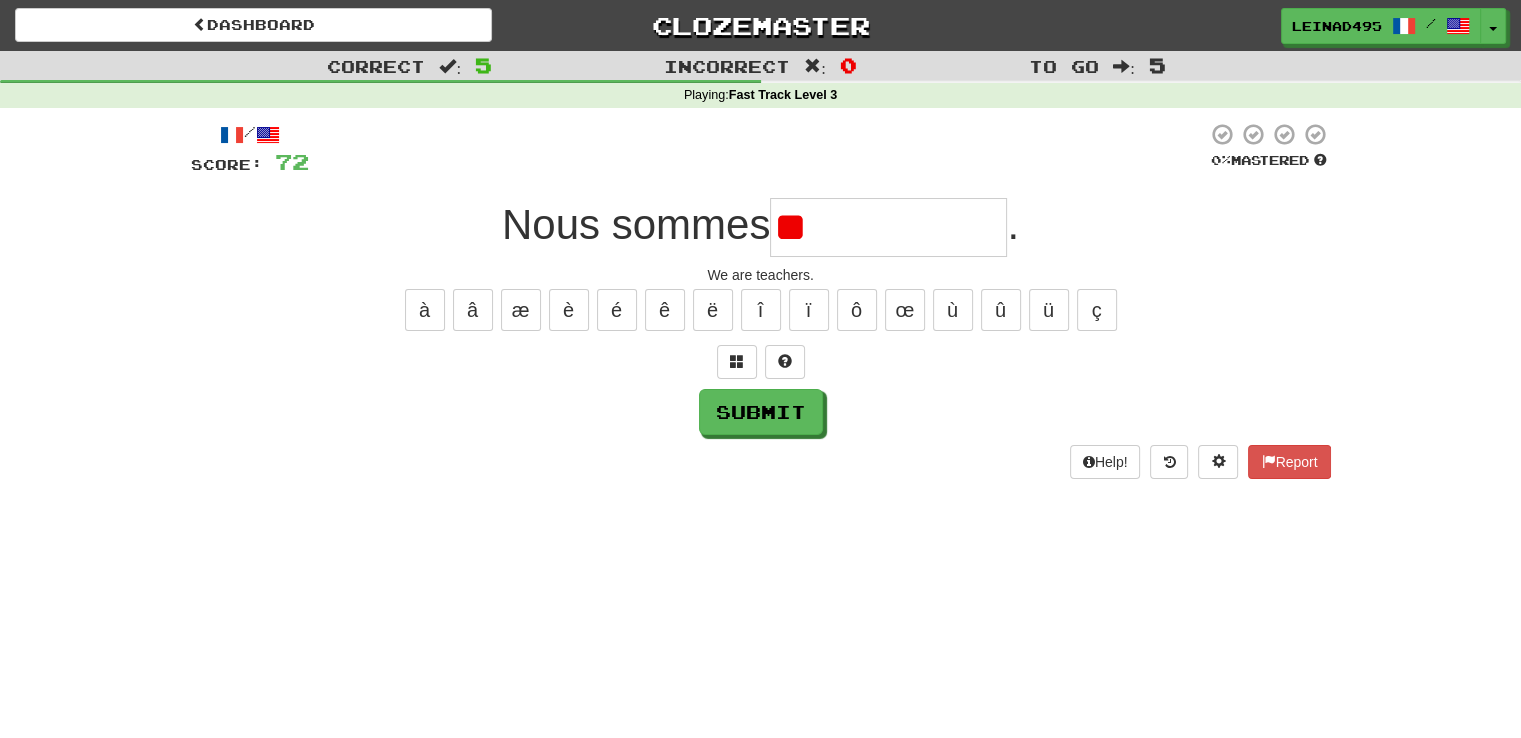 type on "*" 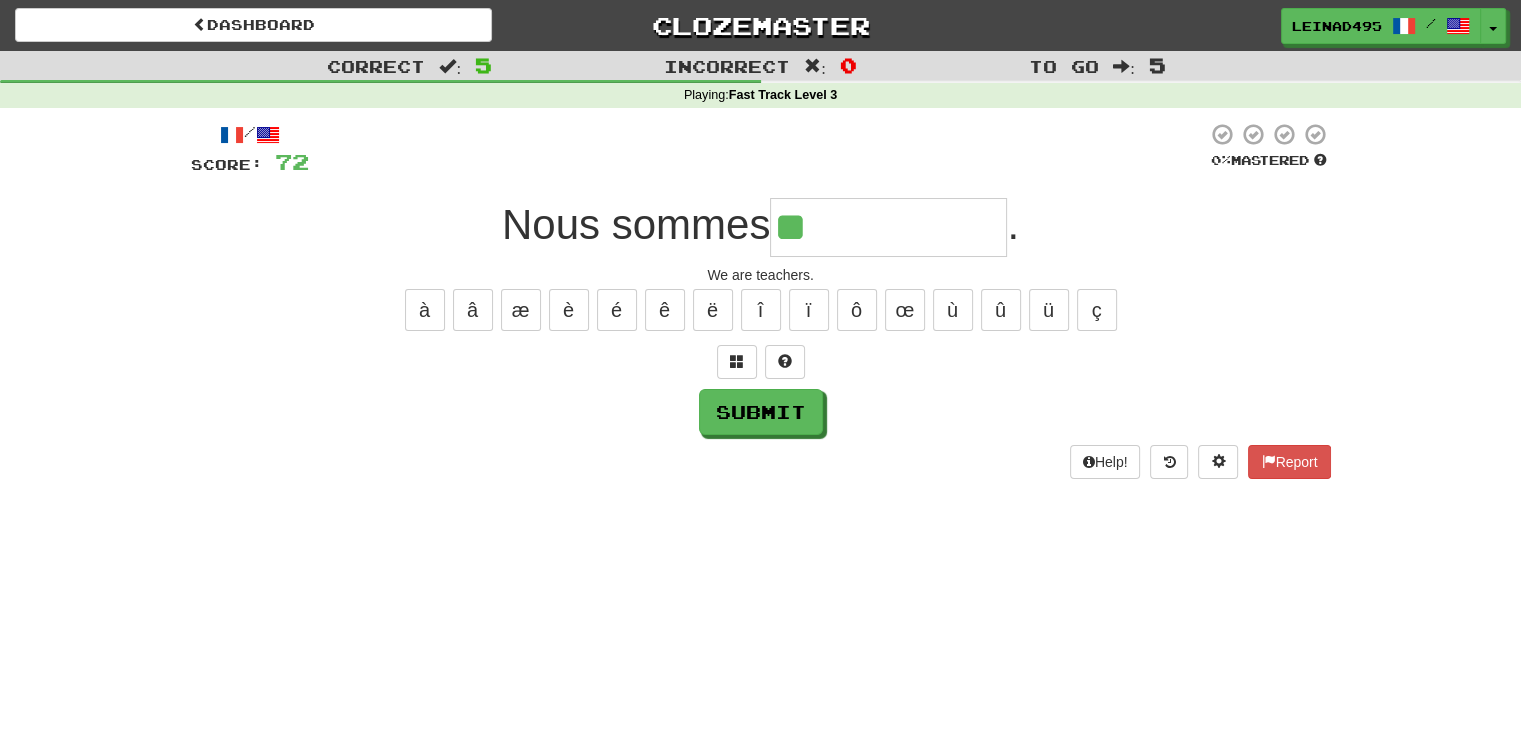 type on "*" 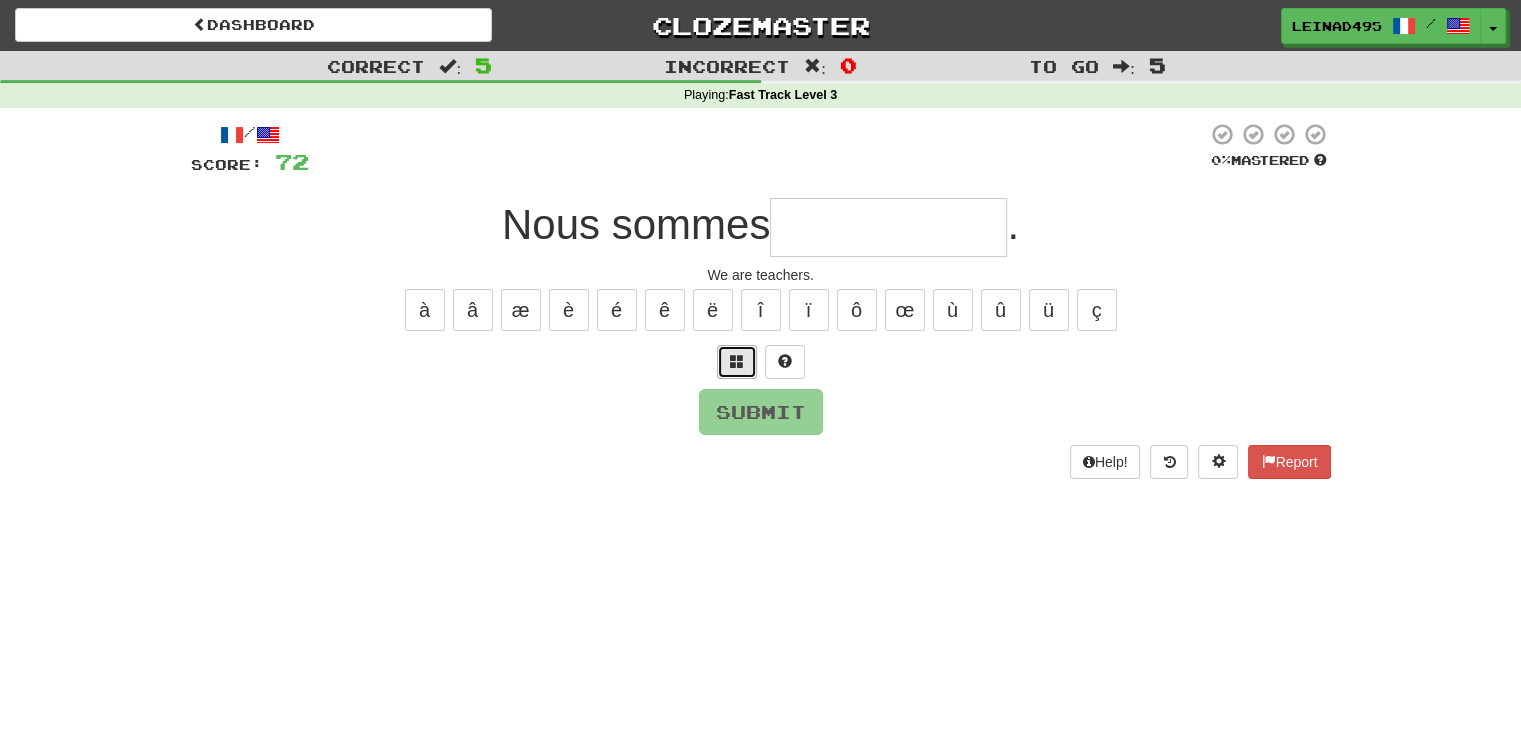 click at bounding box center [737, 361] 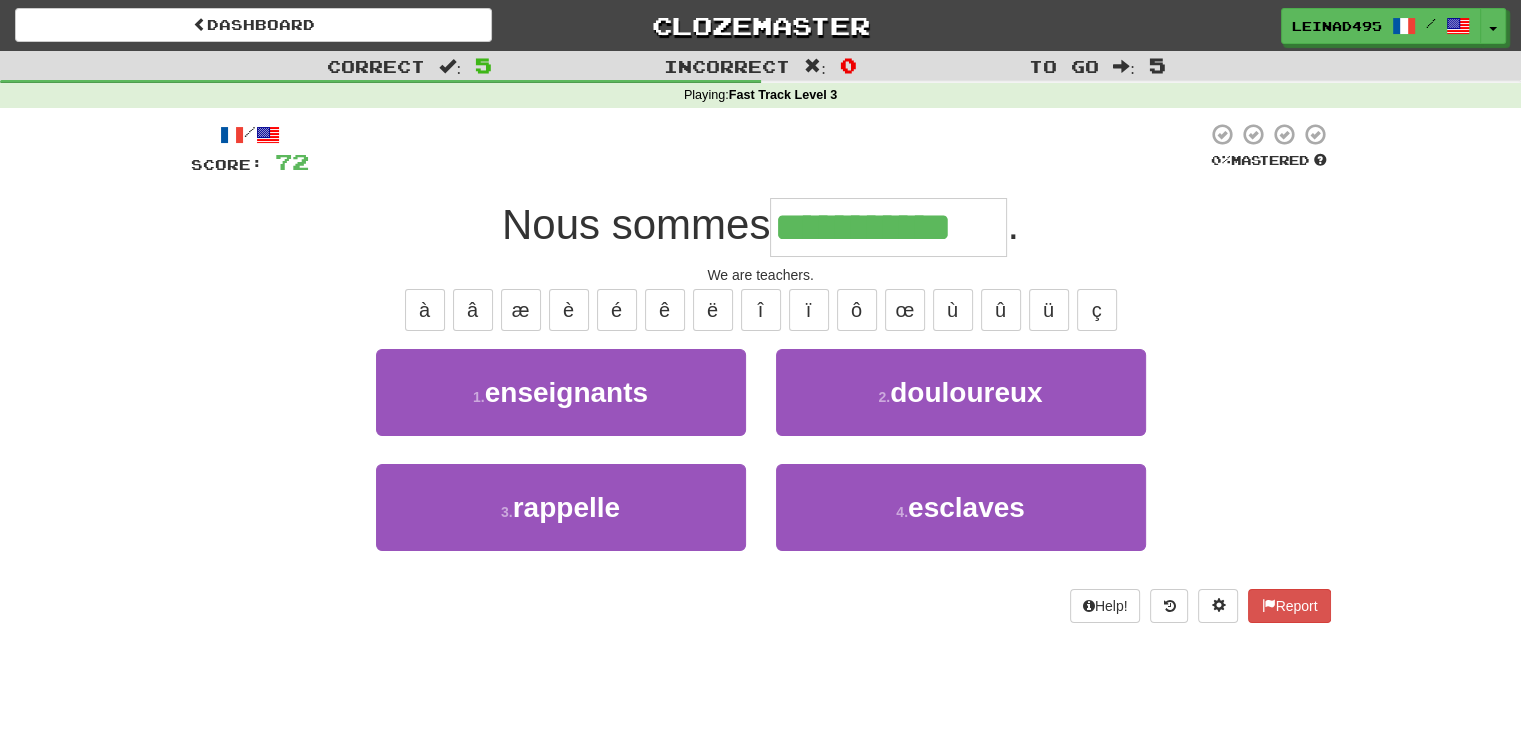 type on "**********" 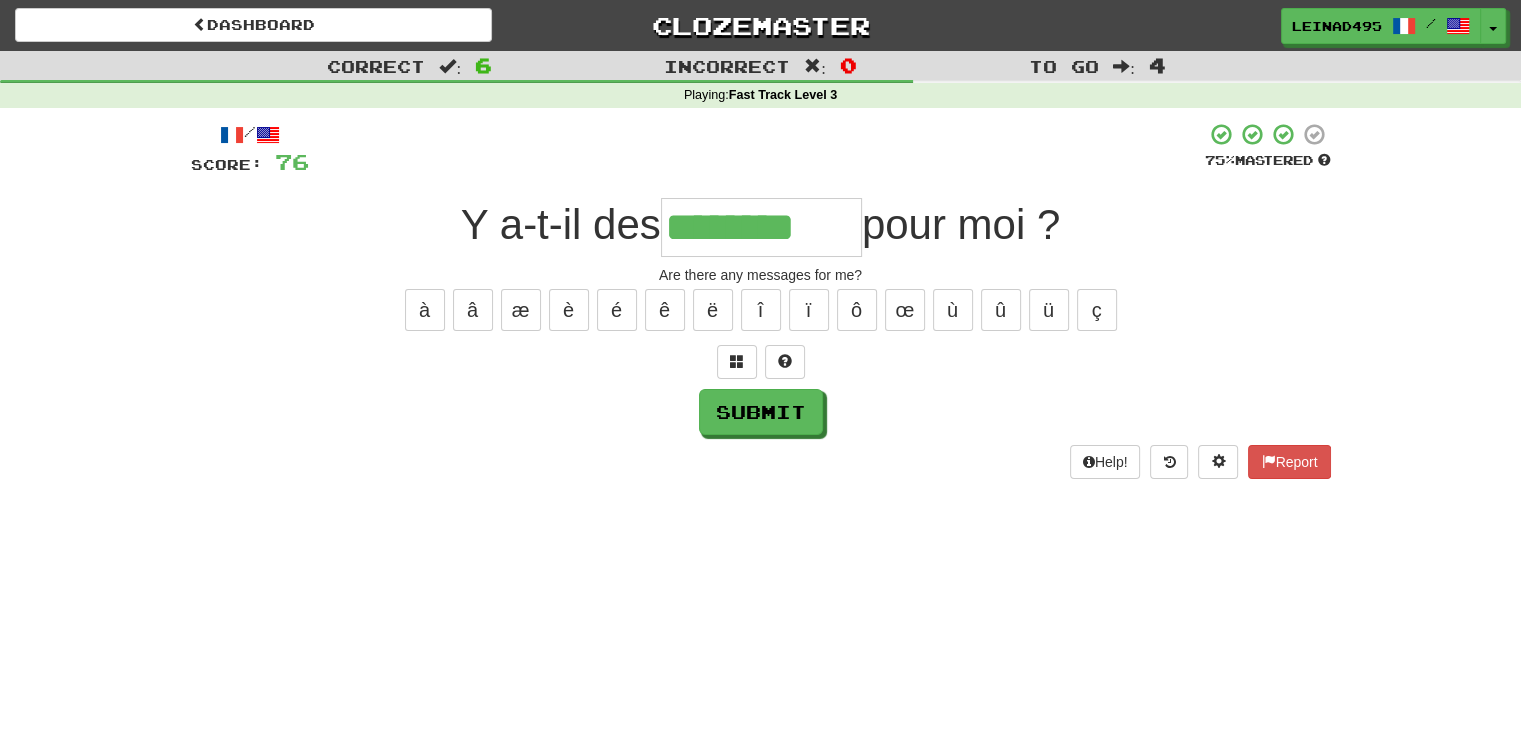 type on "********" 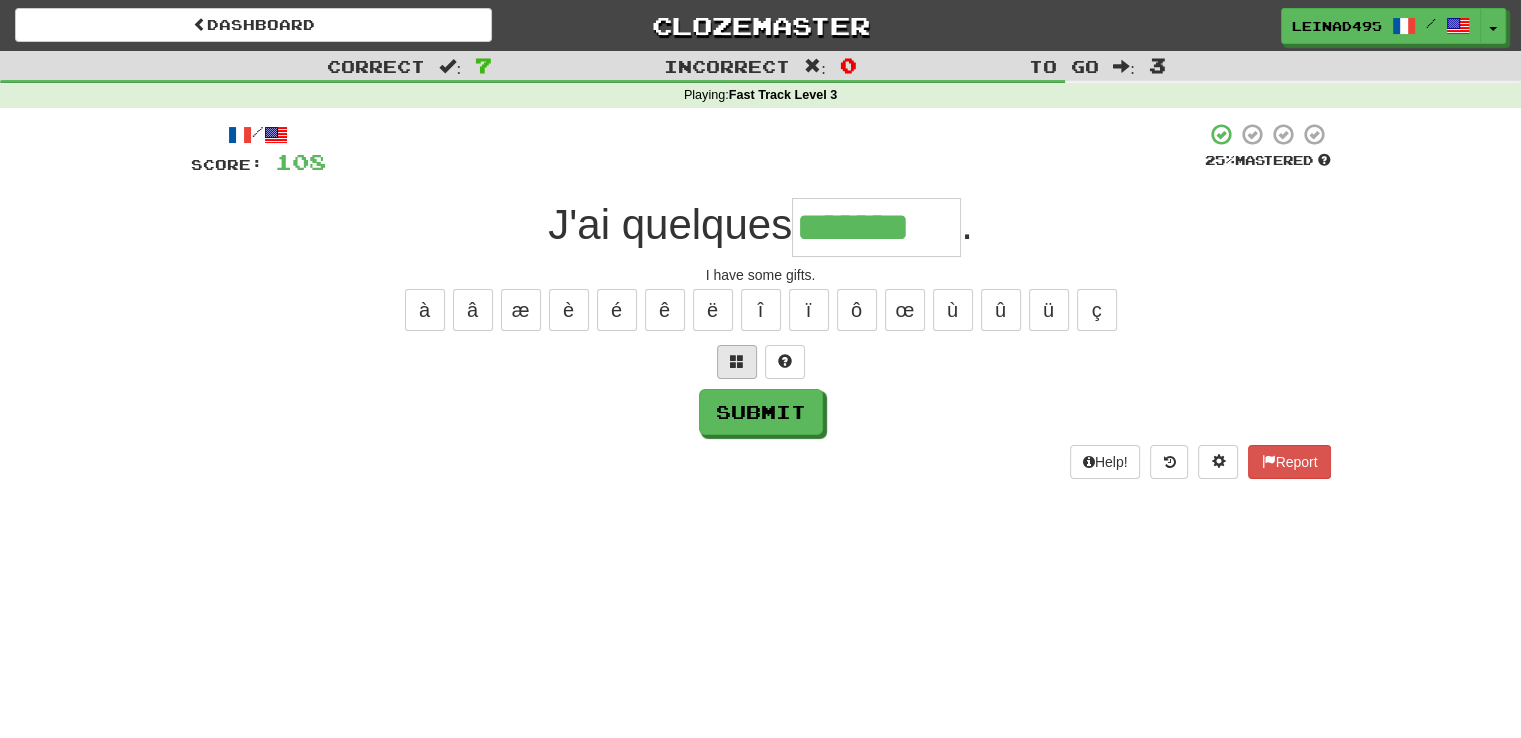 type on "*******" 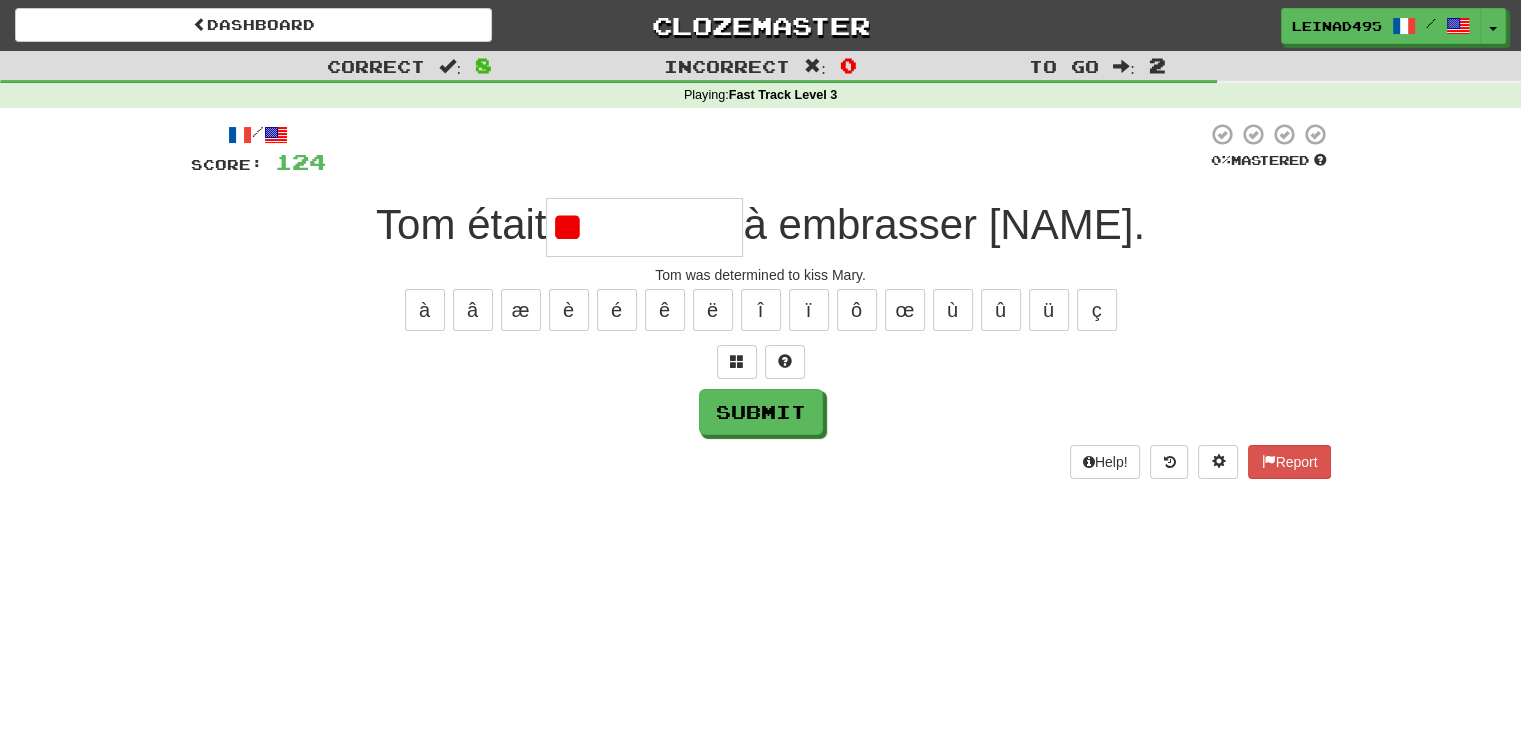 type on "*" 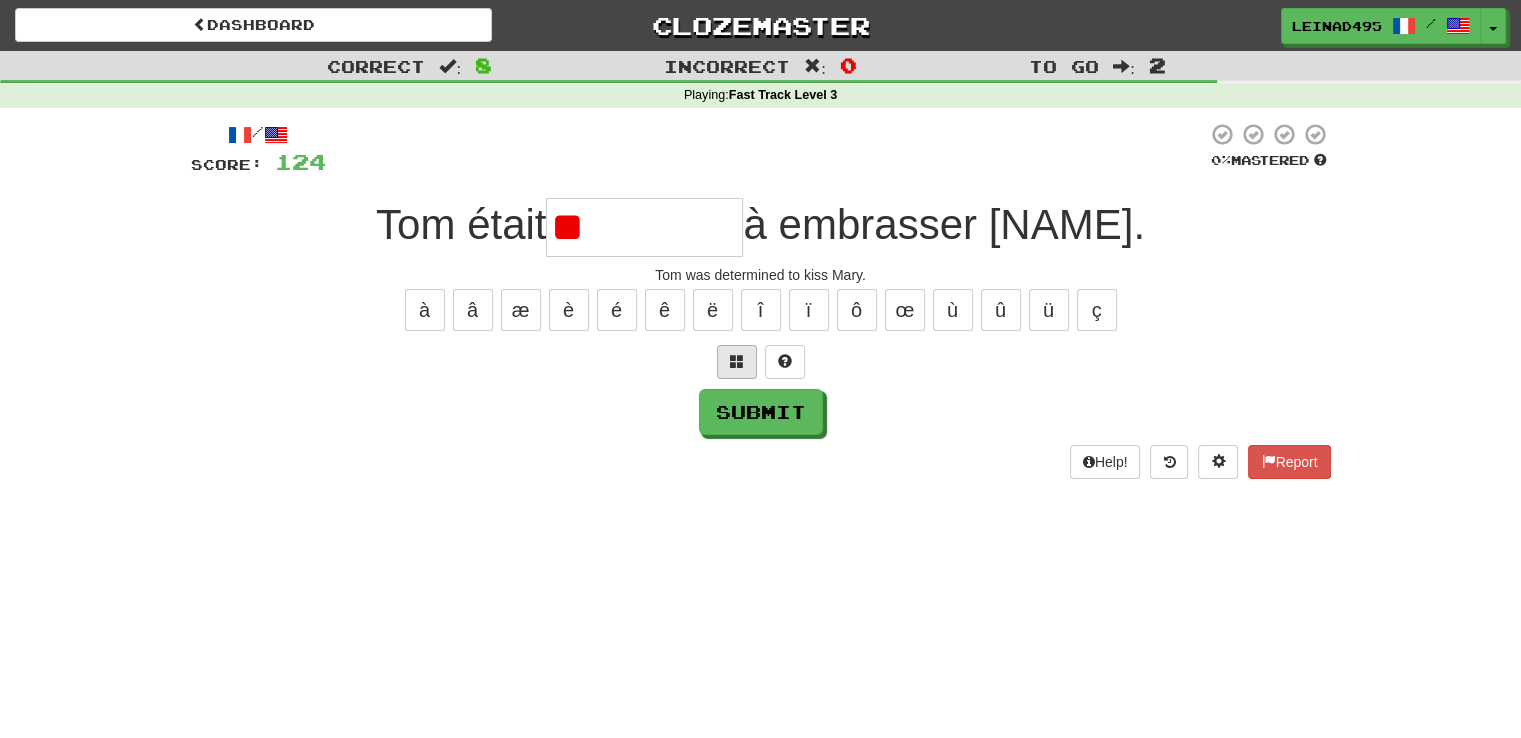 type on "*" 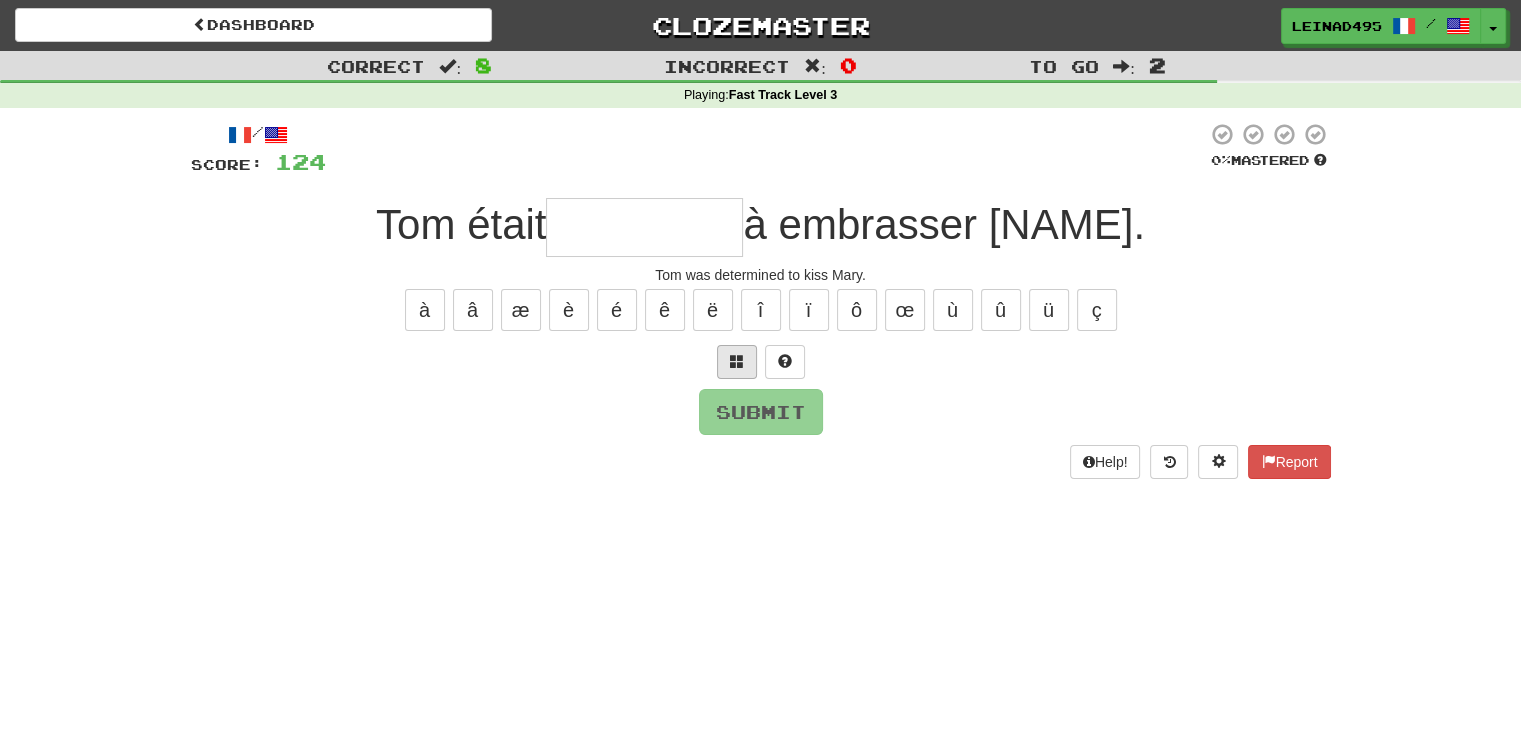 type on "*" 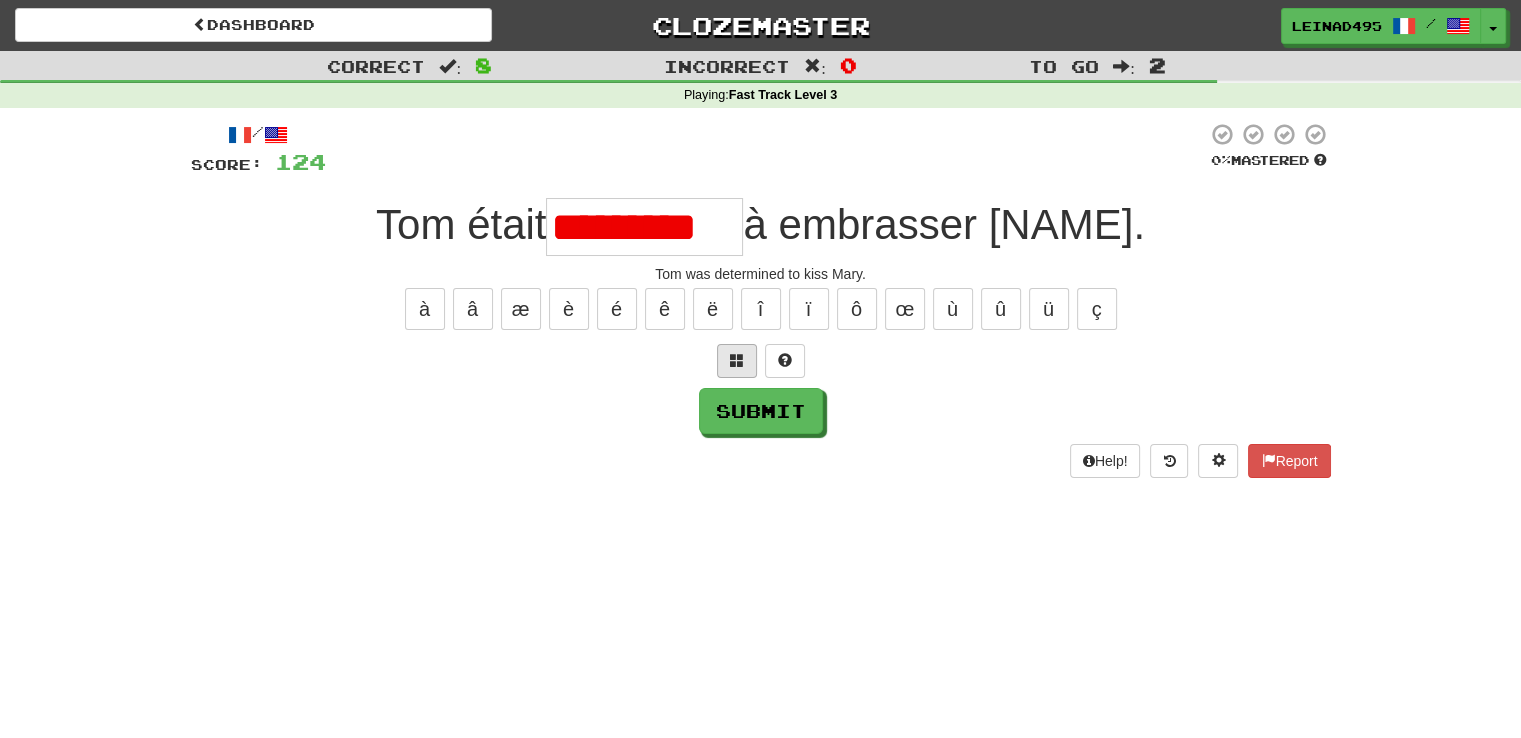 scroll, scrollTop: 0, scrollLeft: 0, axis: both 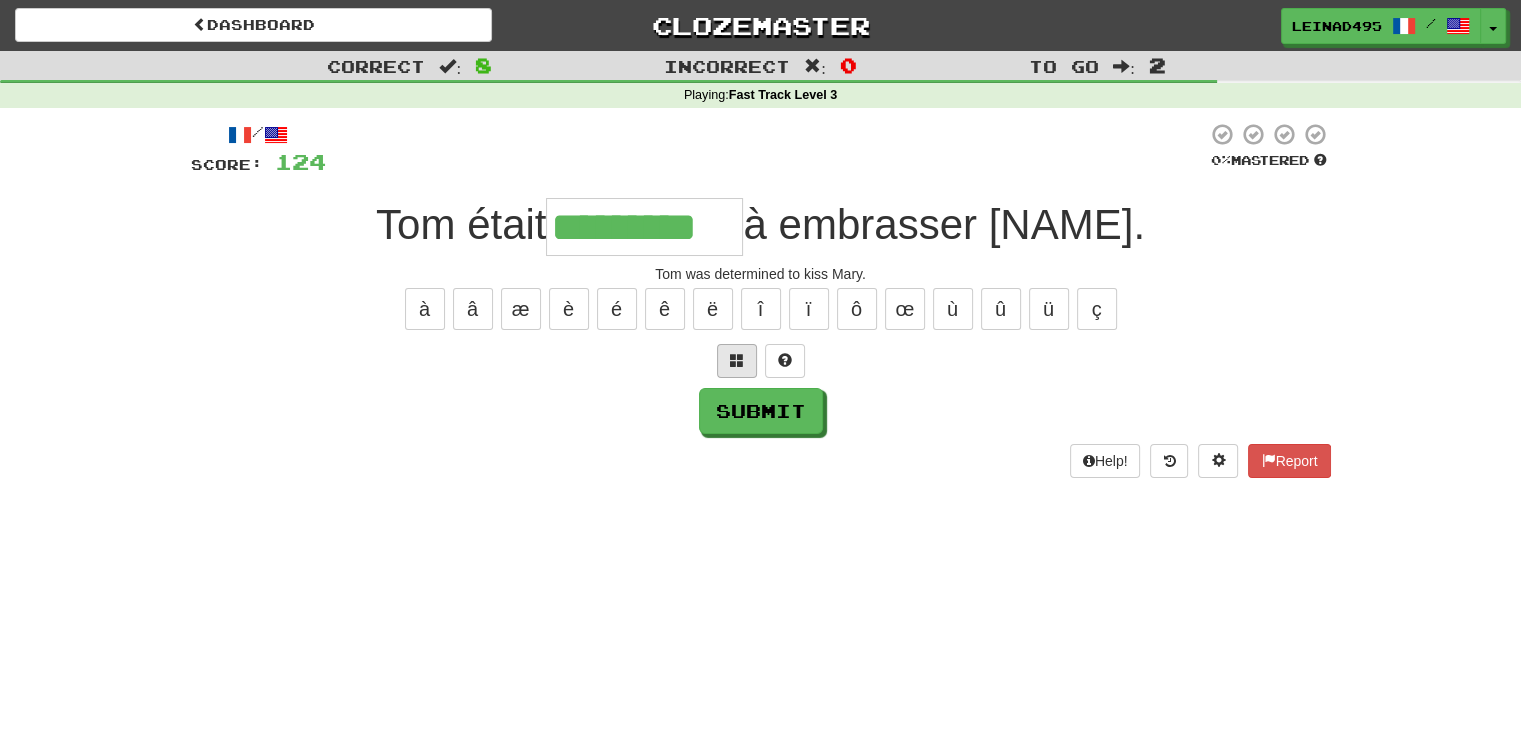 type on "*********" 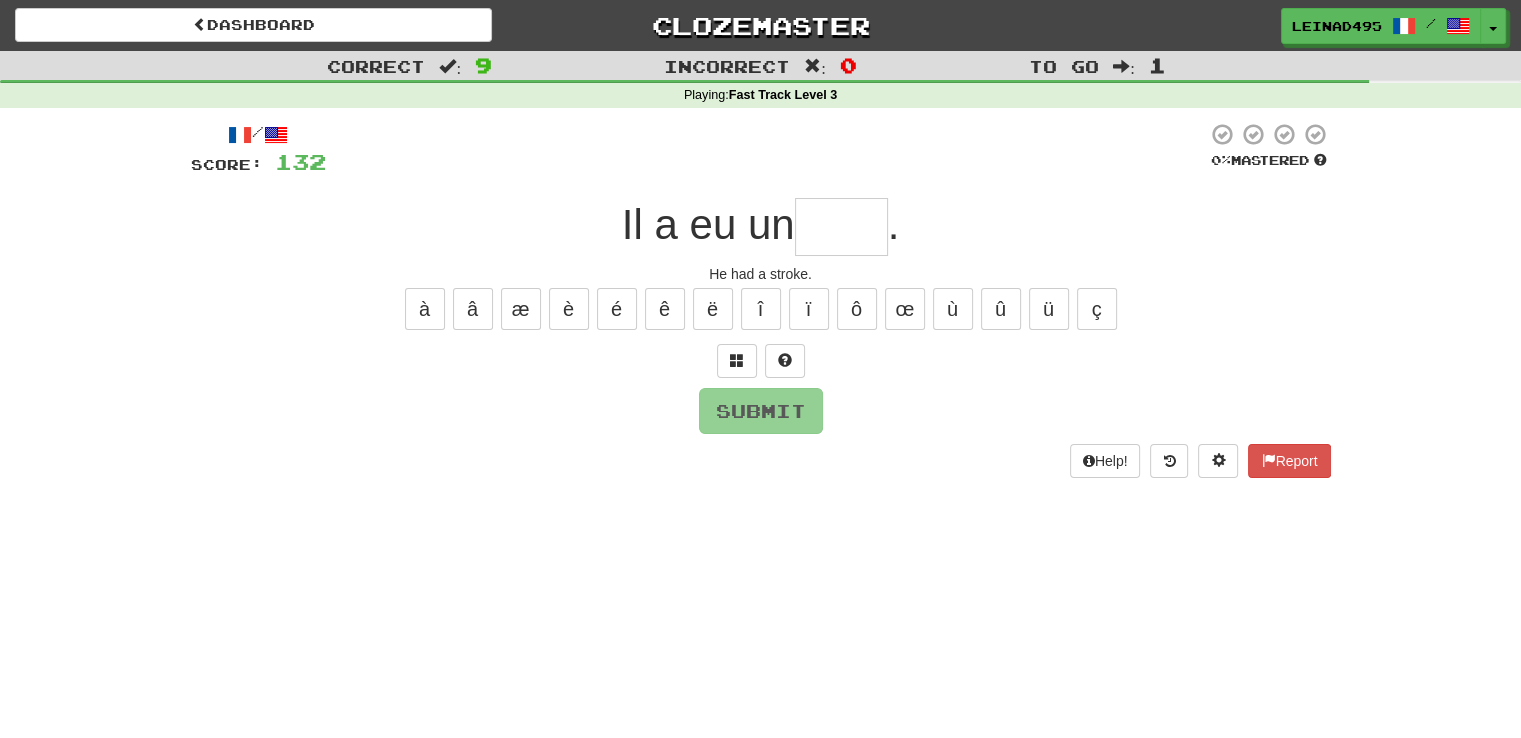 type on "*" 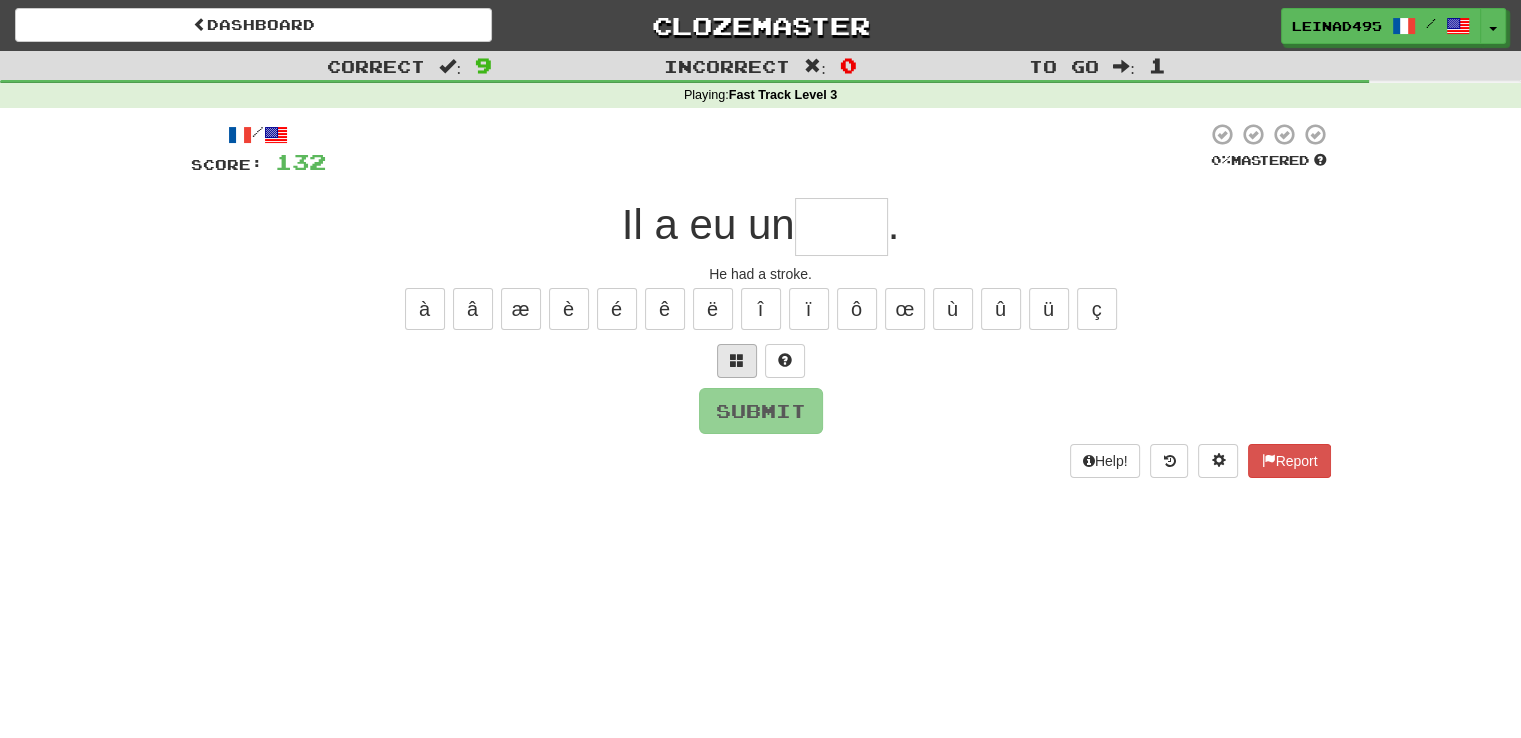 type on "*" 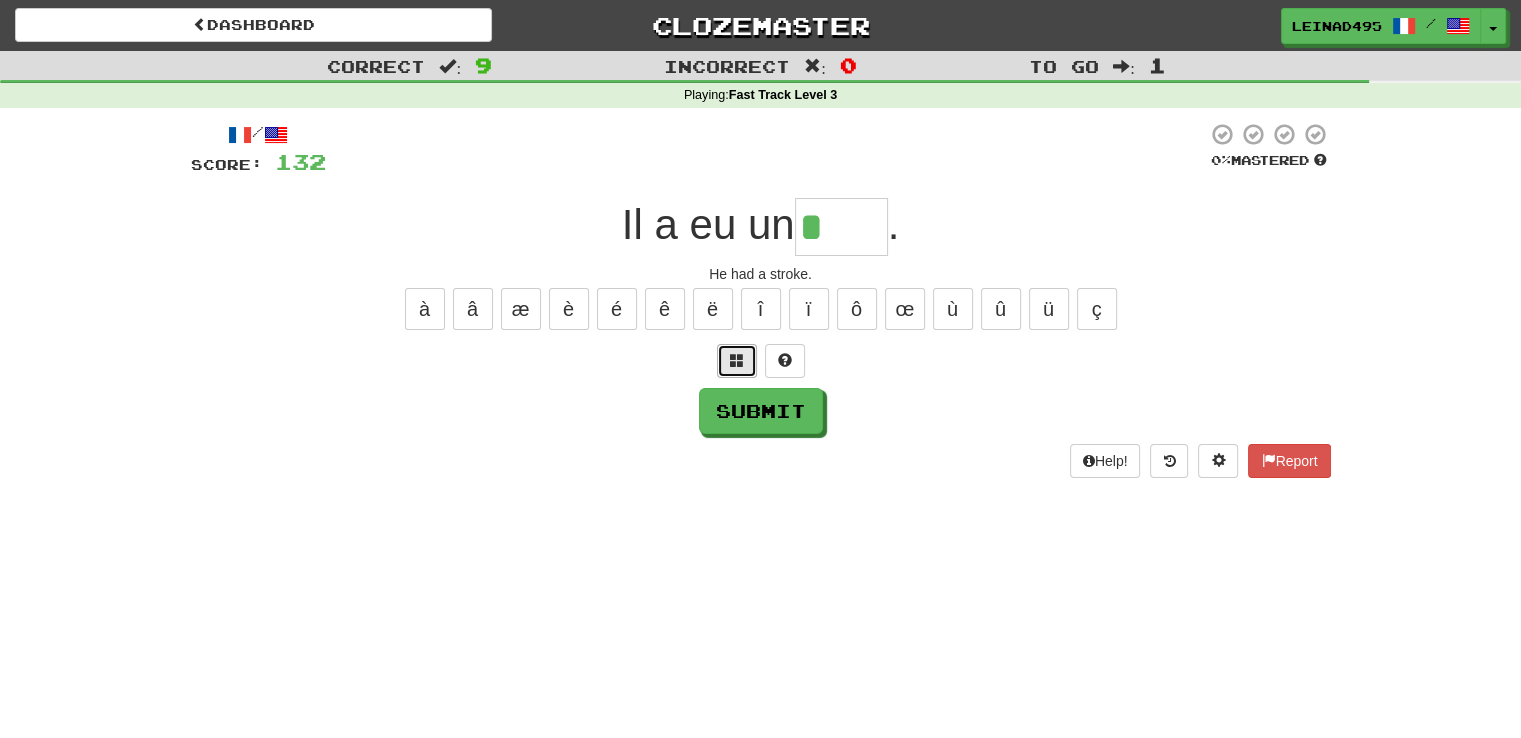 click at bounding box center [737, 361] 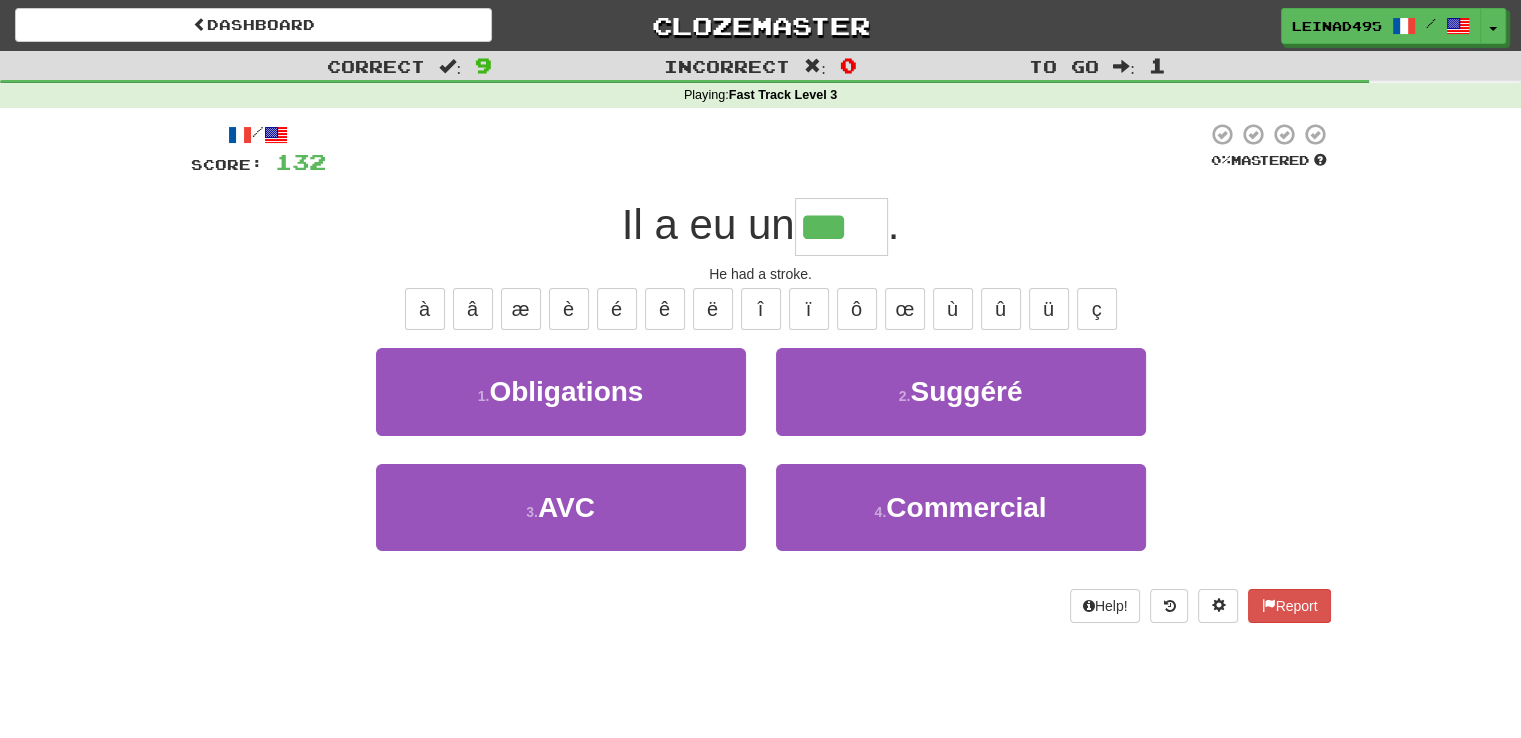 type on "***" 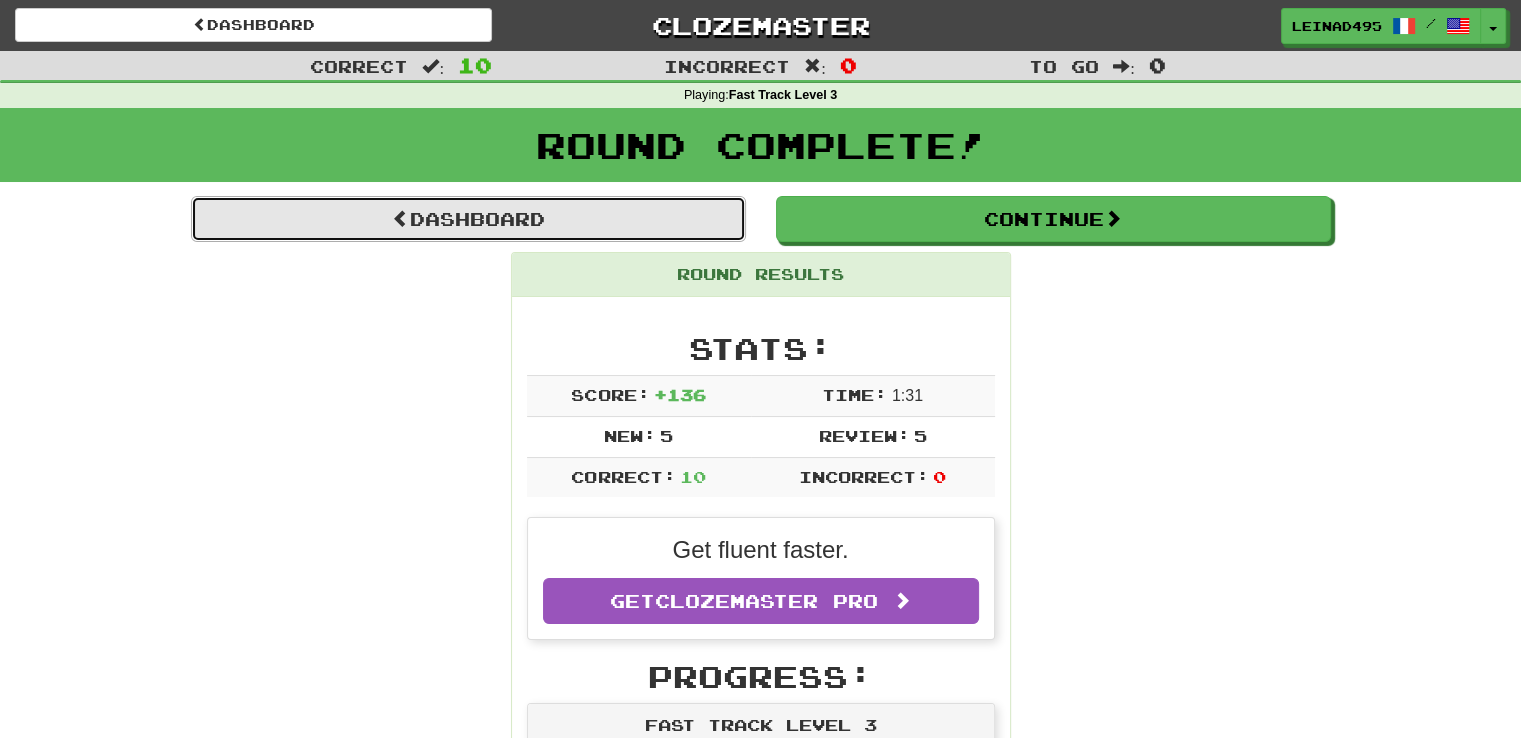 click on "Dashboard" at bounding box center (468, 219) 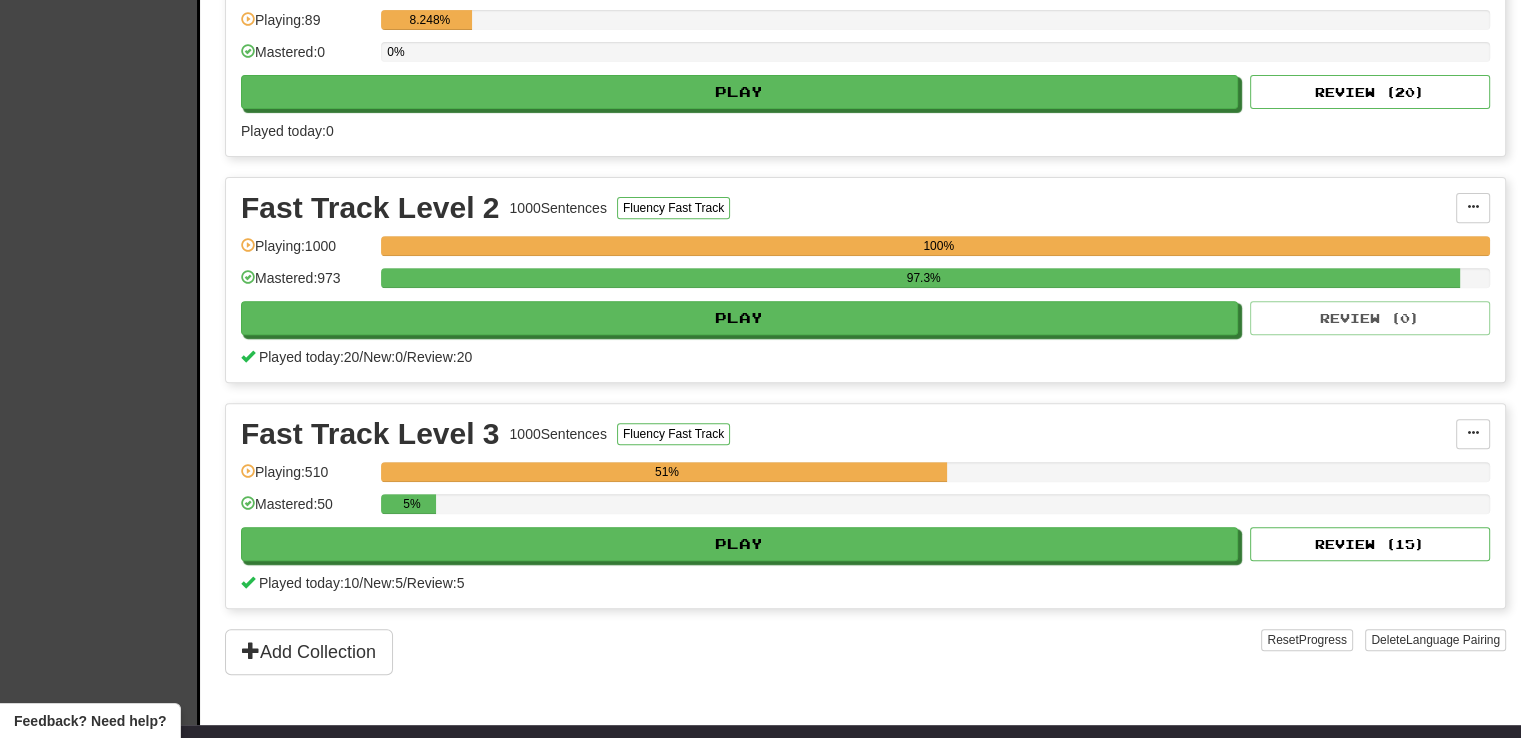 scroll, scrollTop: 734, scrollLeft: 0, axis: vertical 